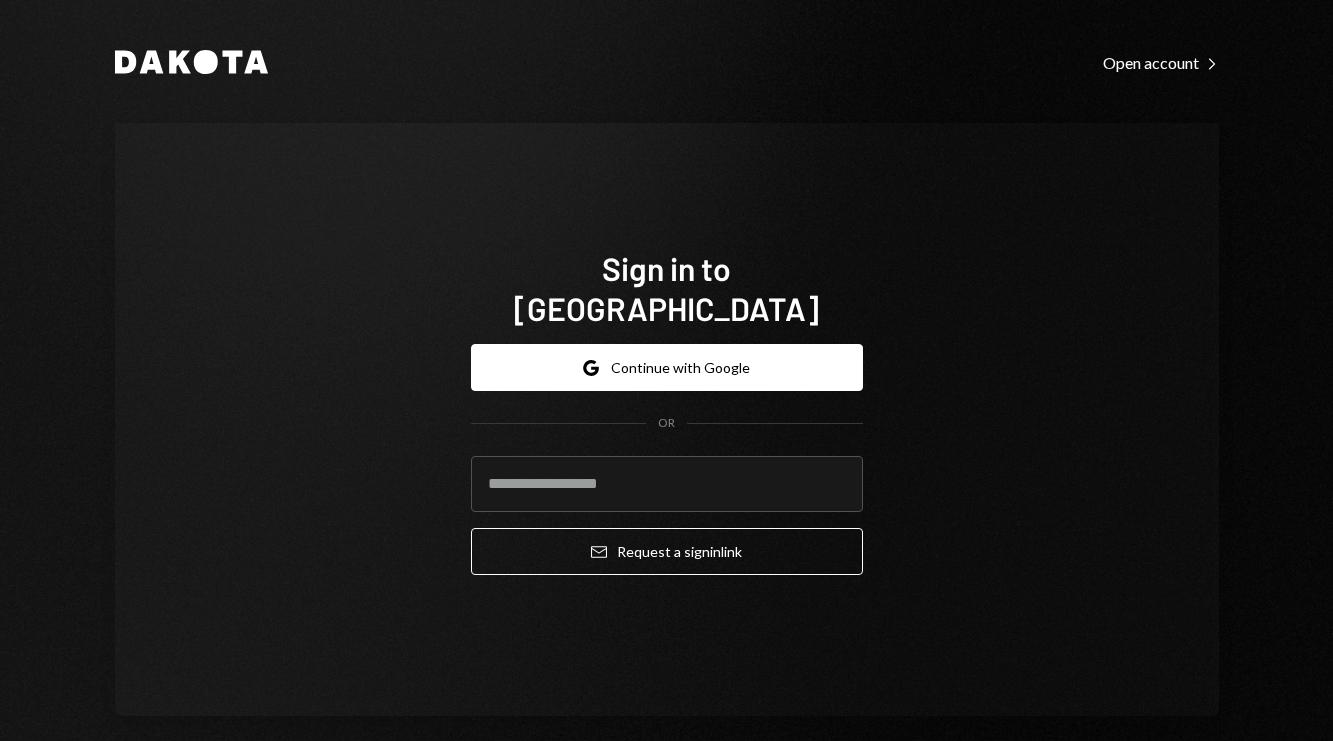 scroll, scrollTop: 0, scrollLeft: 0, axis: both 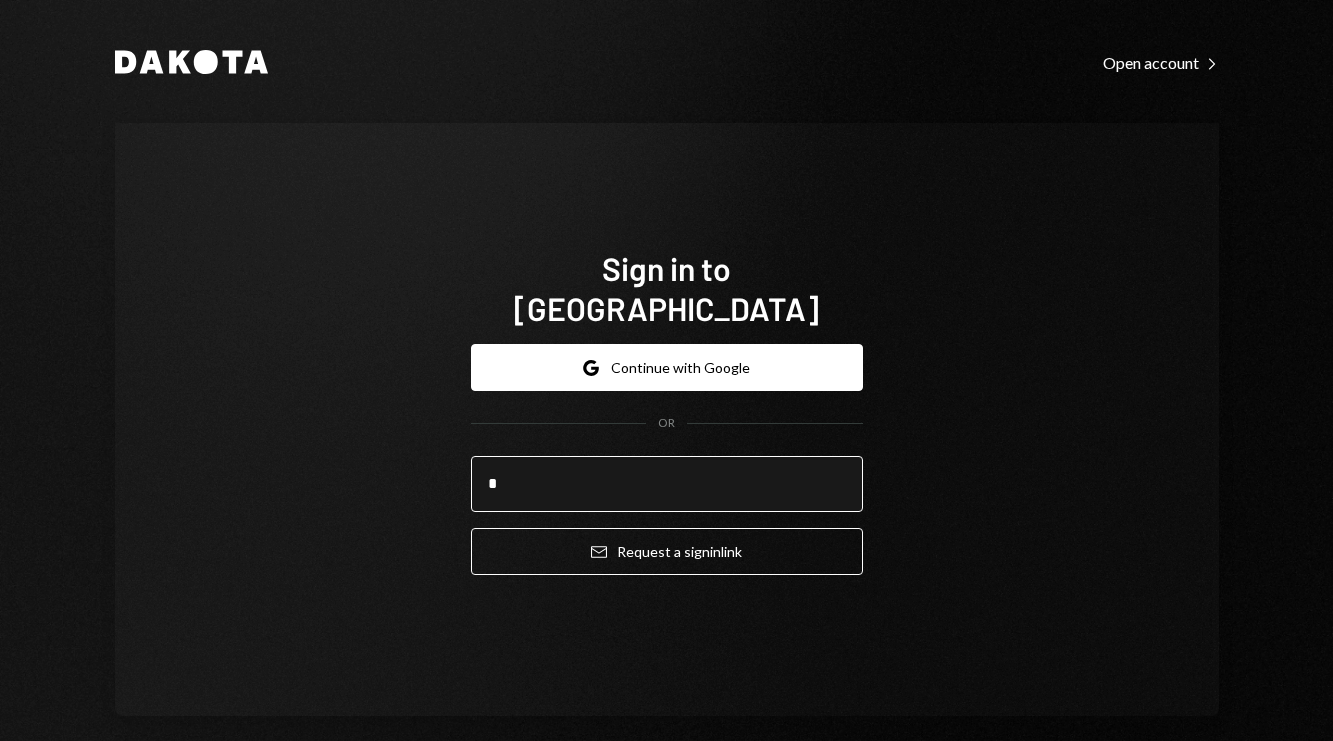 type on "**********" 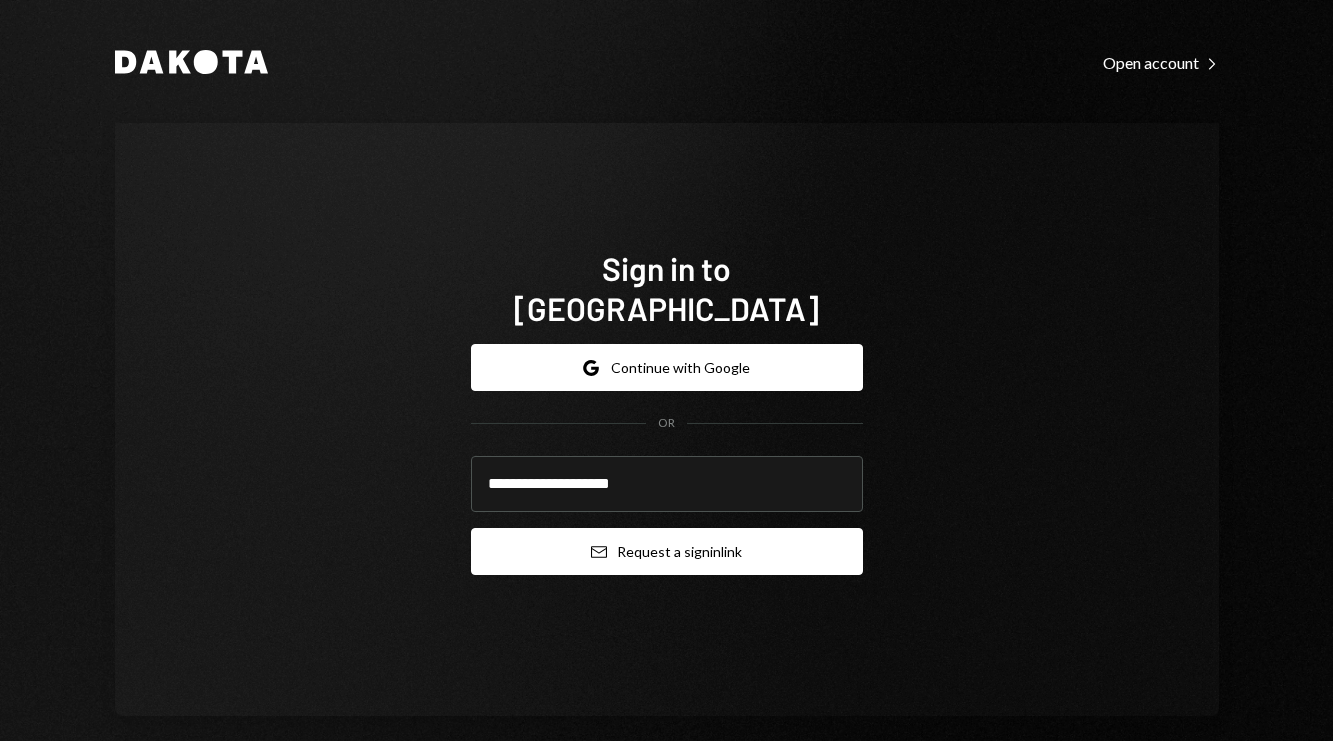 click on "Email Request a sign  in  link" at bounding box center (667, 551) 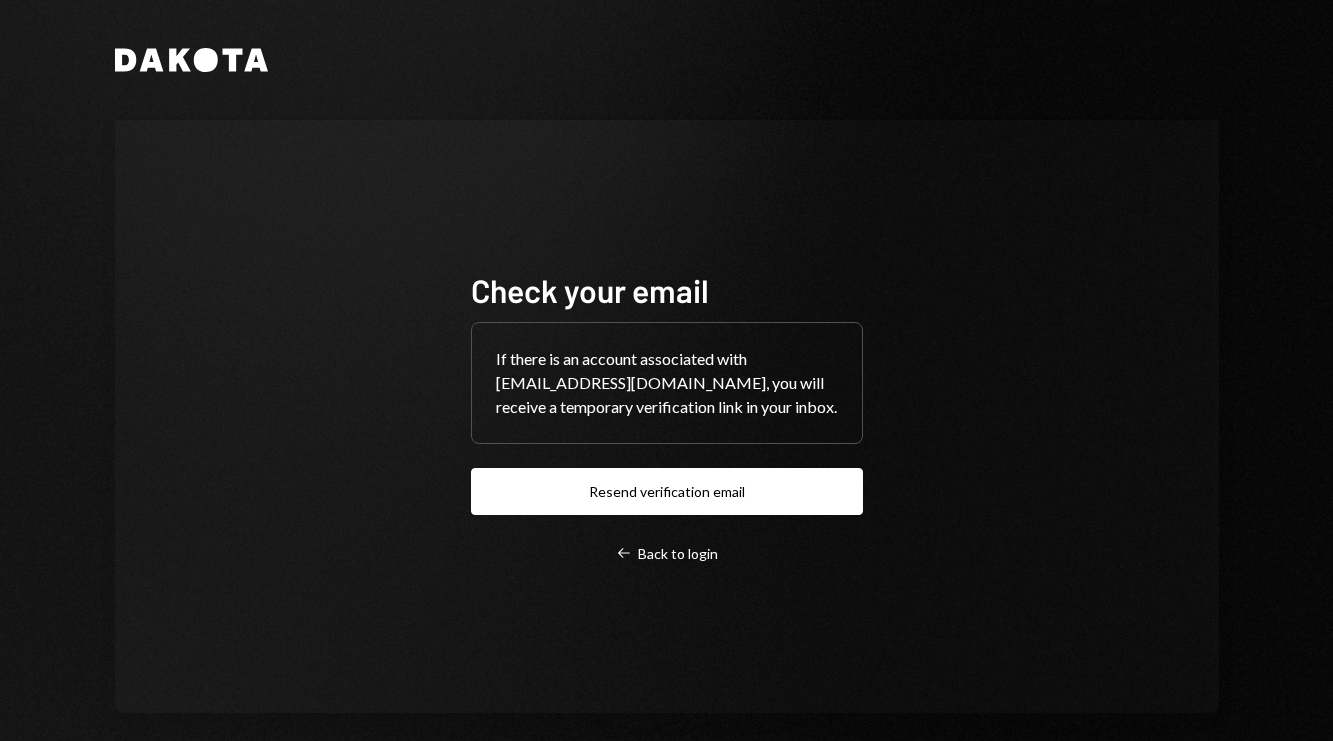 scroll, scrollTop: 0, scrollLeft: 0, axis: both 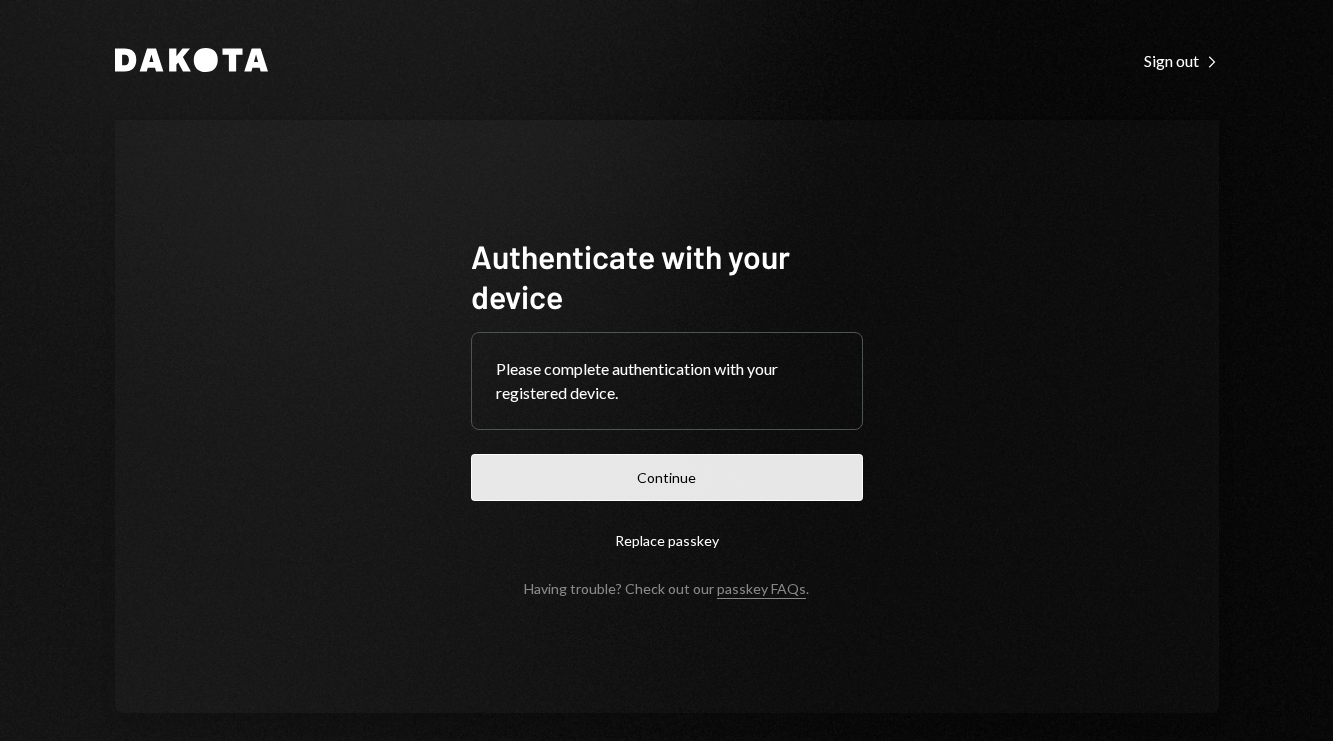 click on "Continue" at bounding box center (667, 477) 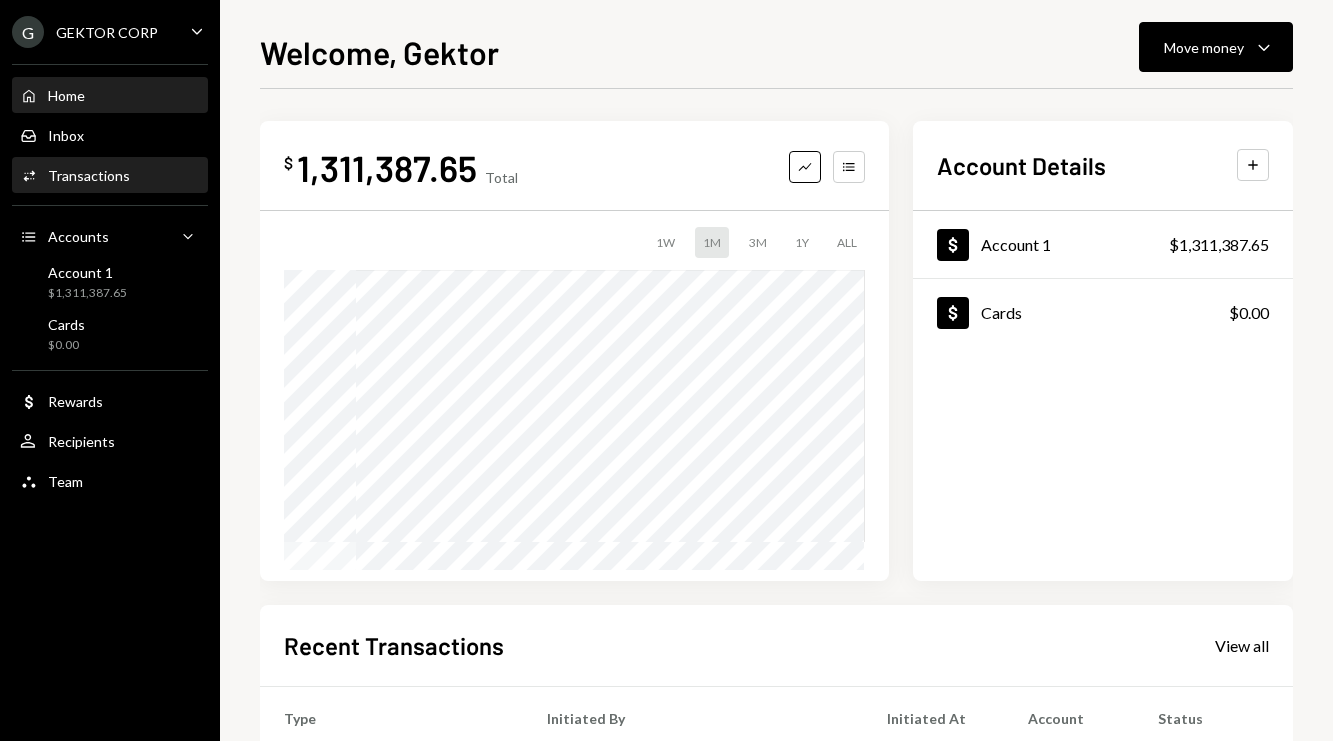click on "Activities Transactions" at bounding box center (110, 176) 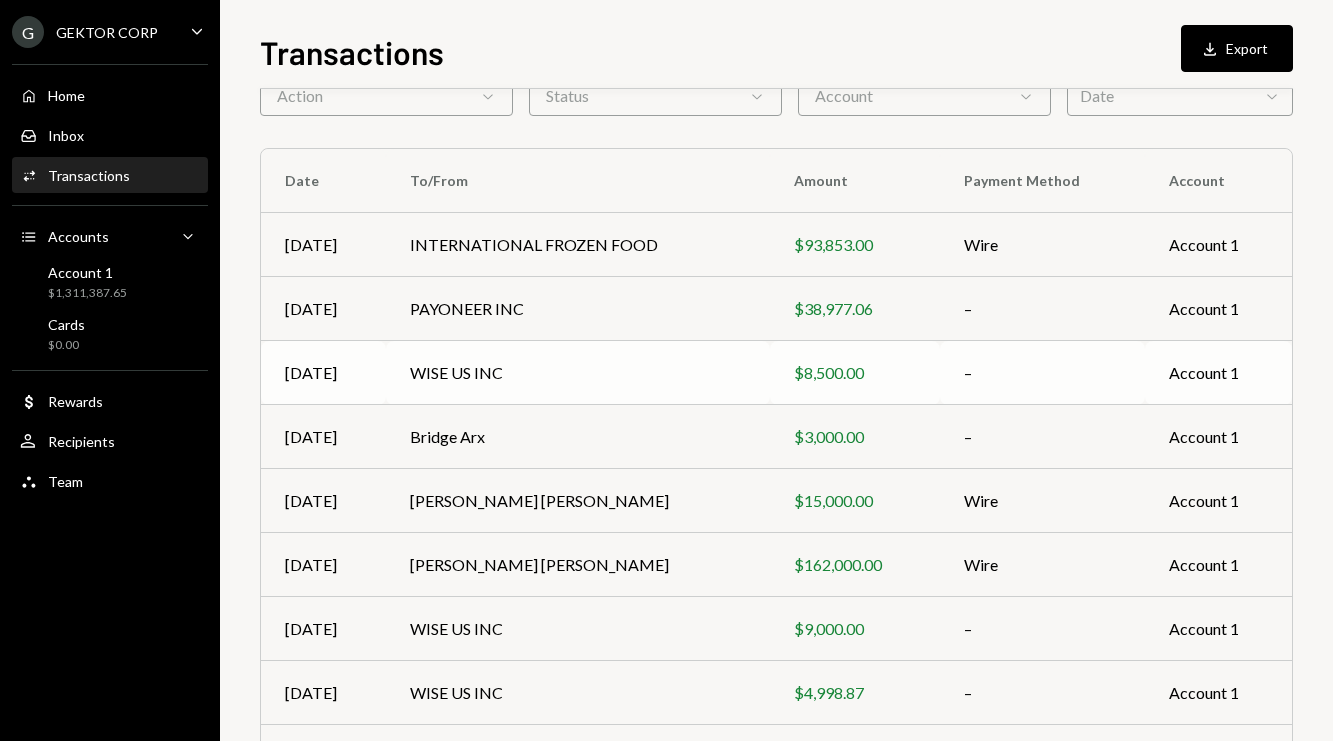 scroll, scrollTop: 127, scrollLeft: 0, axis: vertical 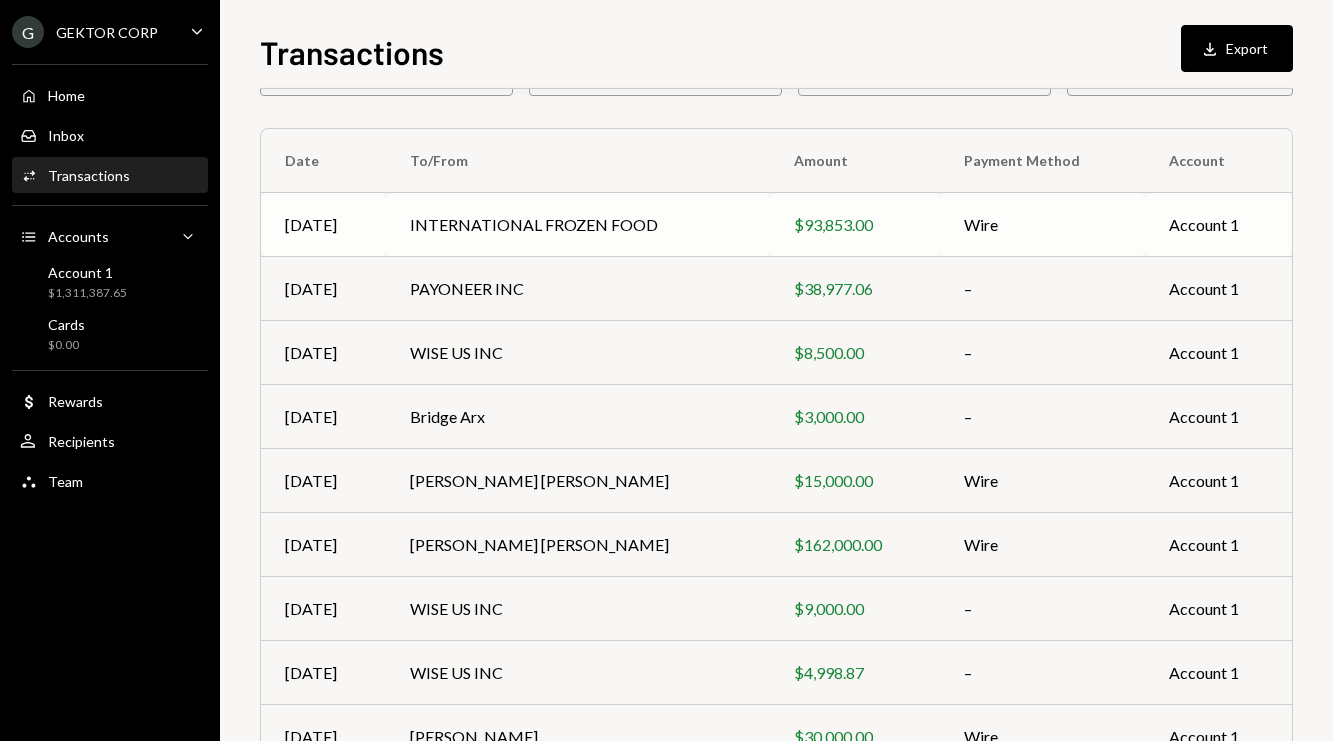 click on "INTERNATIONAL FROZEN FOOD" at bounding box center [578, 225] 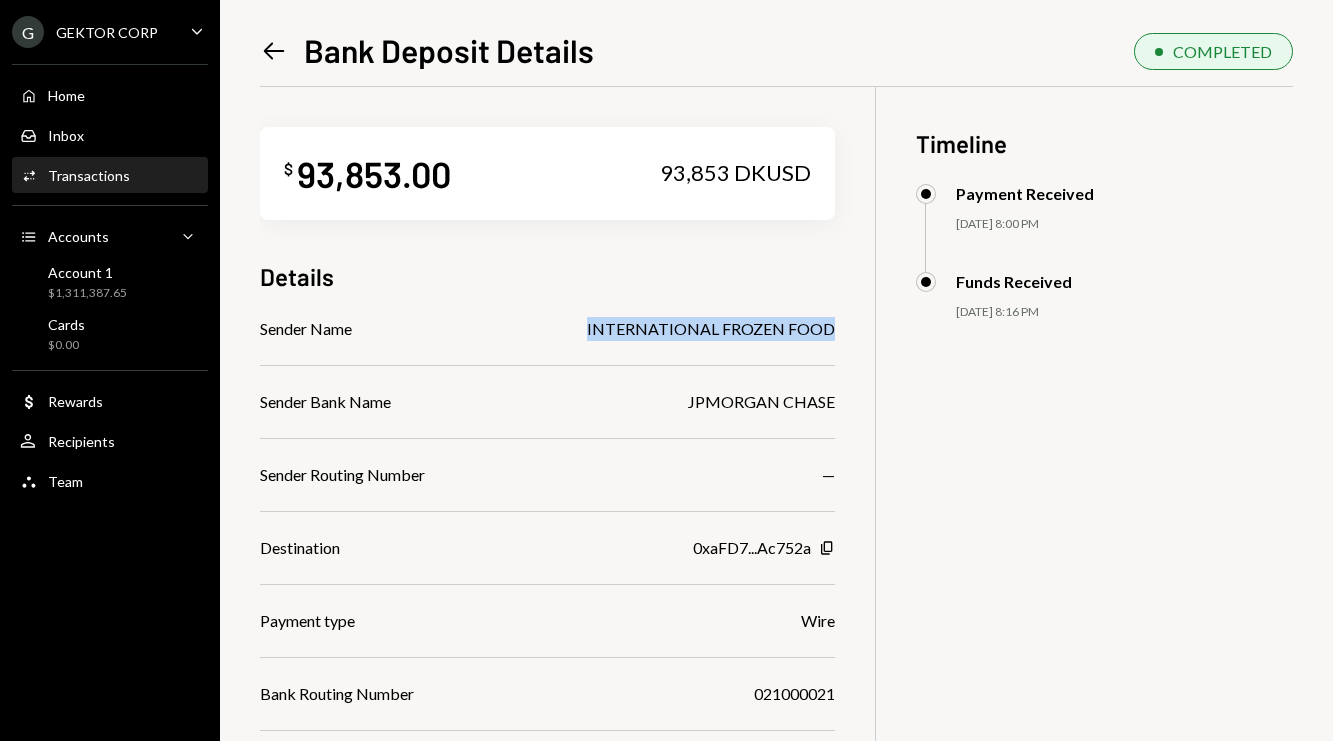 drag, startPoint x: 592, startPoint y: 328, endPoint x: 839, endPoint y: 330, distance: 247.0081 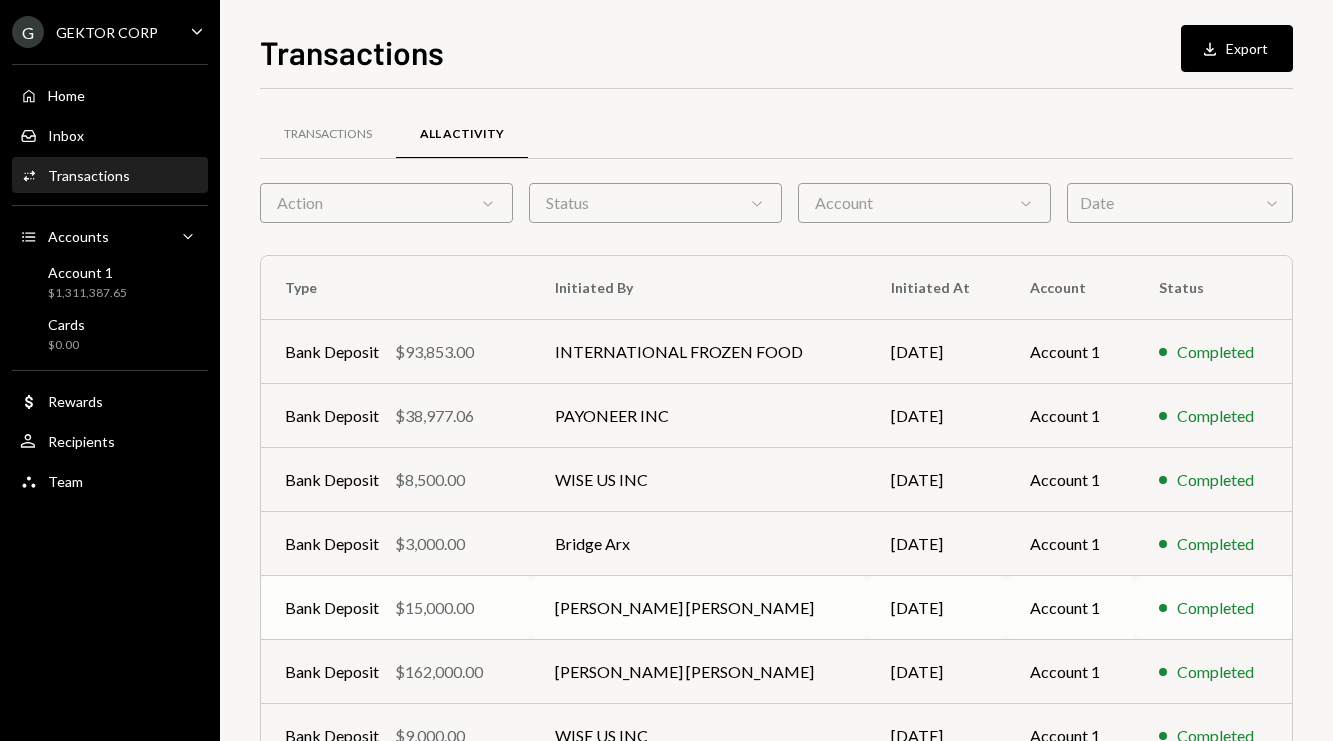click on "[PERSON_NAME] [PERSON_NAME]" at bounding box center [699, 608] 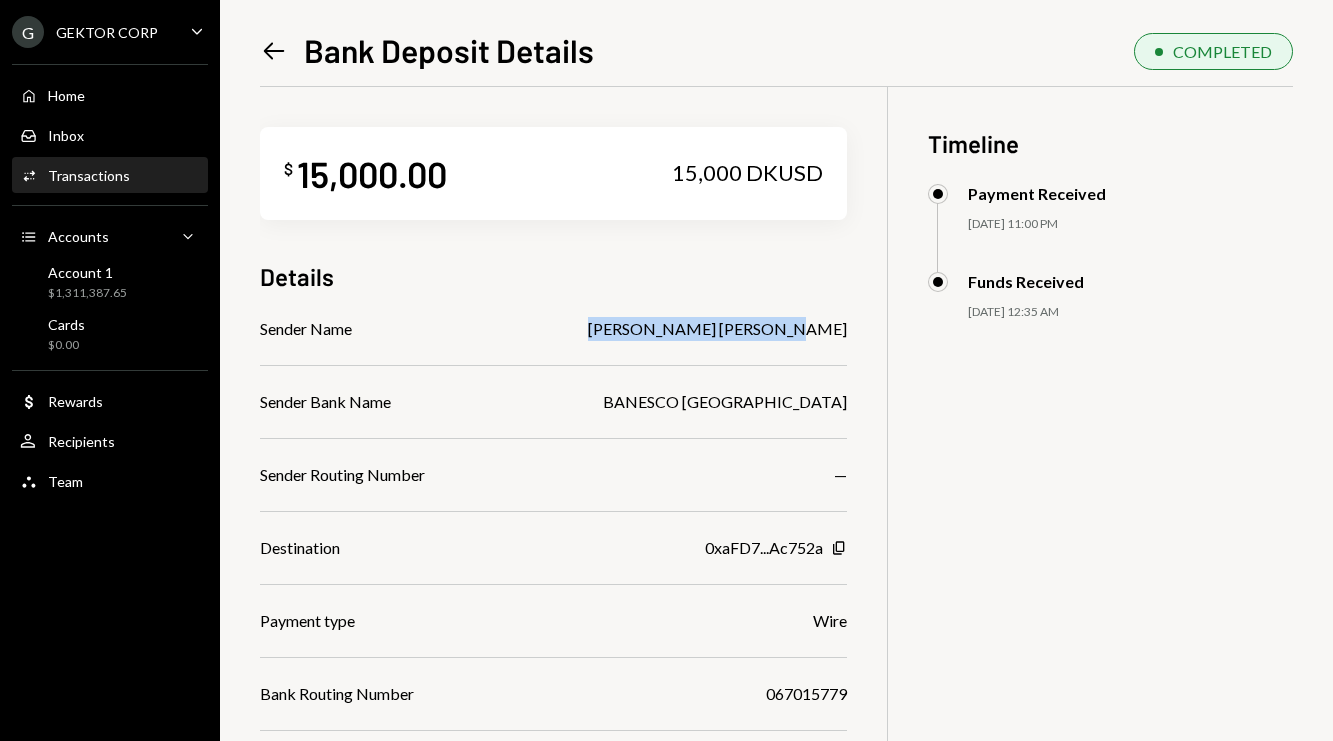 drag, startPoint x: 618, startPoint y: 329, endPoint x: 841, endPoint y: 321, distance: 223.14345 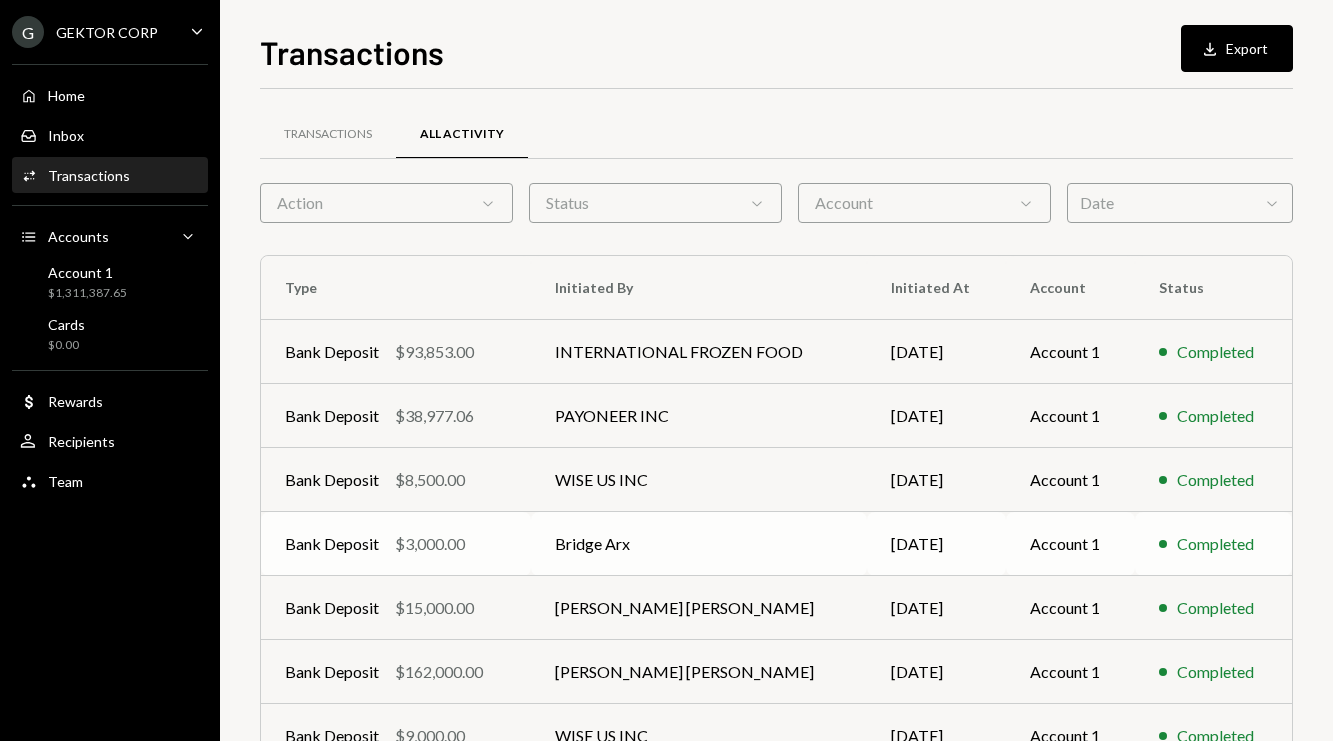 click on "Bridge Arx" at bounding box center [699, 544] 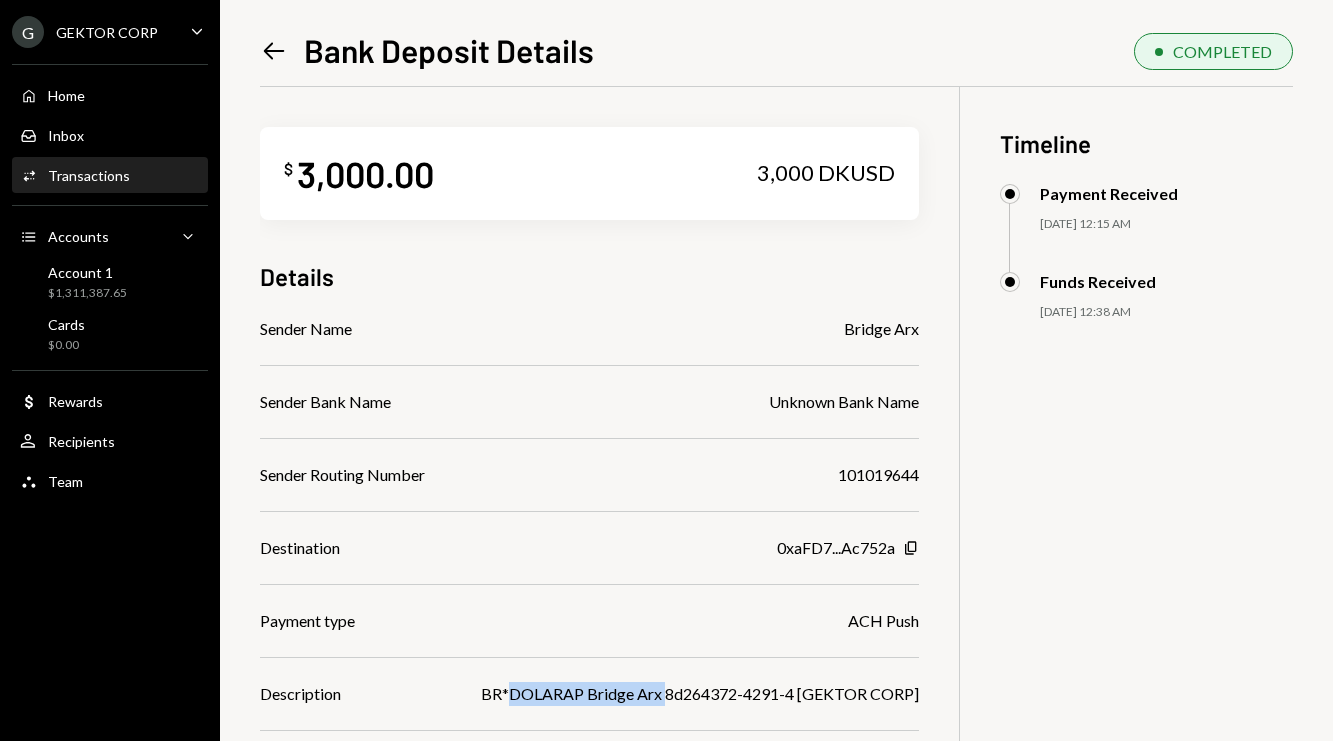drag, startPoint x: 511, startPoint y: 691, endPoint x: 668, endPoint y: 685, distance: 157.11461 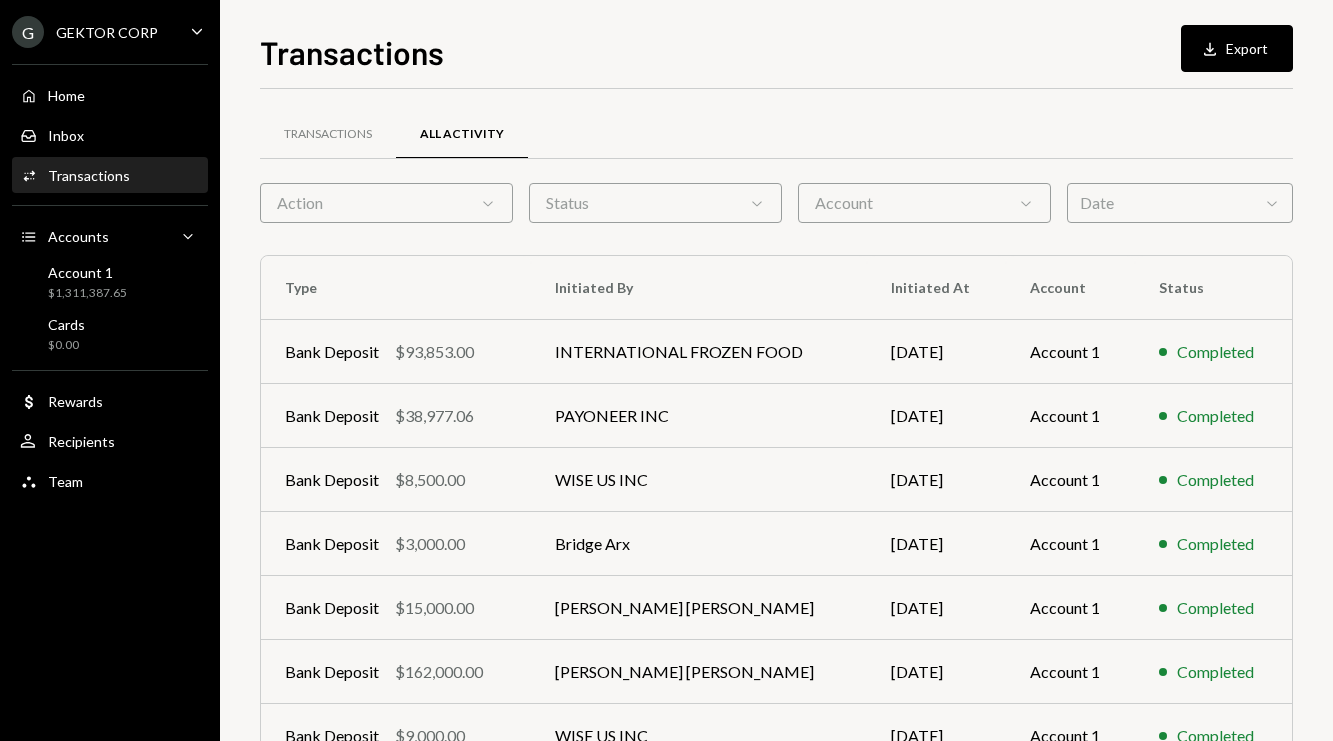 scroll, scrollTop: 0, scrollLeft: 0, axis: both 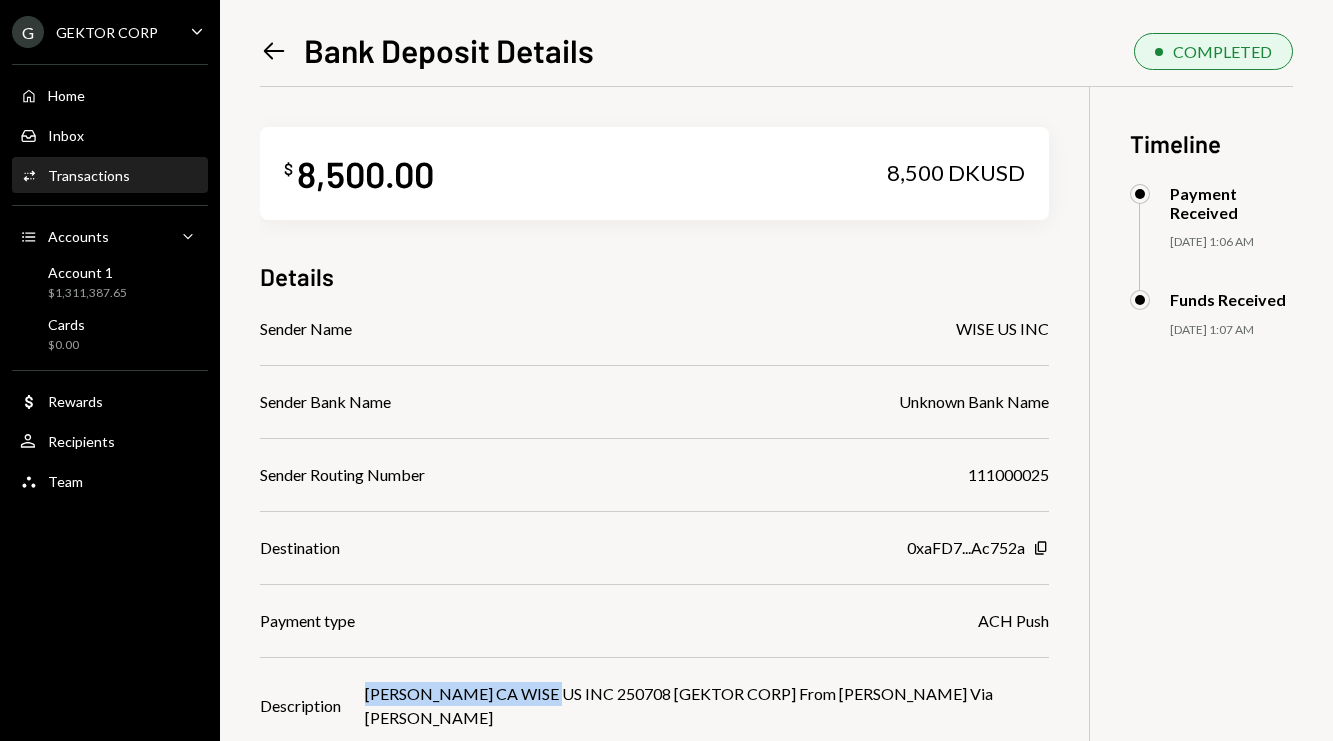 drag, startPoint x: 403, startPoint y: 690, endPoint x: 593, endPoint y: 684, distance: 190.09471 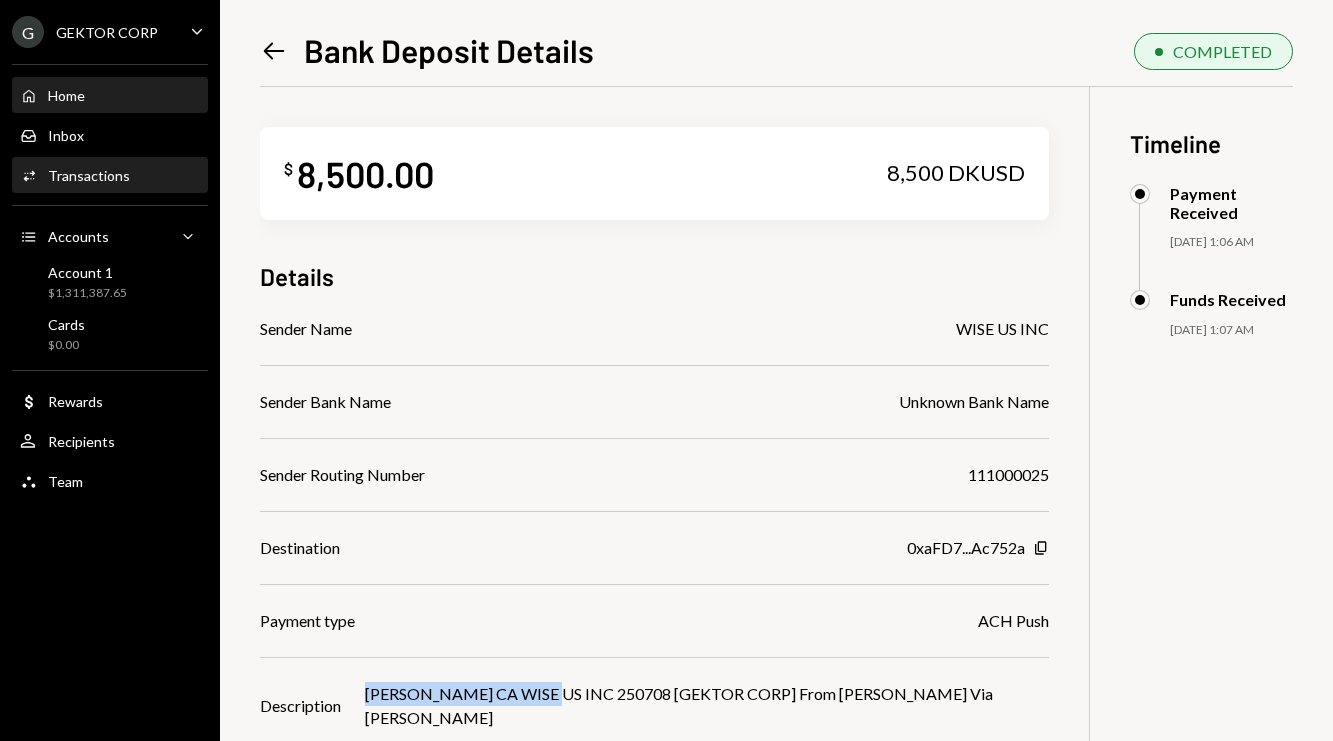 click on "Home Home" at bounding box center (110, 96) 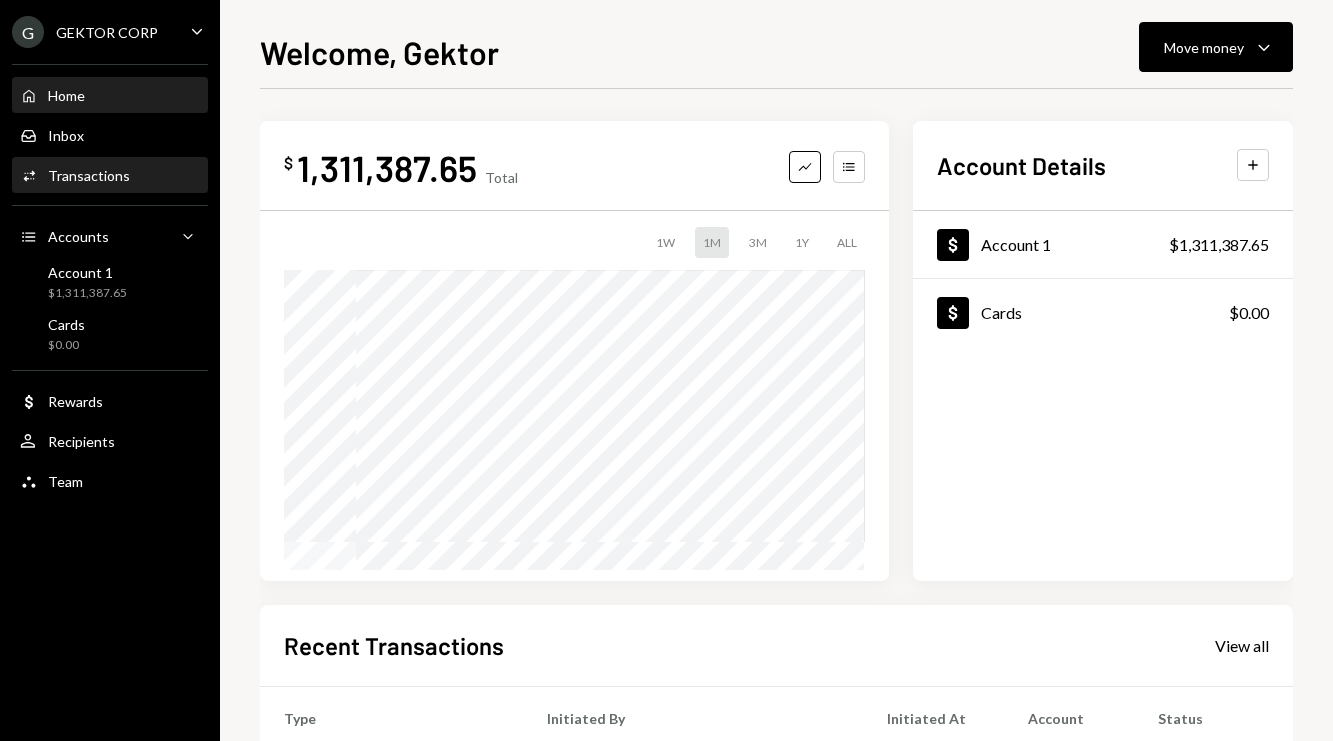 click on "Home Home Inbox Inbox Activities Transactions Accounts Accounts Caret Down Account 1 $1,311,387.65 Cards $0.00 Dollar Rewards User Recipients Team Team" at bounding box center (110, 277) 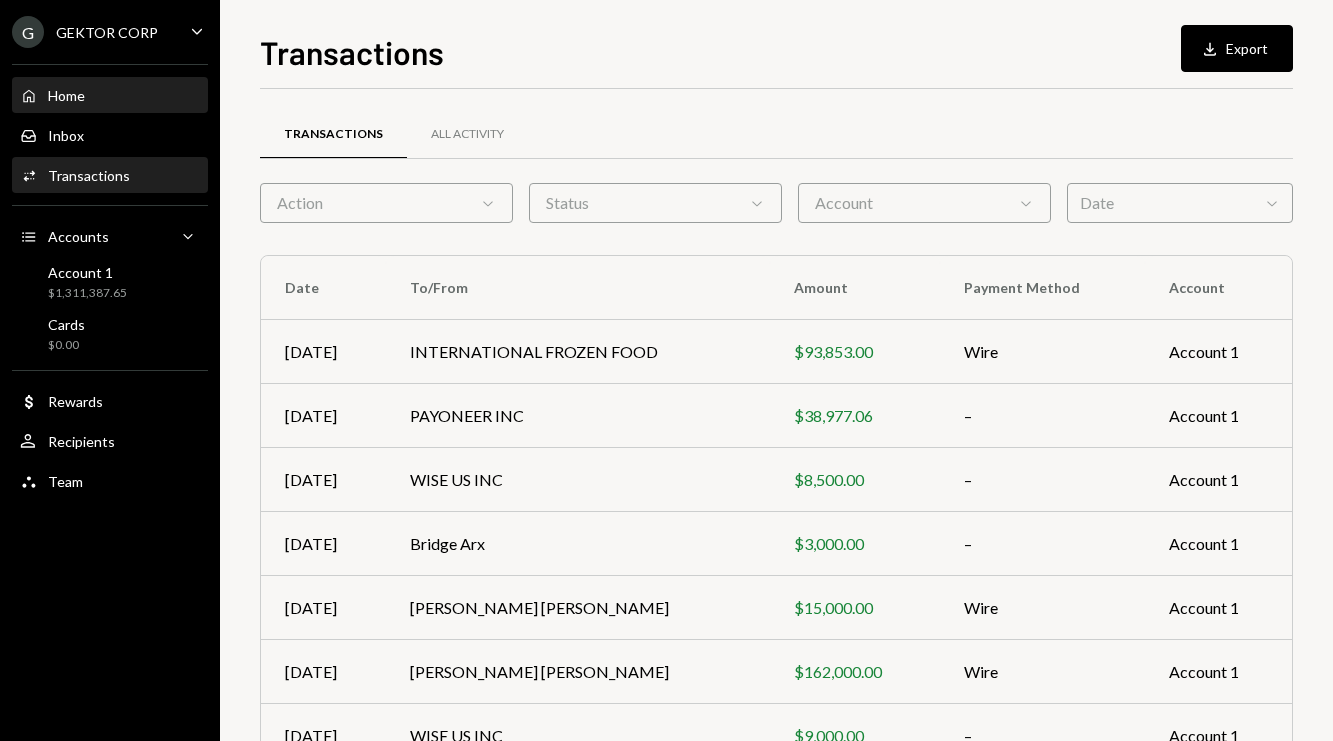 click on "Home Home" at bounding box center (110, 96) 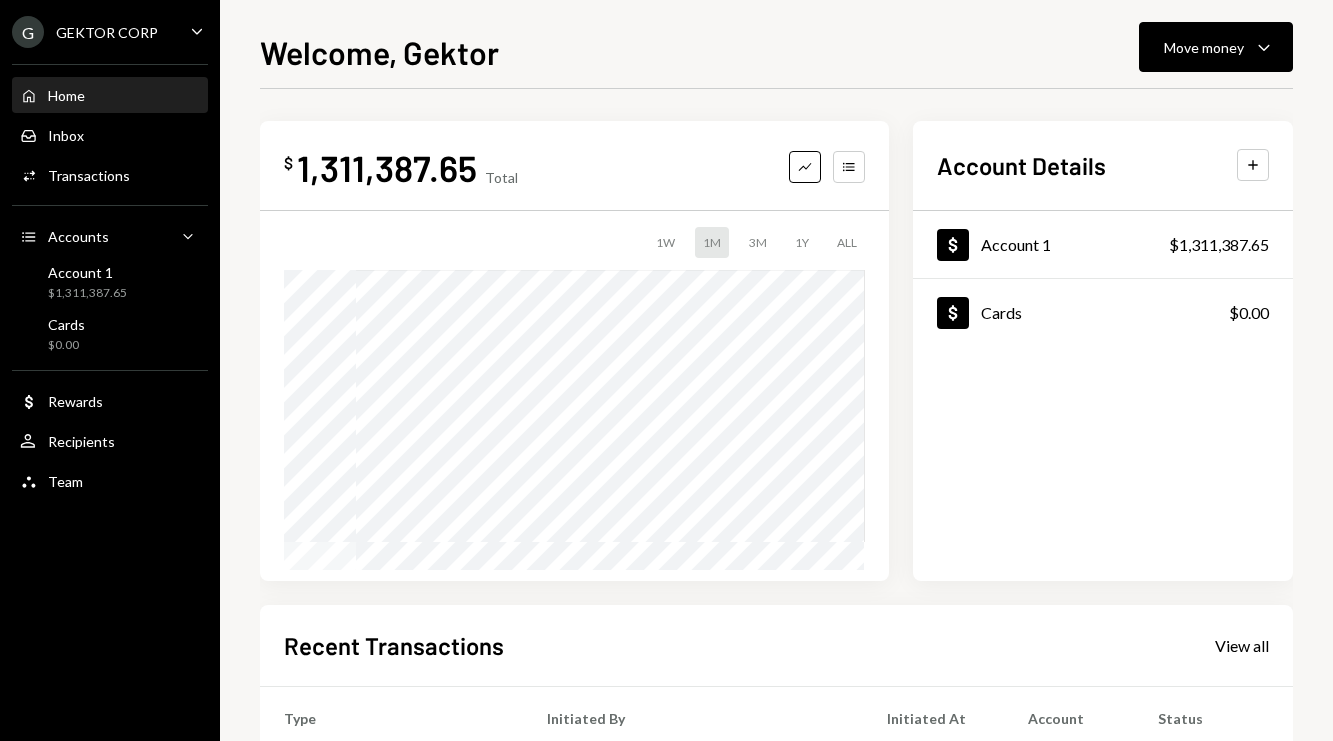 click on "Welcome, Gektor Move money Caret Down $ 1,311,387.65 Total Graph Accounts 1W 1M 3M 1Y ALL Account Details Plus Dollar Account 1 $1,311,387.65 Dollar Cards $0.00 Recent Transactions View all Type Initiated By Initiated At Account Status Bank Deposit $93,853.00 INTERNATIONAL FROZEN FOOD 07/09/2025 Account 1 Completed Bank Deposit $38,977.06 PAYONEER INC 07/09/2025 Account 1 Completed Bank Deposit $8,500.00 WISE US INC 07/09/2025 Account 1 Completed Bank Deposit $3,000.00 Bridge Arx 07/09/2025 Account 1 Completed Bank Deposit $15,000.00 MARTIN EZEQUIEL BORCHES 07/08/2025 Account 1 Completed" at bounding box center [776, 370] 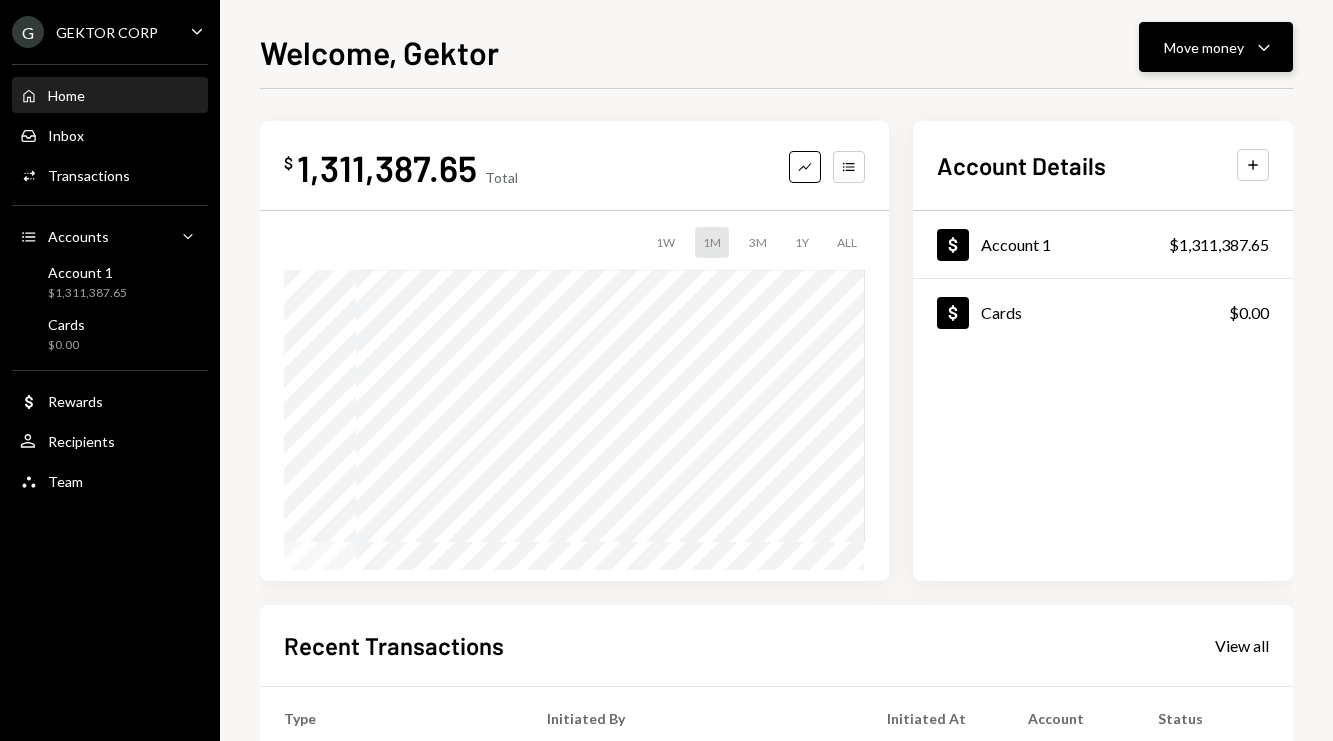 click on "Move money Caret Down" at bounding box center (1216, 47) 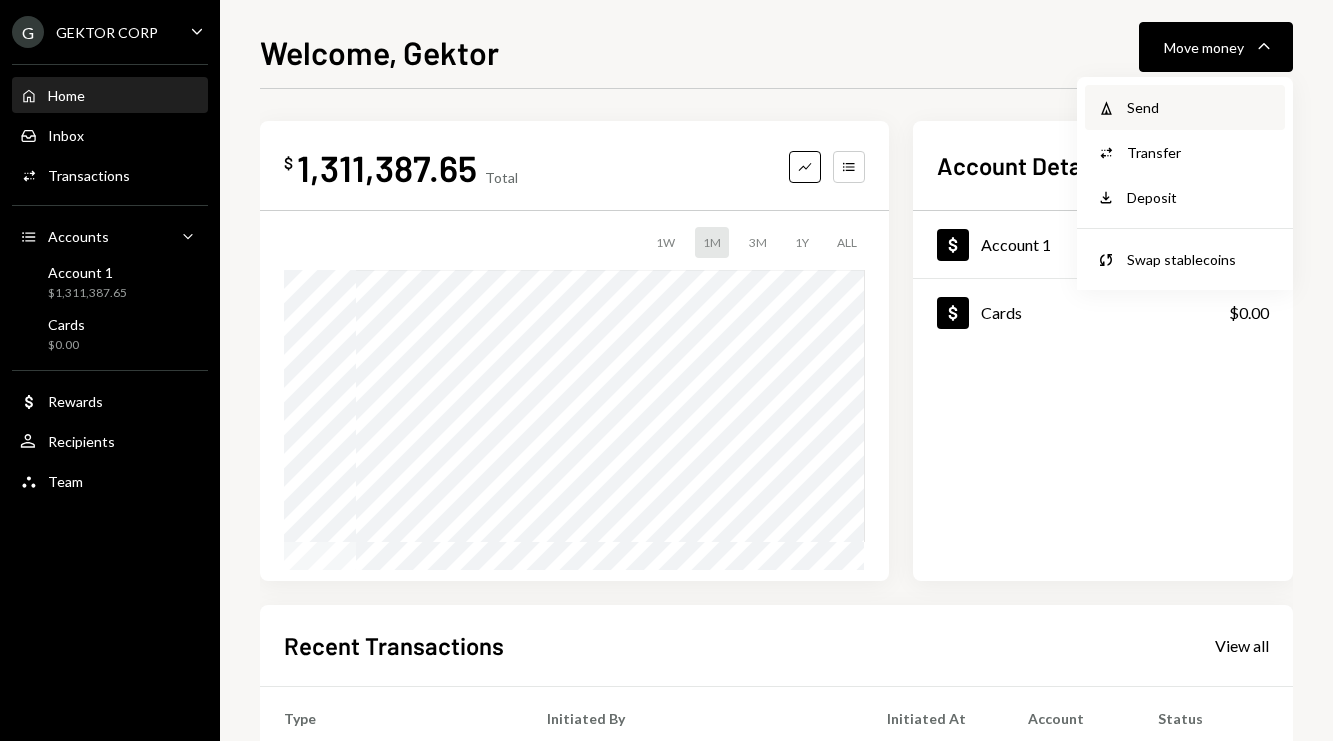 click on "Withdraw Send" at bounding box center (1185, 107) 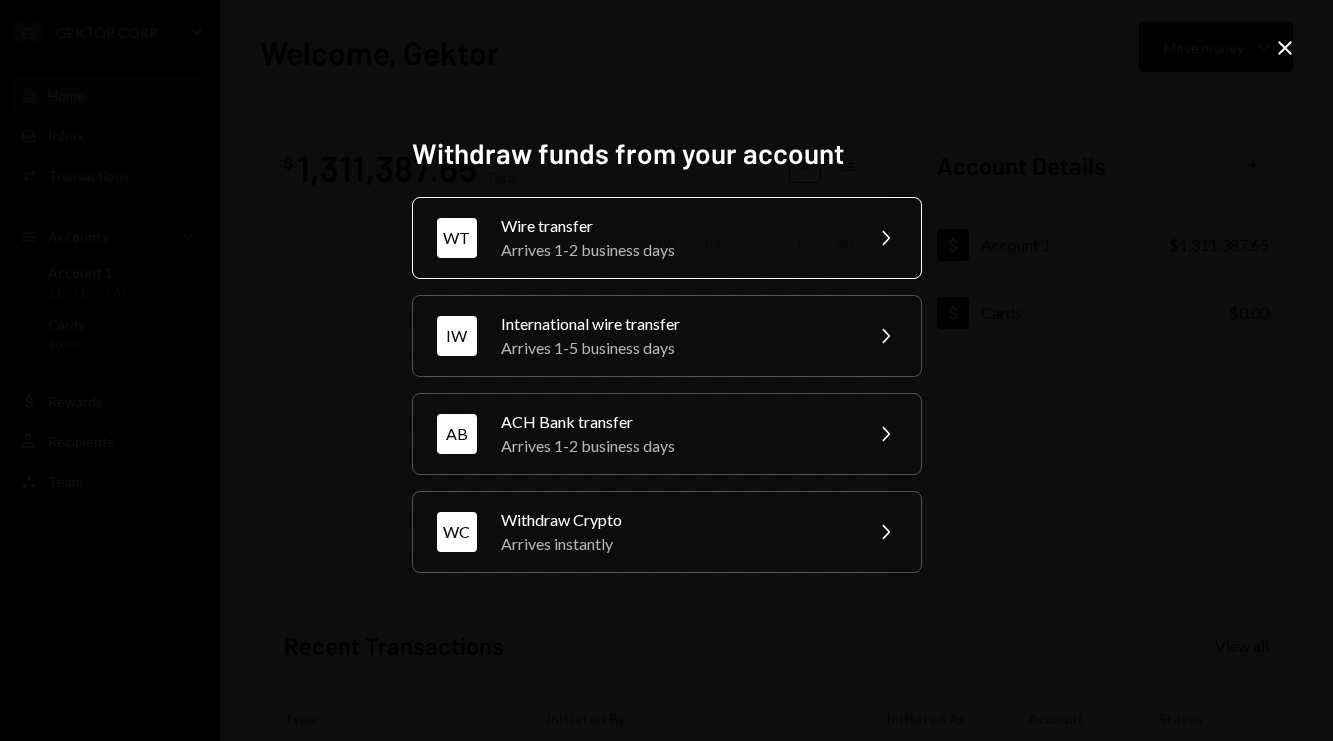 click on "Arrives 1-2 business days" at bounding box center [675, 250] 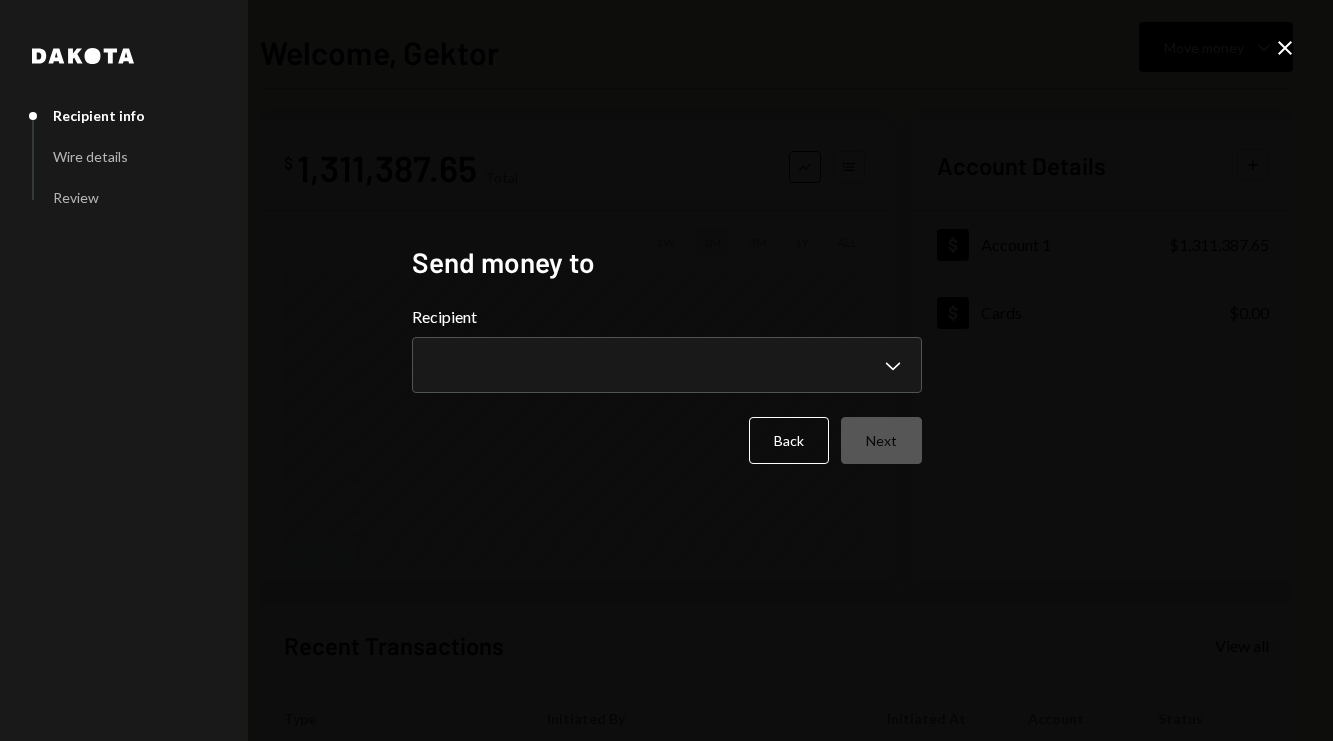 click on "**********" at bounding box center (667, 384) 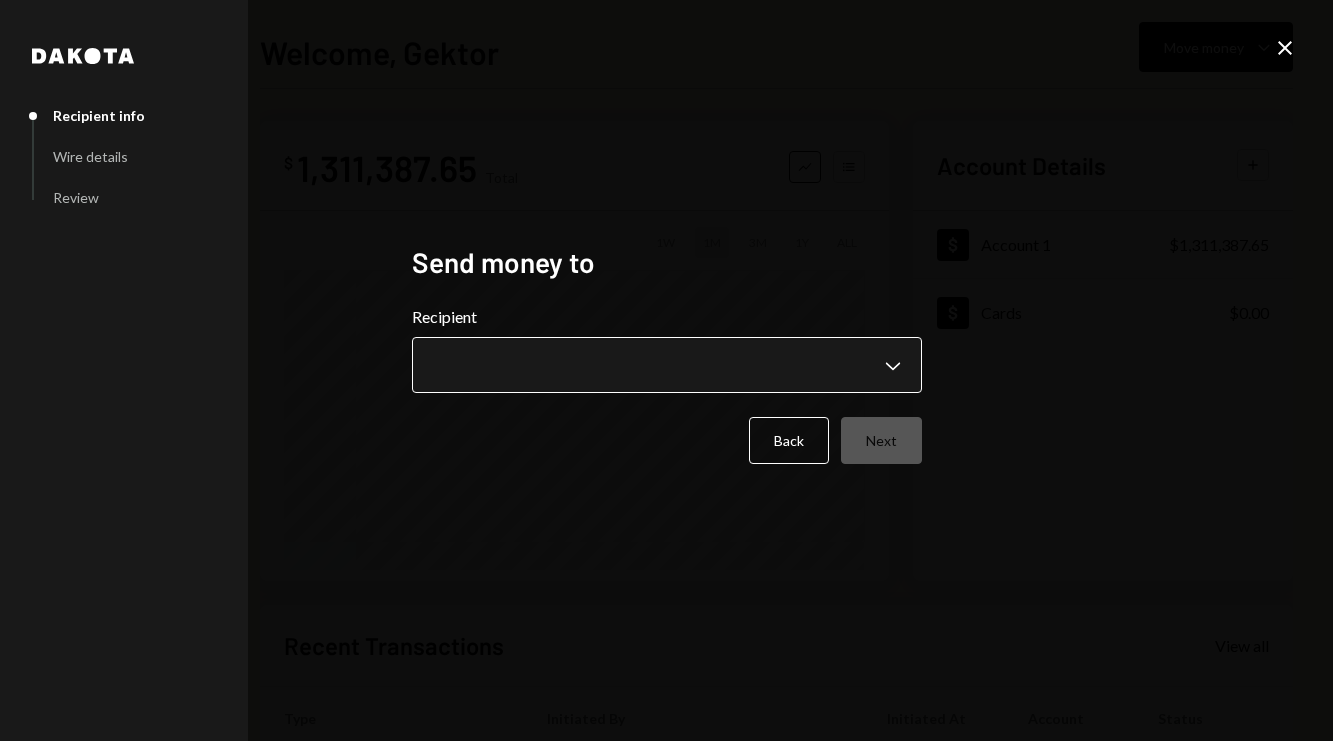 click on "**********" at bounding box center [666, 370] 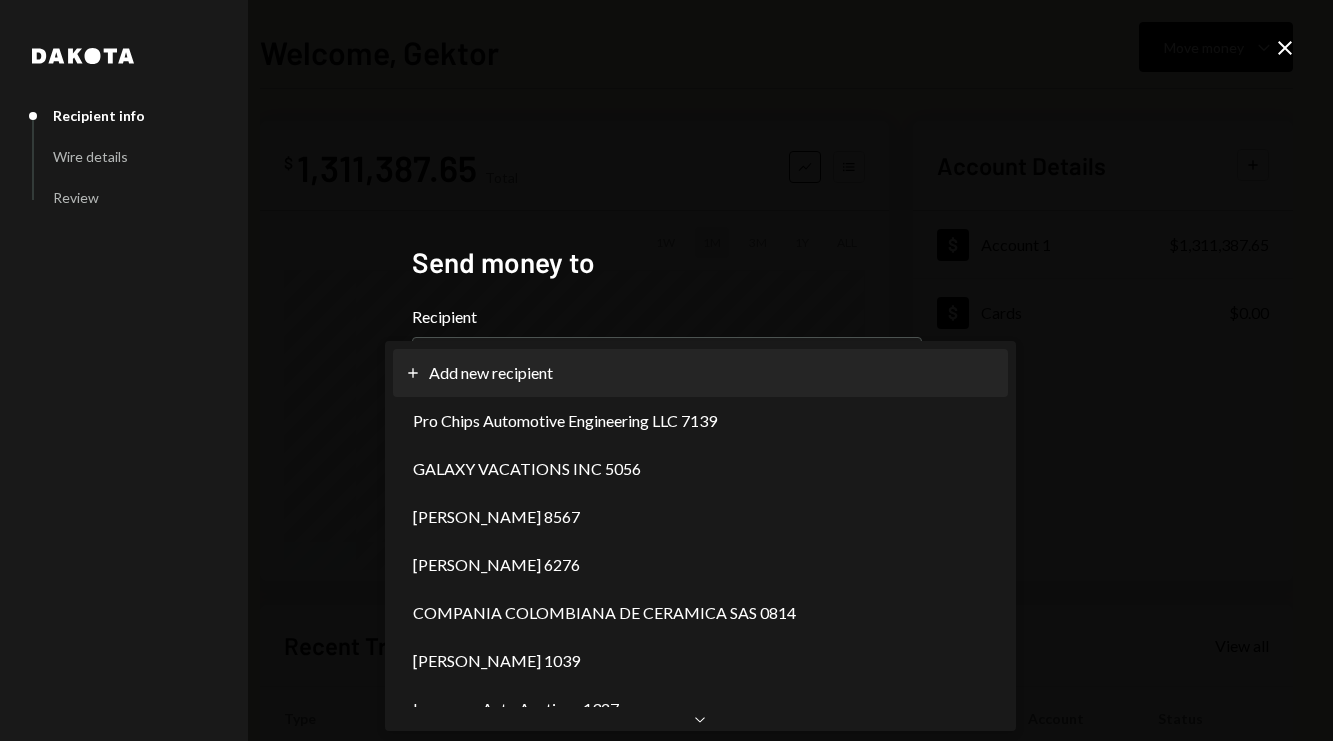 select on "**********" 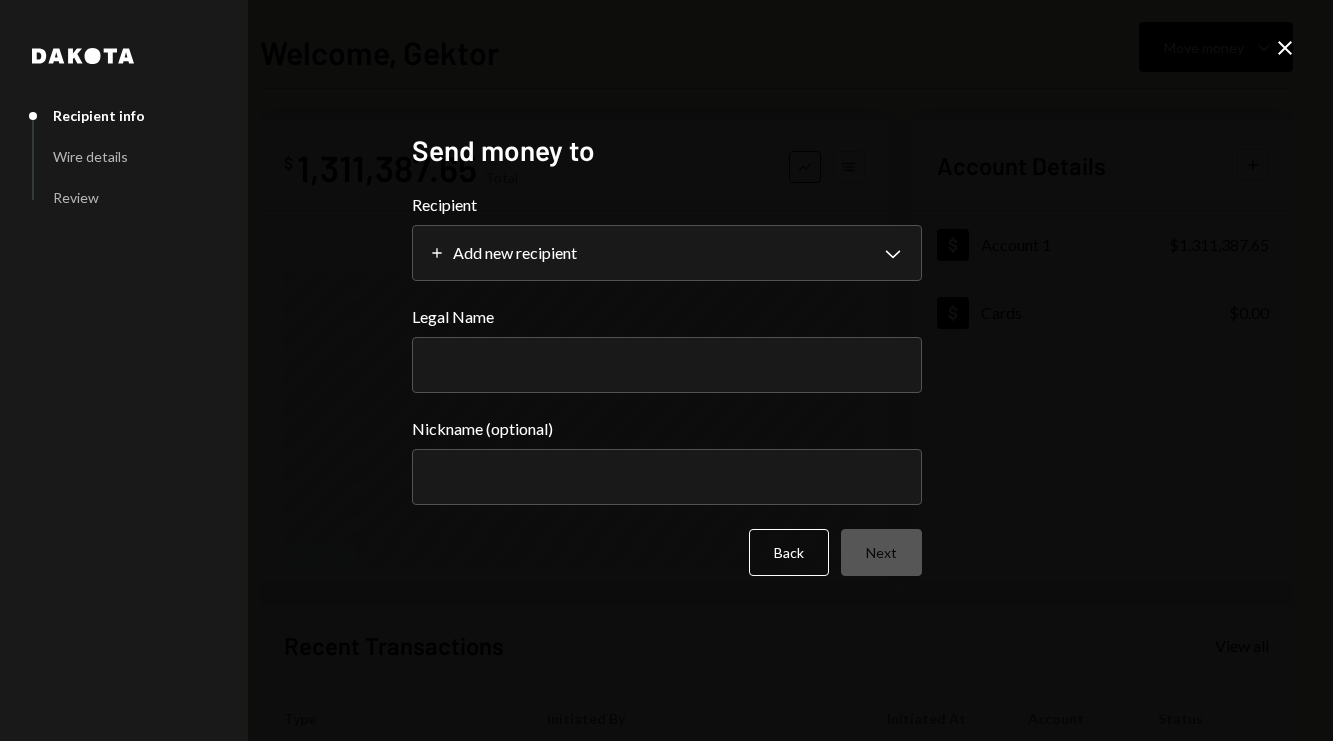 click on "**********" at bounding box center [667, 384] 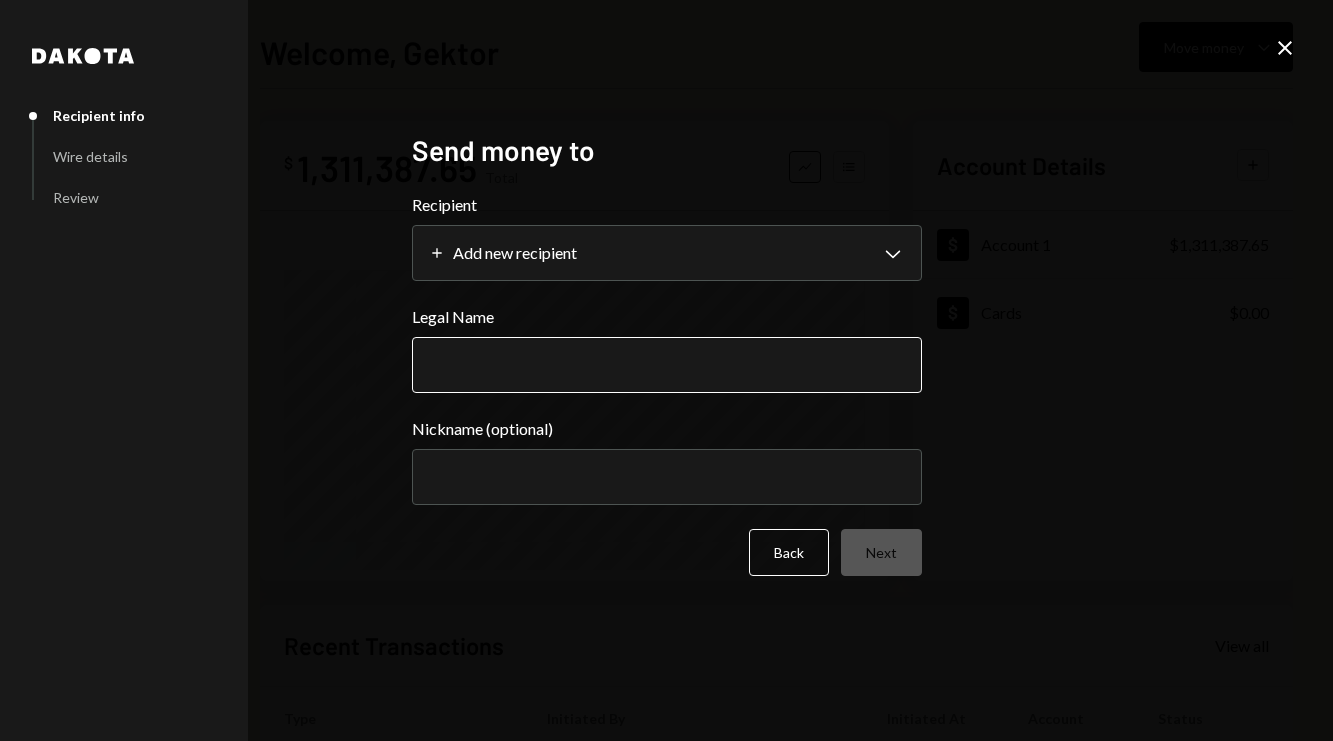 click on "Legal Name" at bounding box center [667, 365] 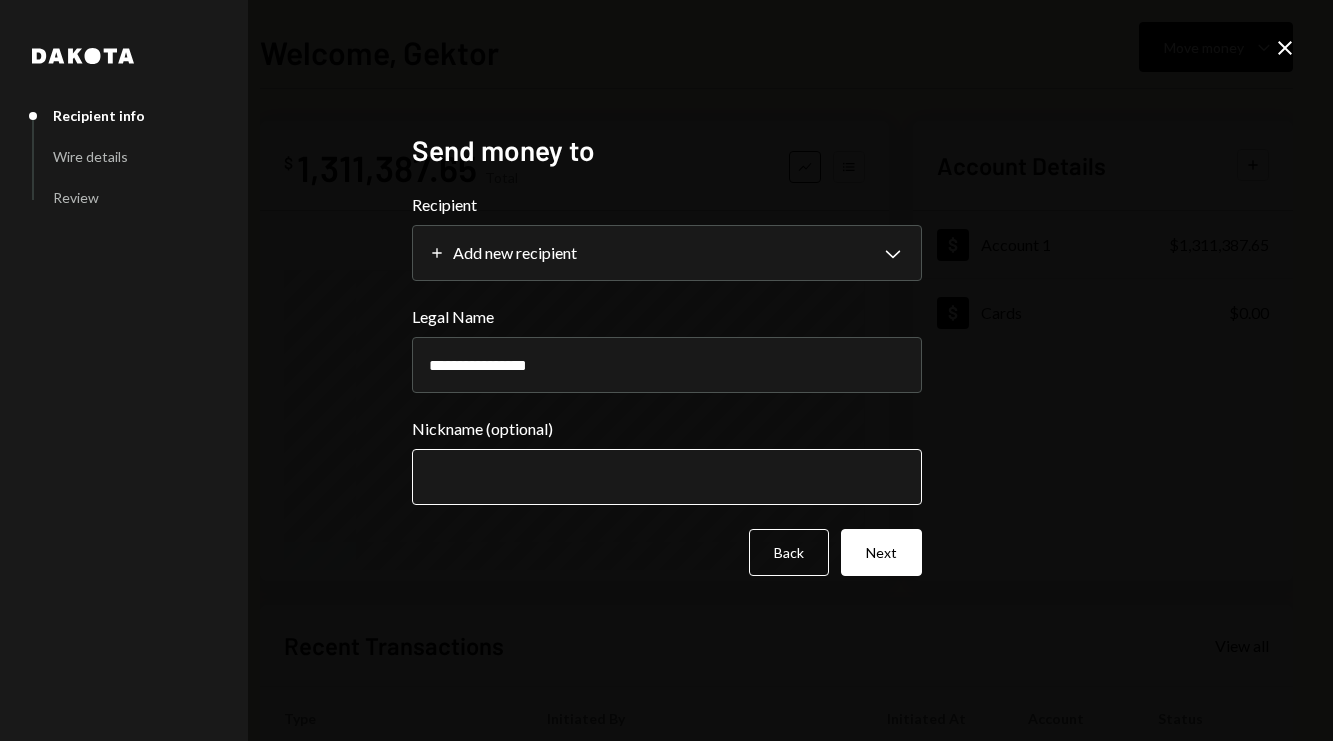 type on "**********" 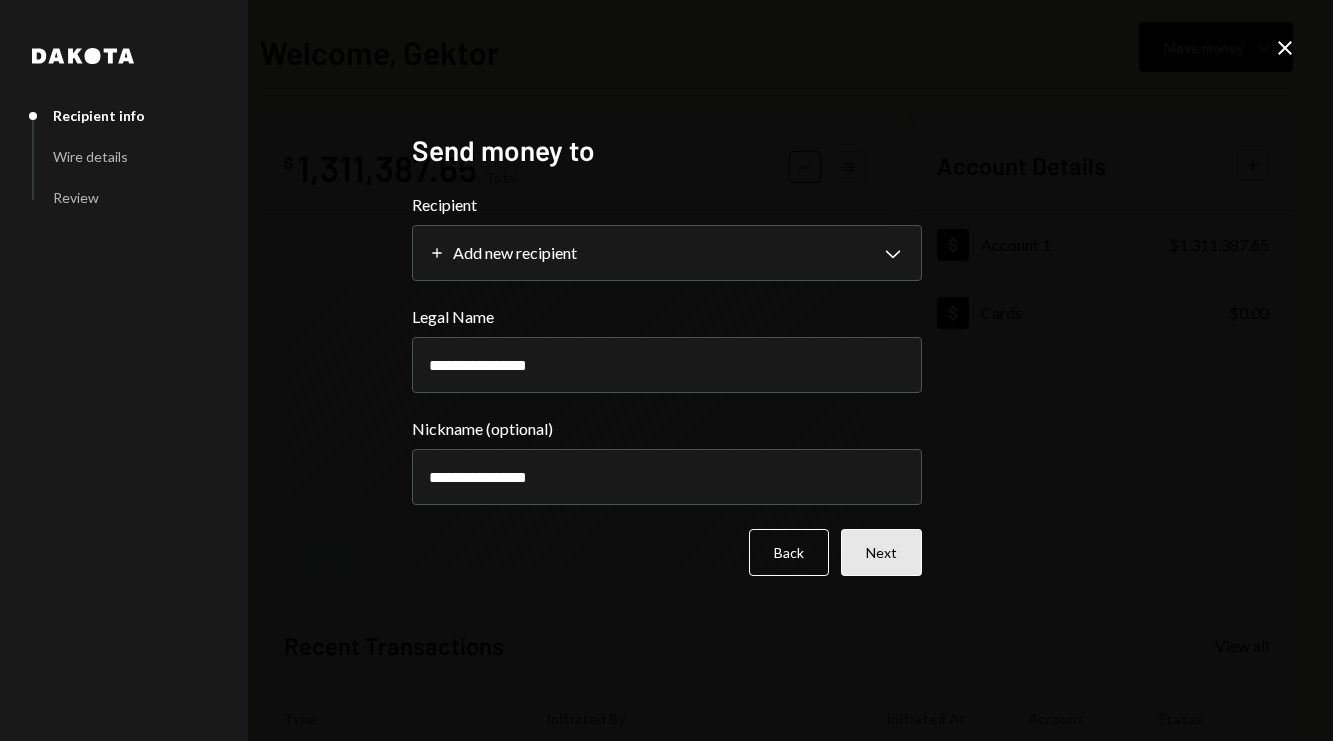 type on "**********" 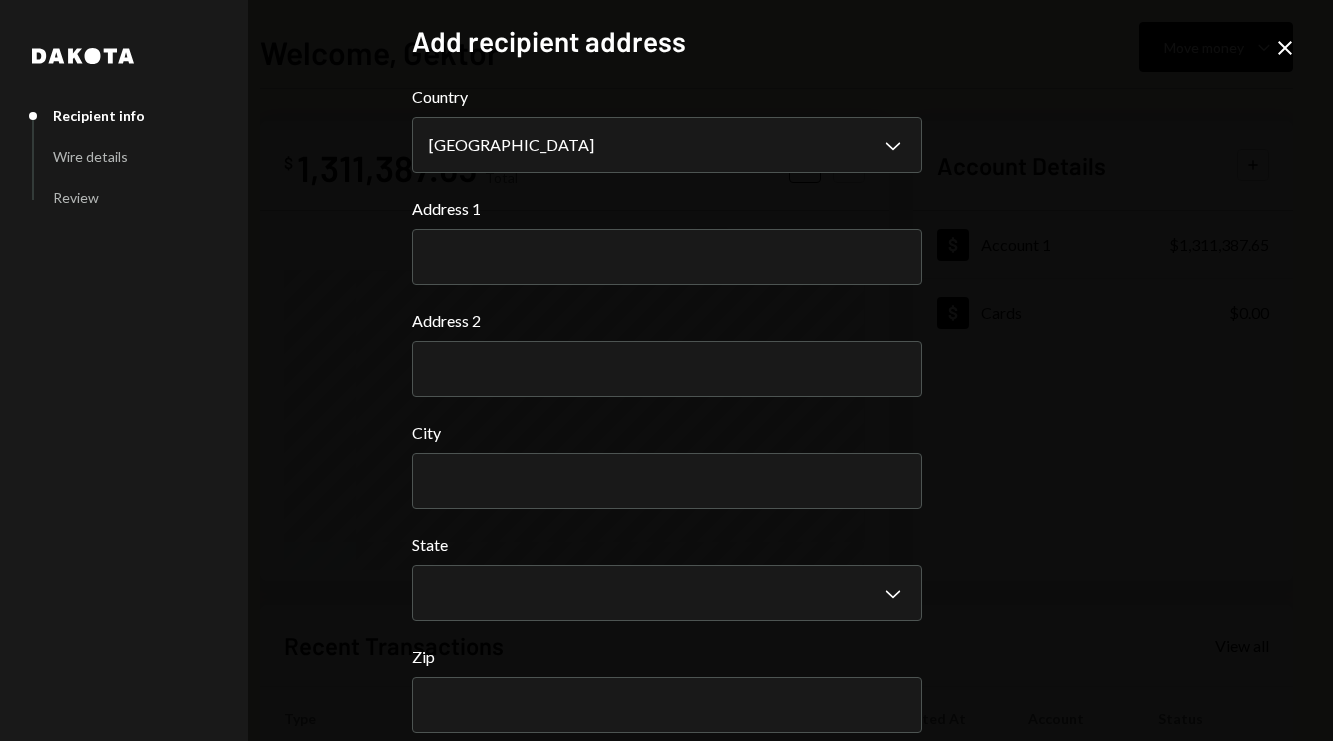 click on "Address 2" at bounding box center (667, 321) 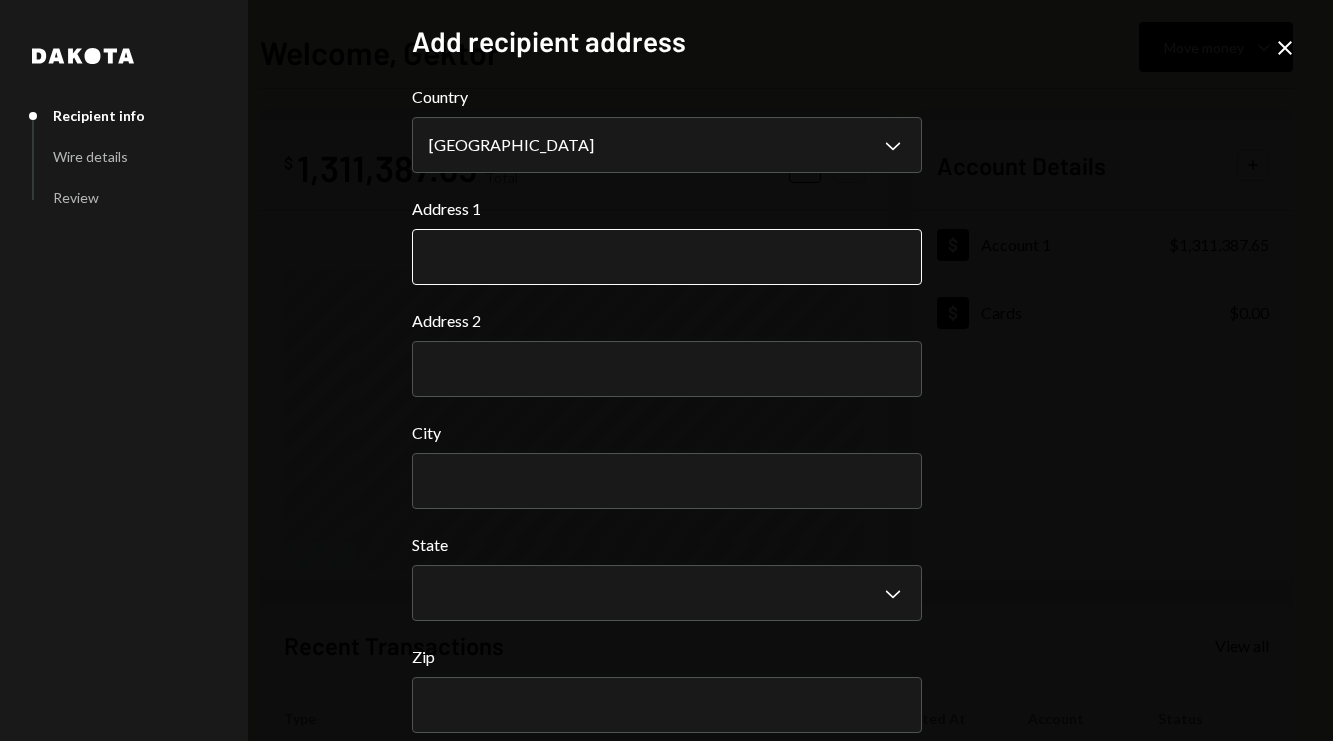 click on "Address 1" at bounding box center [667, 257] 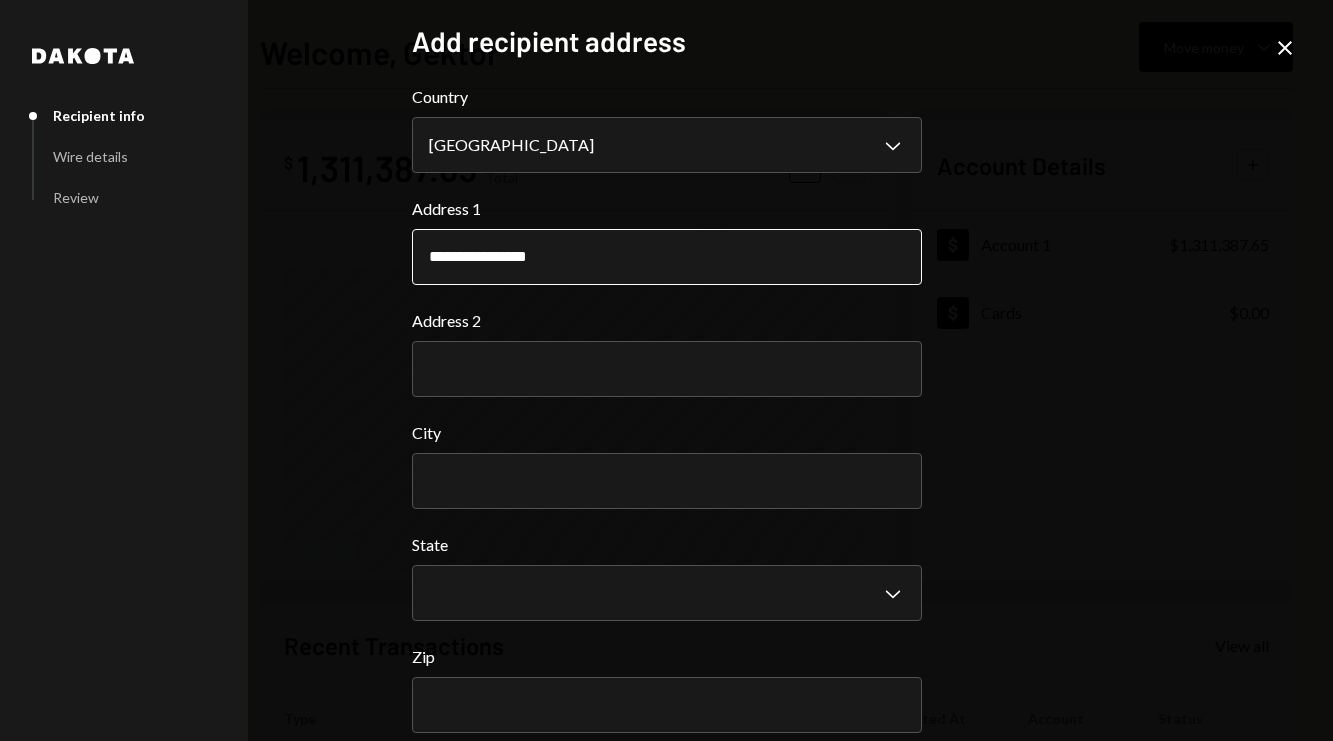 type on "**********" 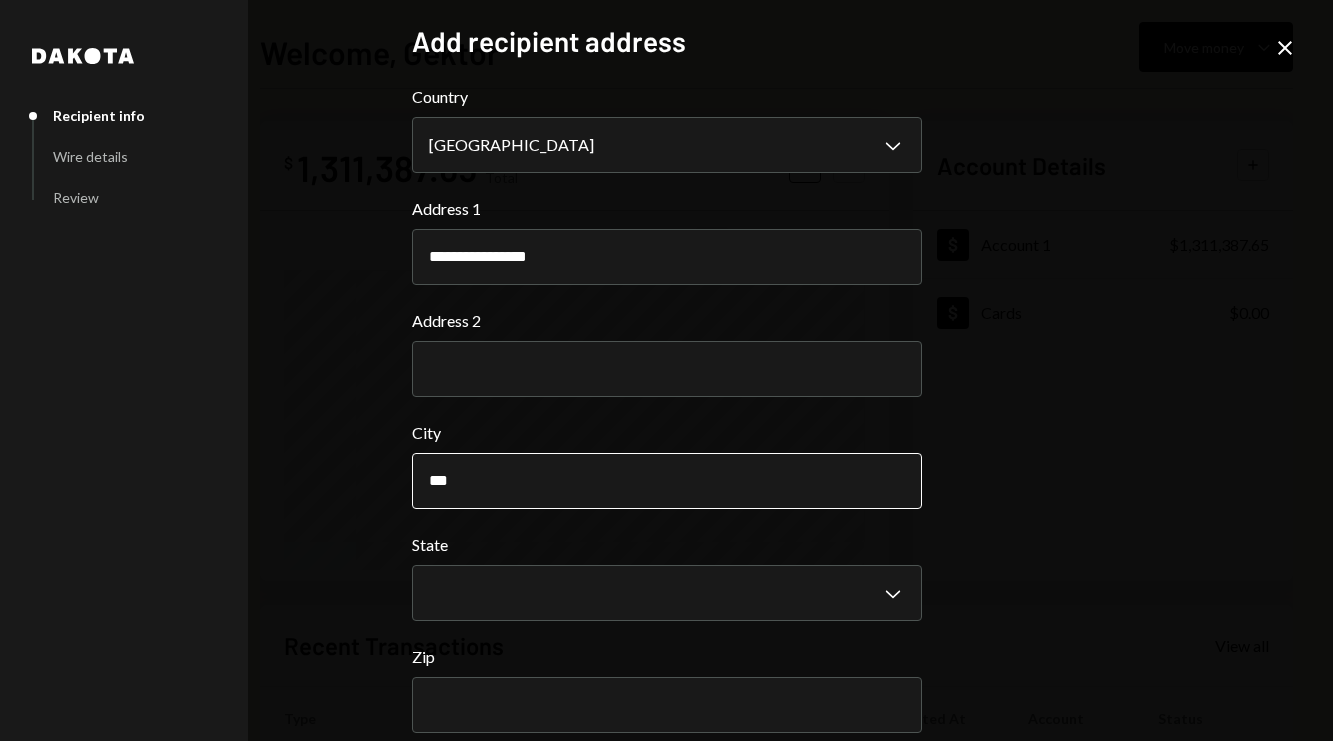 type on "*****" 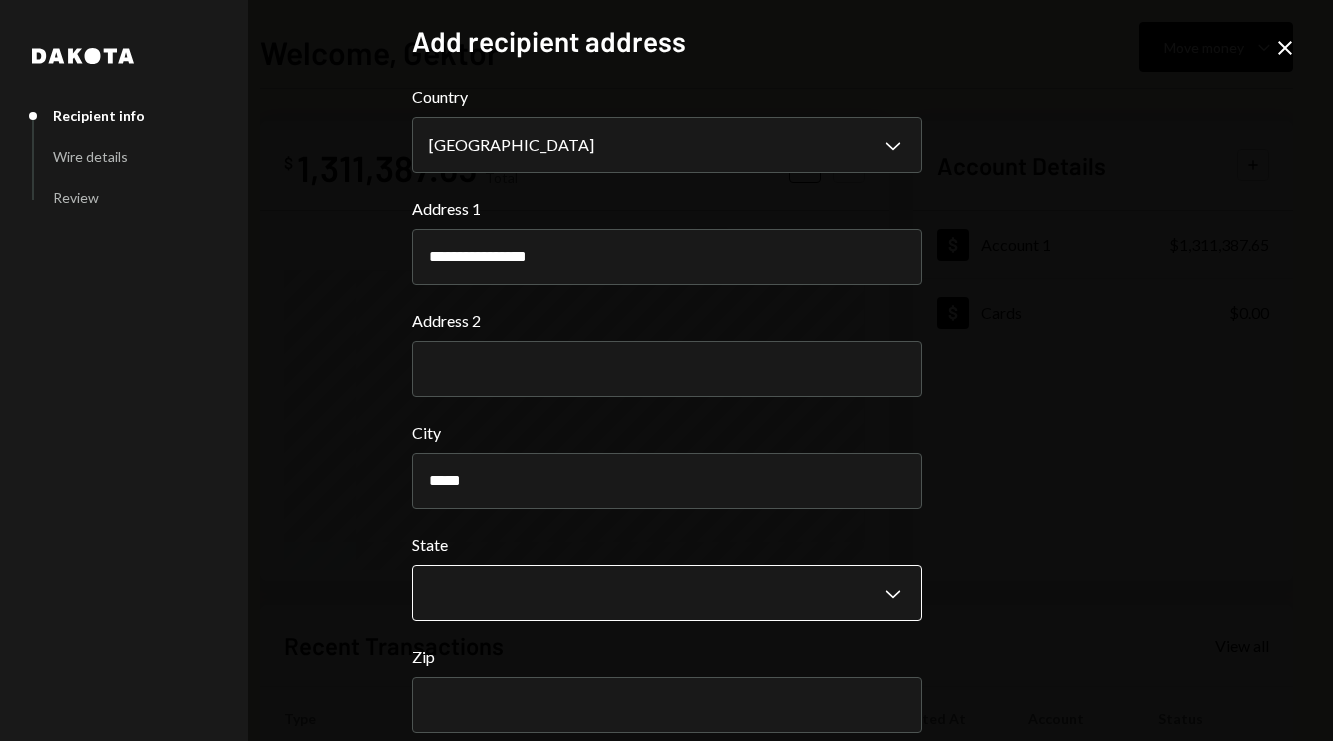 type 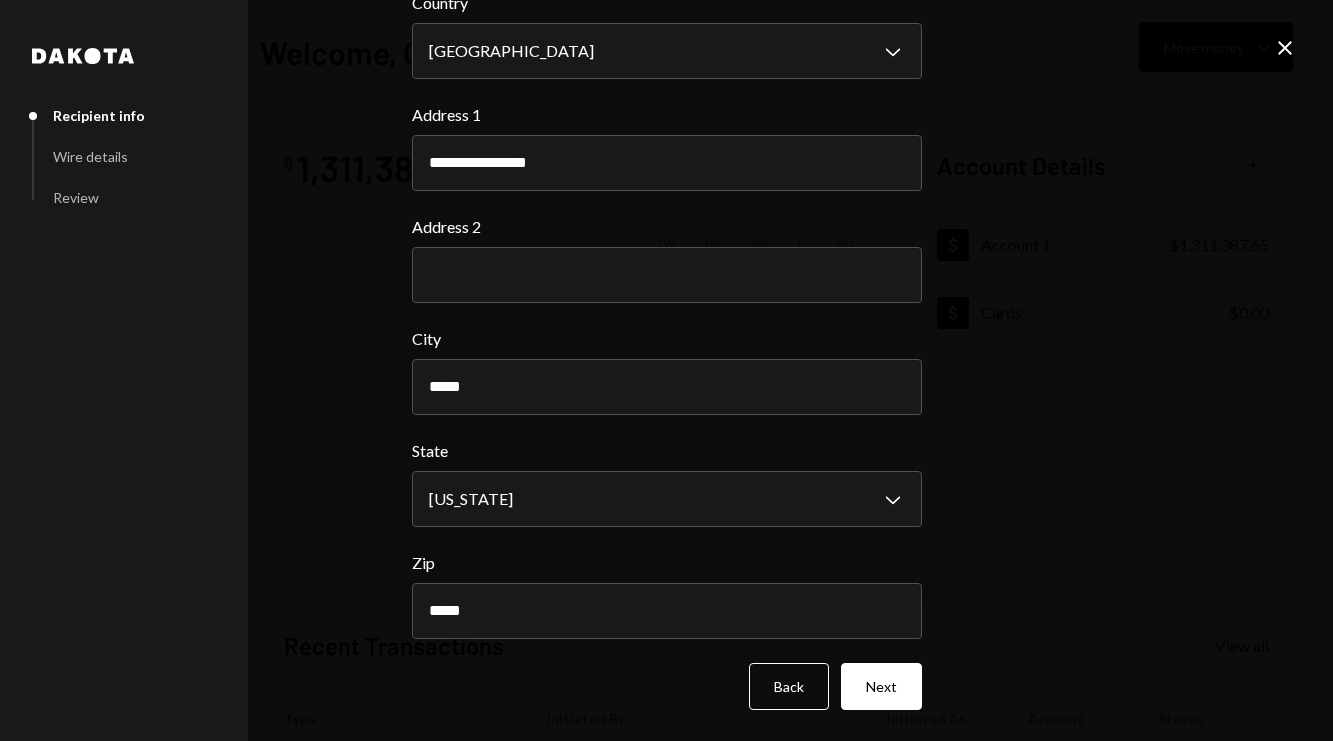scroll, scrollTop: 94, scrollLeft: 0, axis: vertical 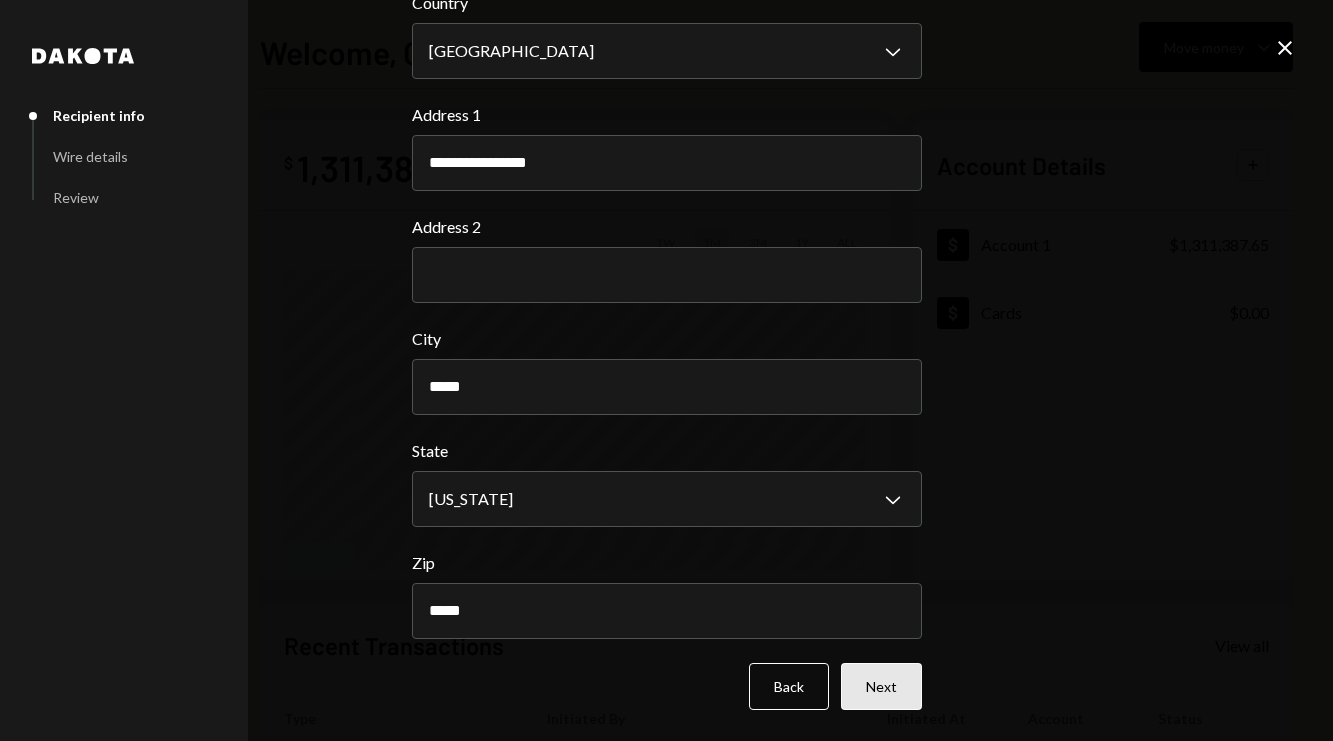 type on "*****" 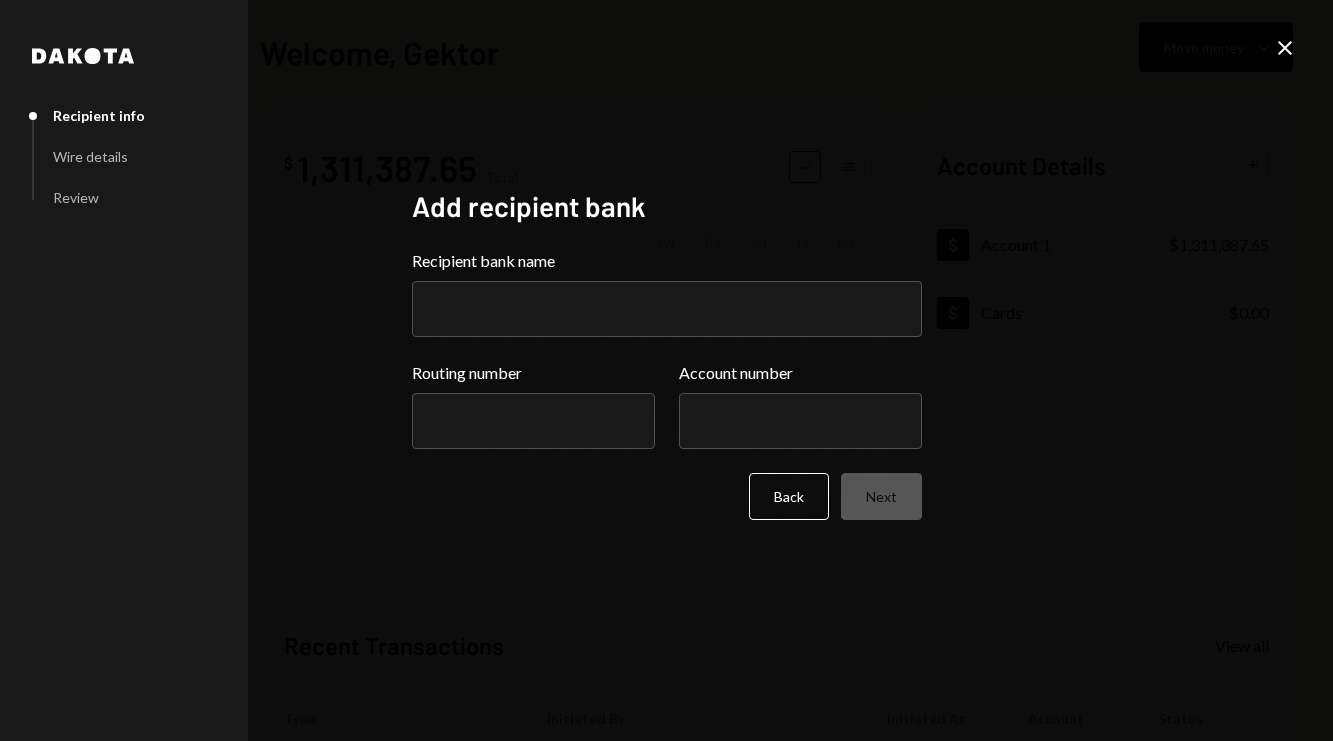 scroll, scrollTop: 0, scrollLeft: 0, axis: both 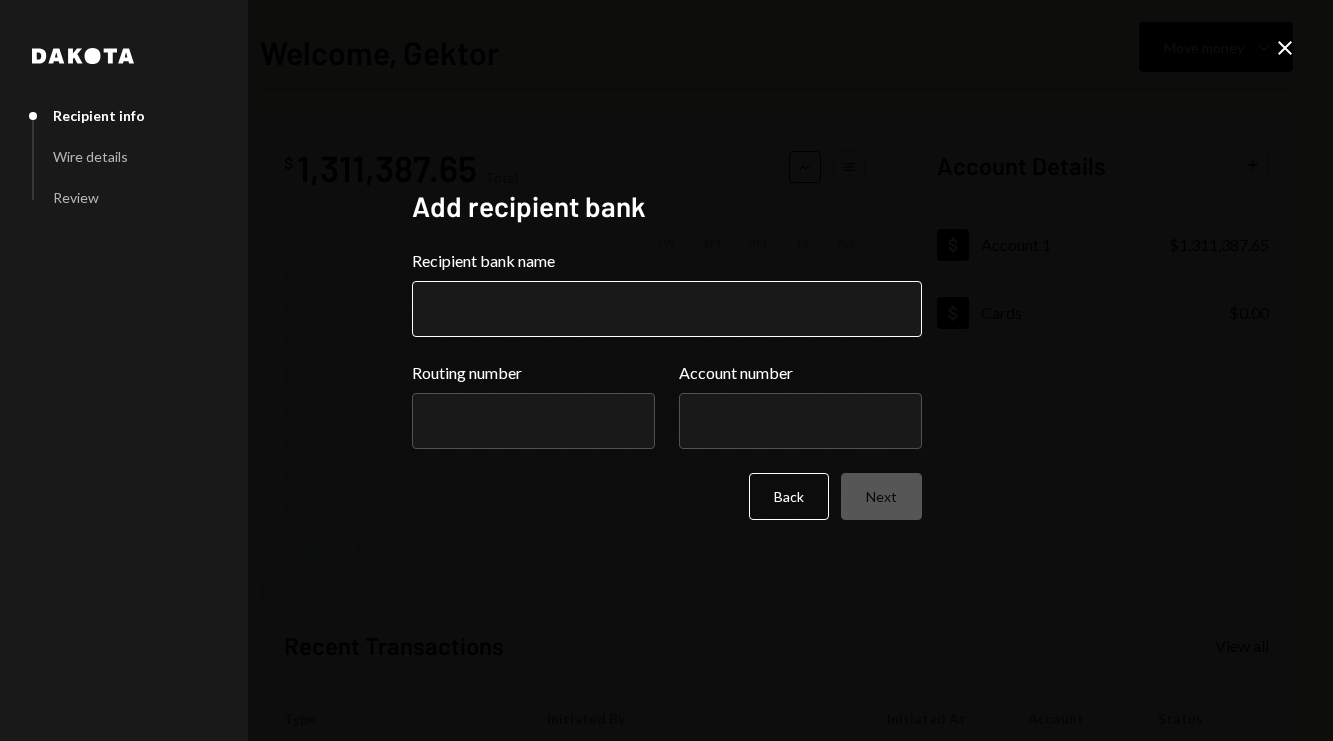 click on "Recipient bank name" at bounding box center (667, 309) 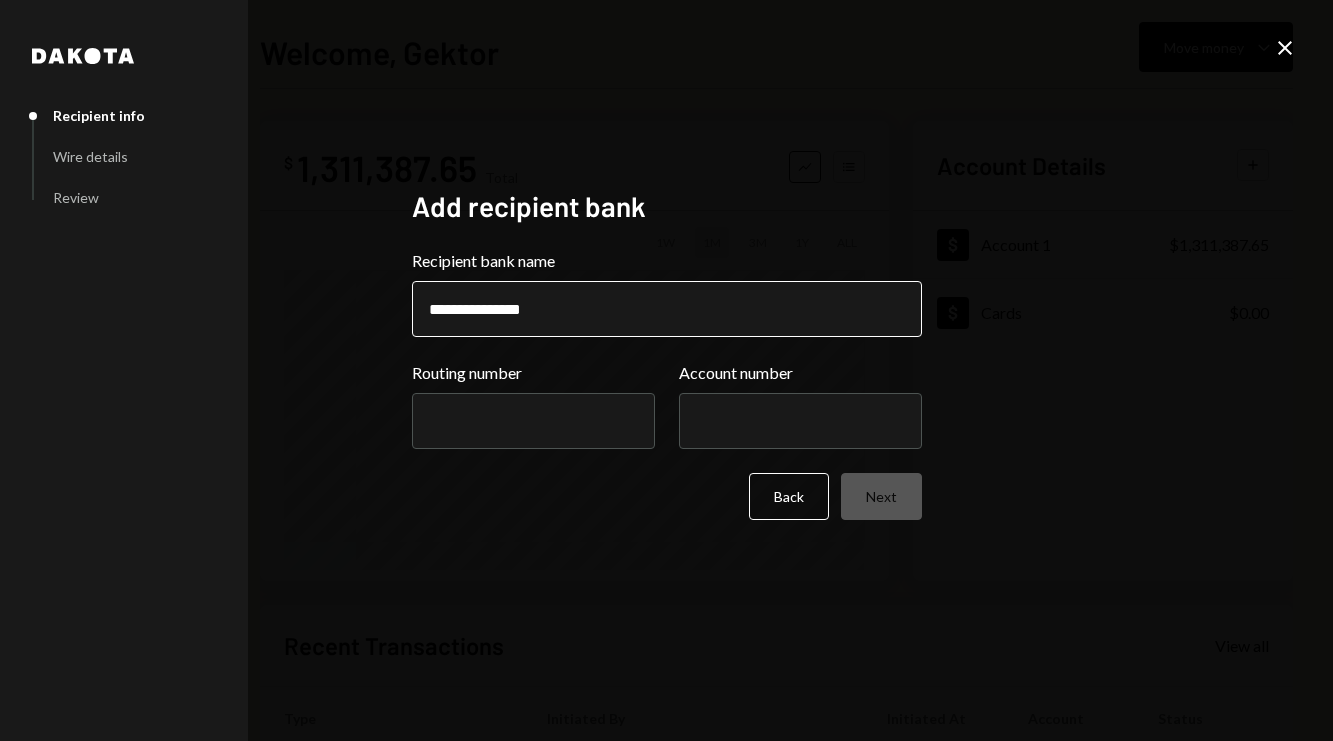 type on "**********" 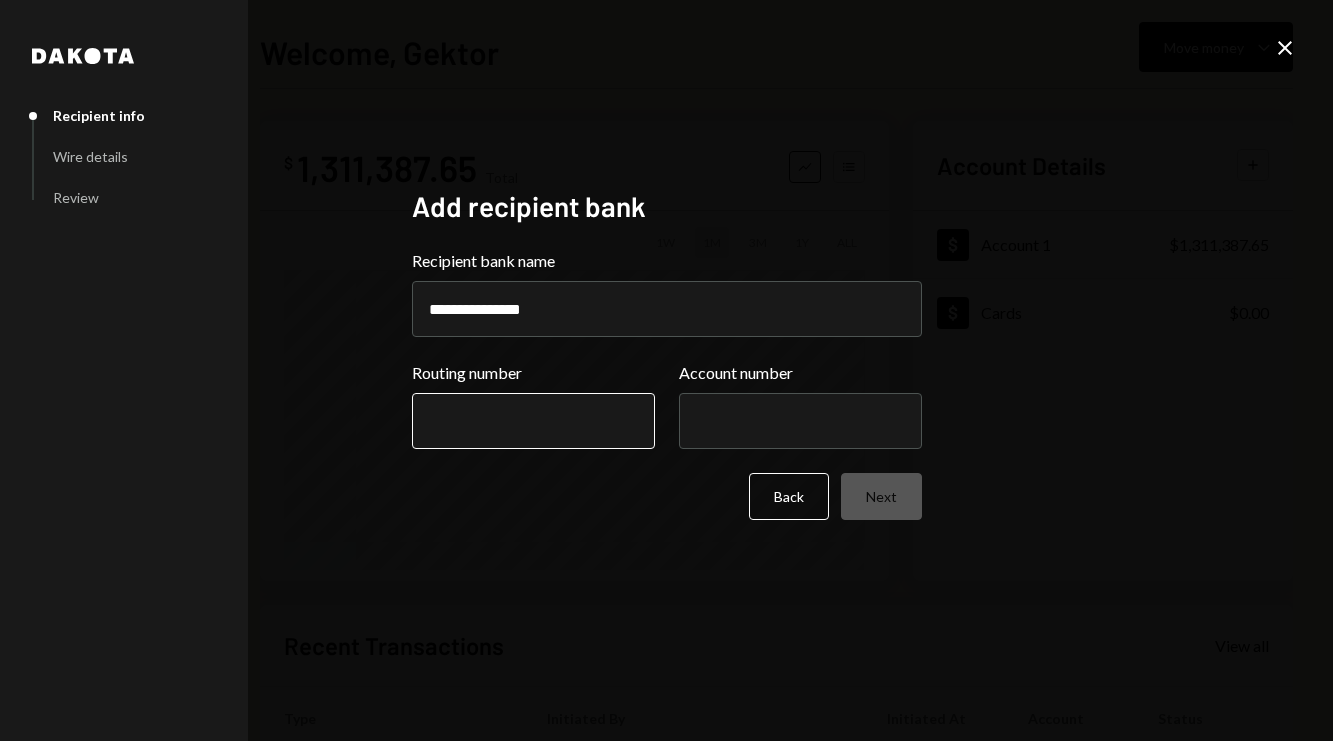 click on "Routing number" at bounding box center [533, 421] 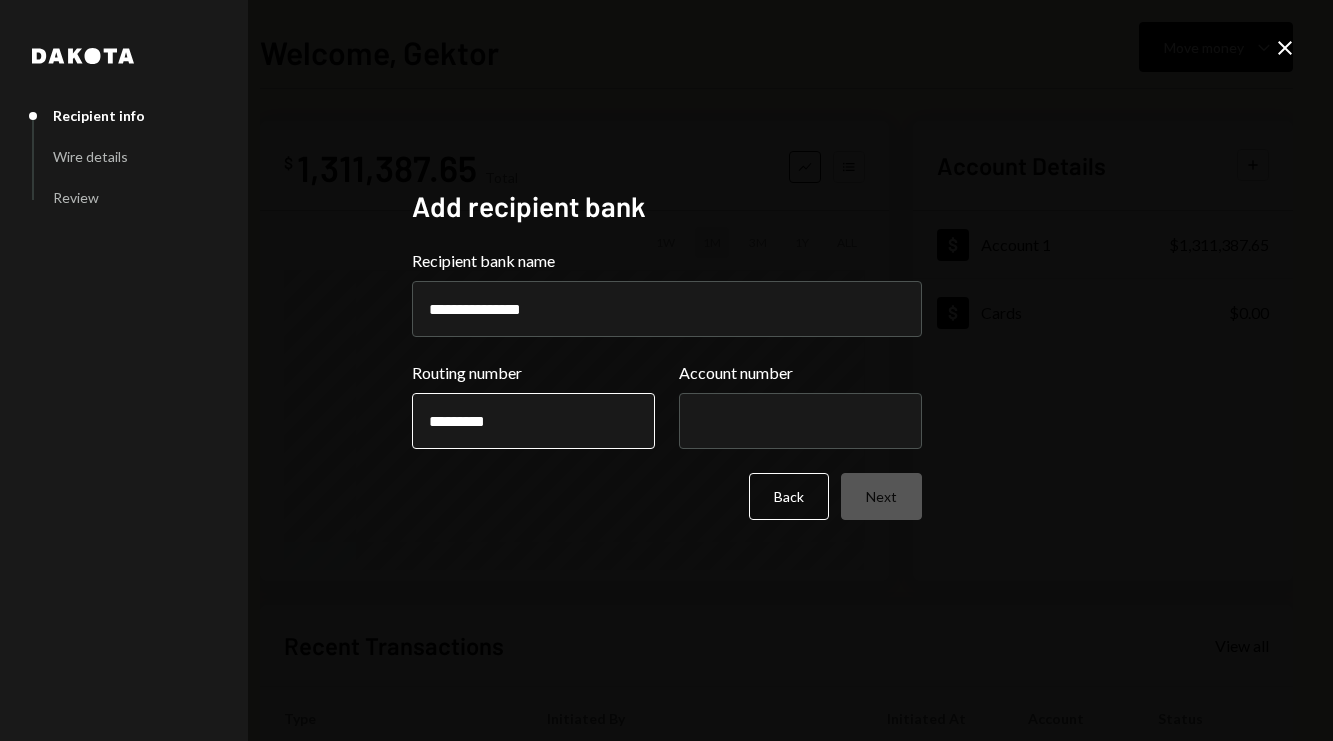 type on "*********" 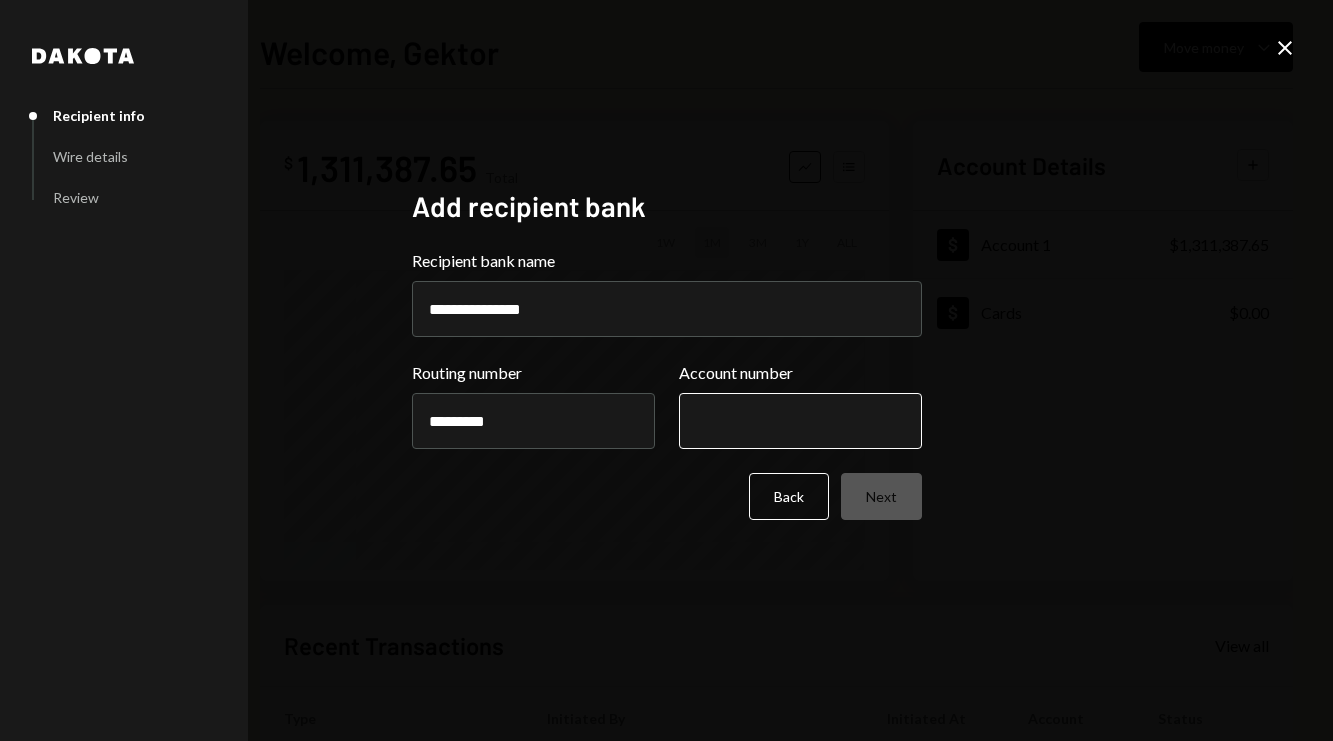 click on "Account number" at bounding box center (800, 421) 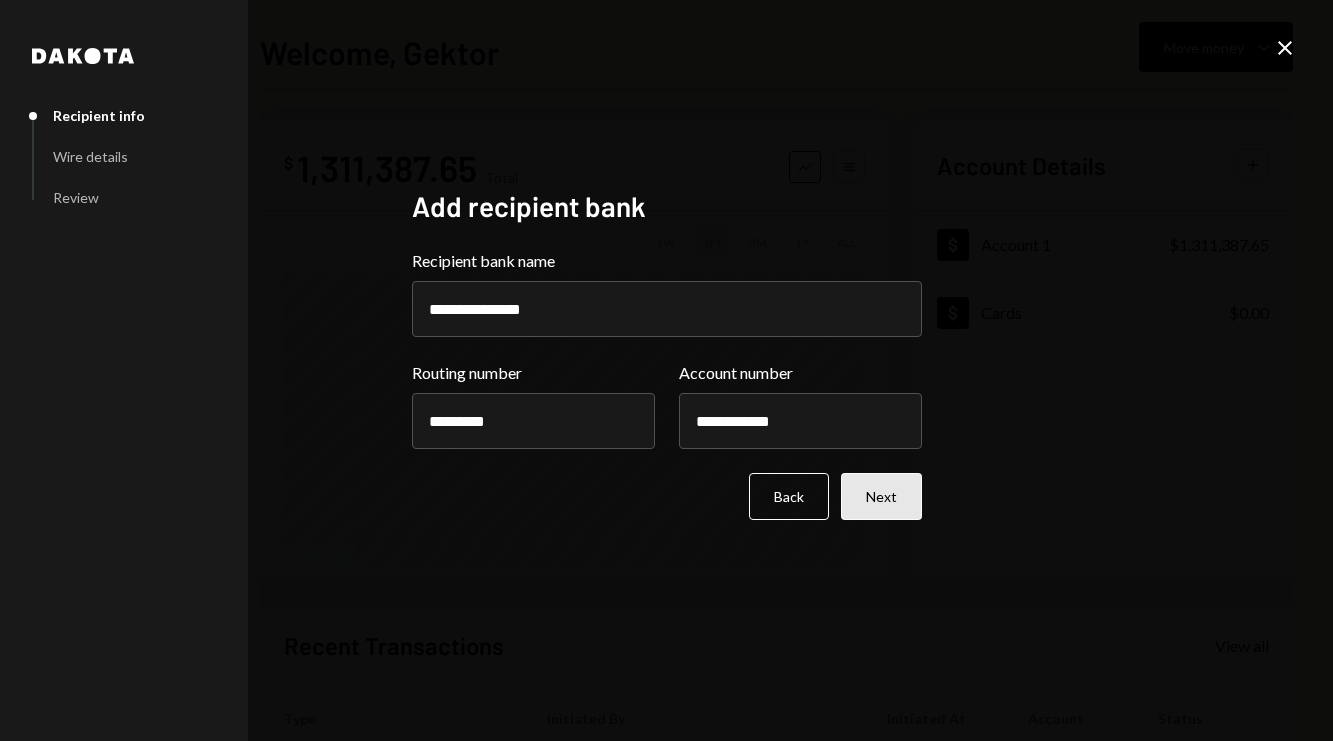 type on "**********" 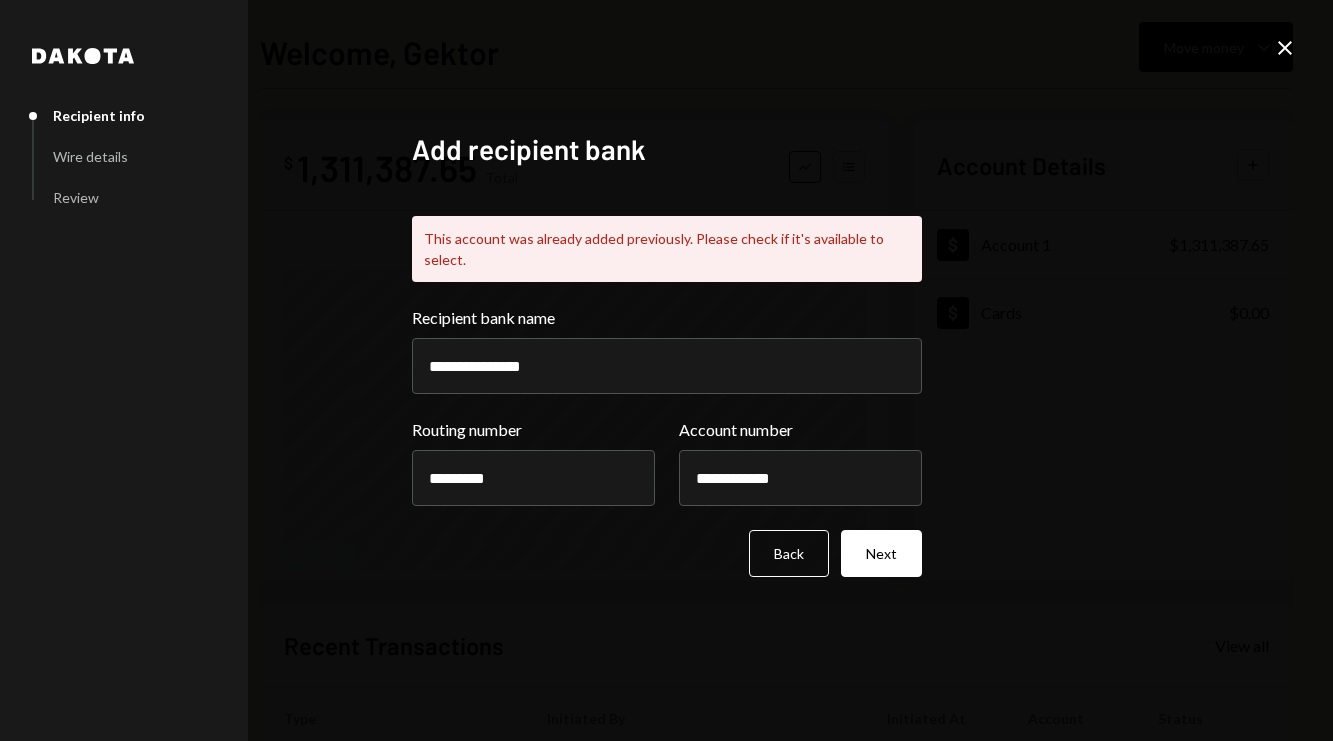 click on "Close" 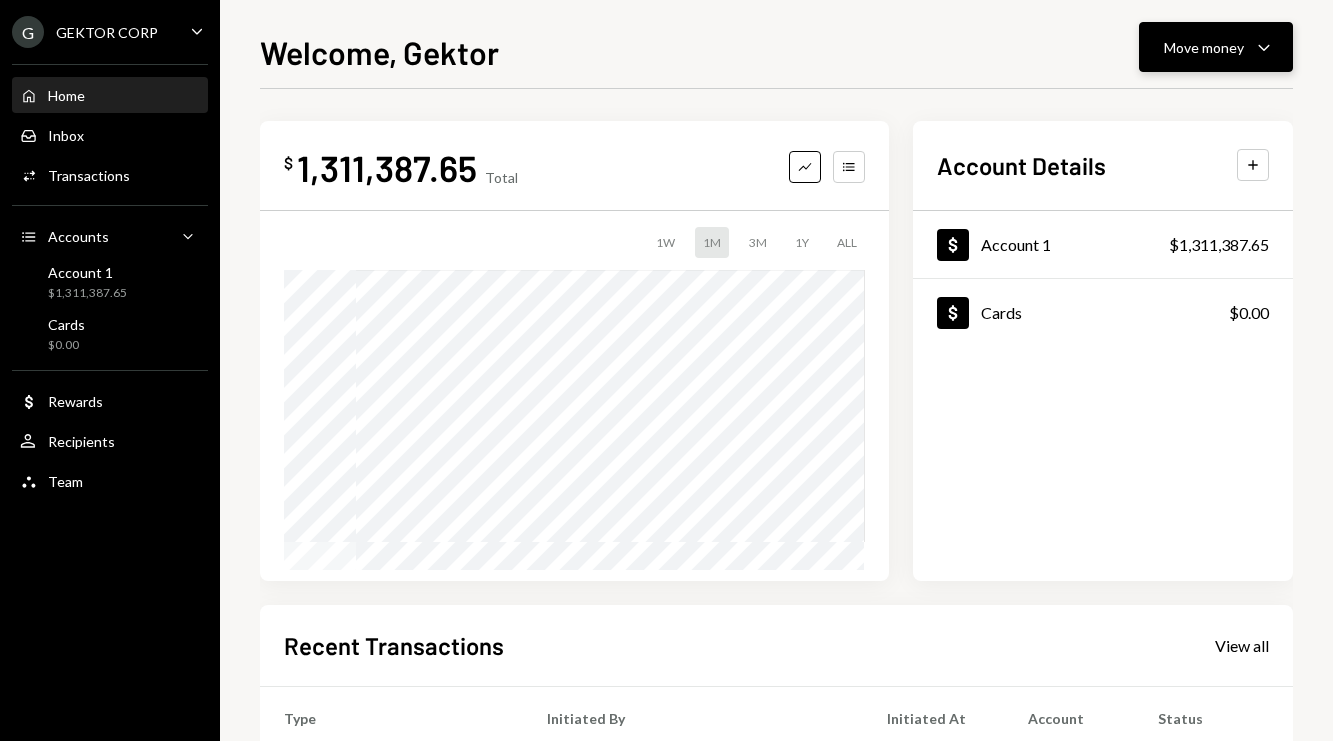 click on "Move money" at bounding box center [1204, 47] 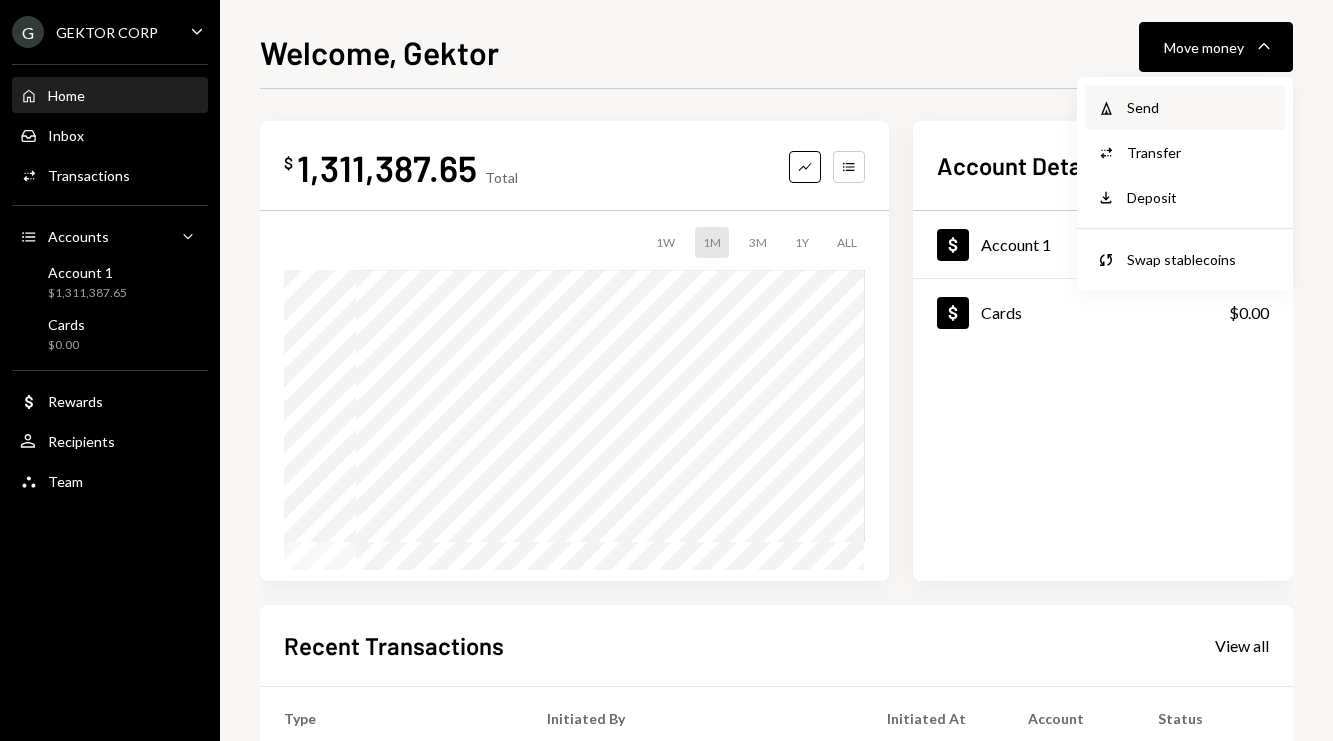 click on "Send" at bounding box center [1200, 107] 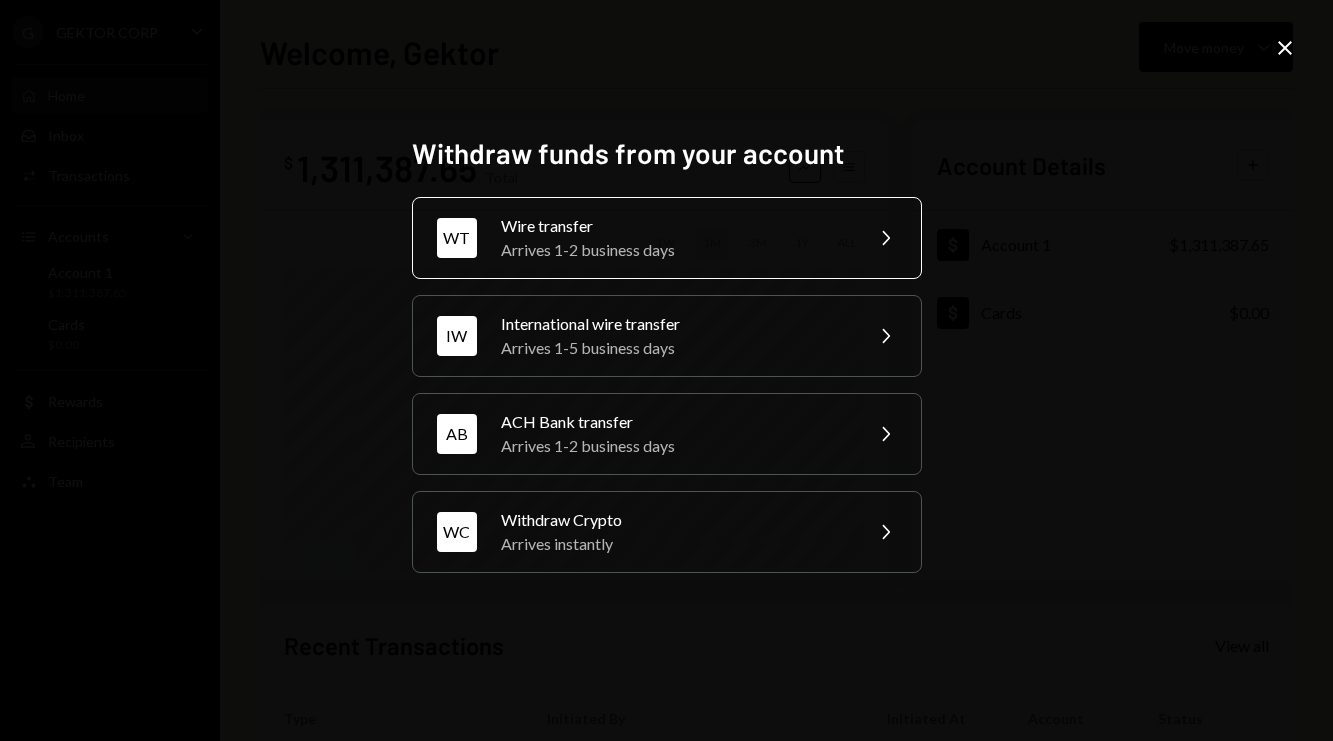 click on "Arrives 1-2 business days" at bounding box center (675, 250) 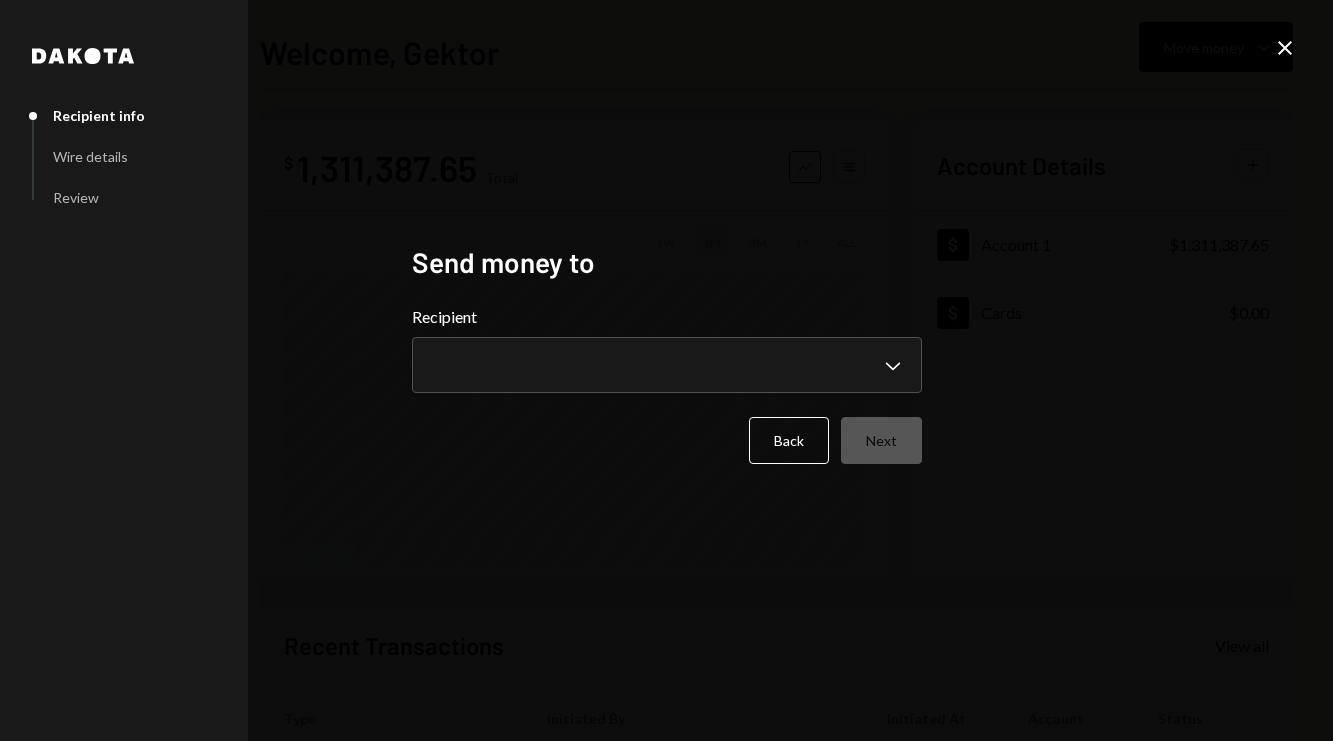 type 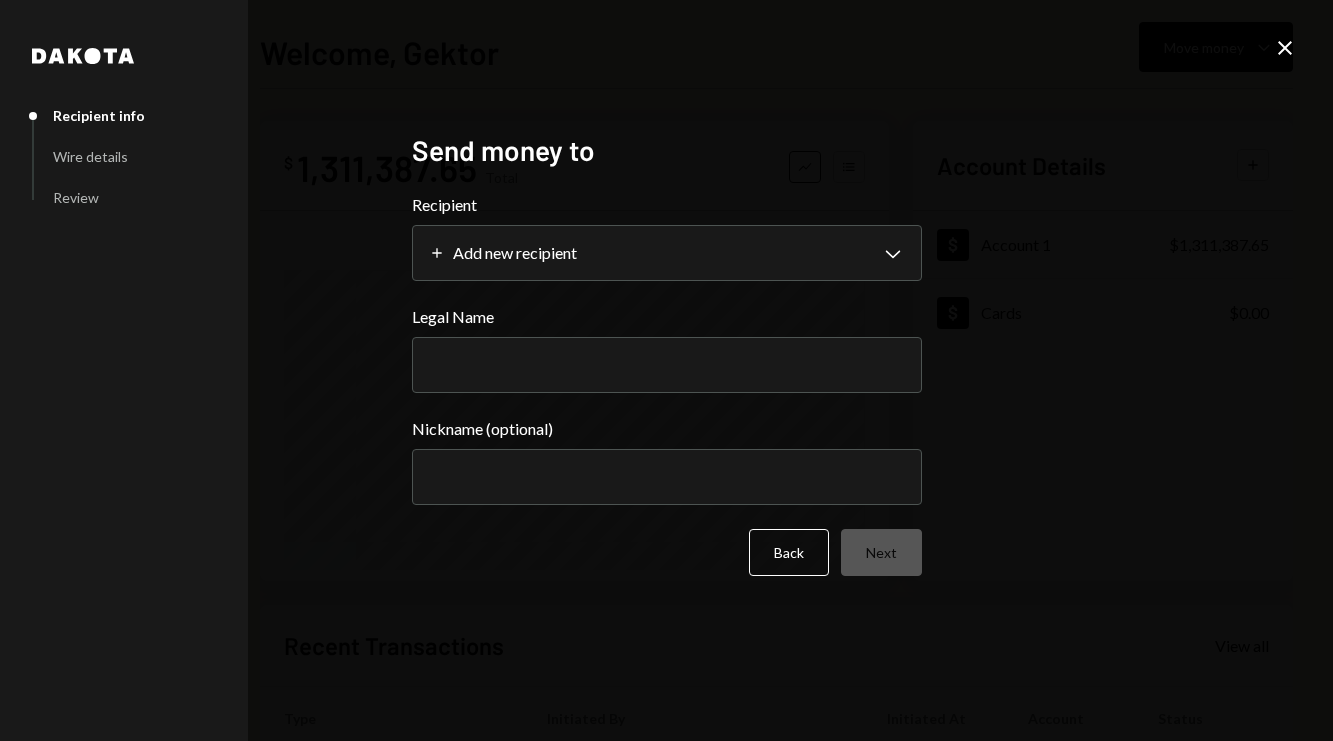 select on "**********" 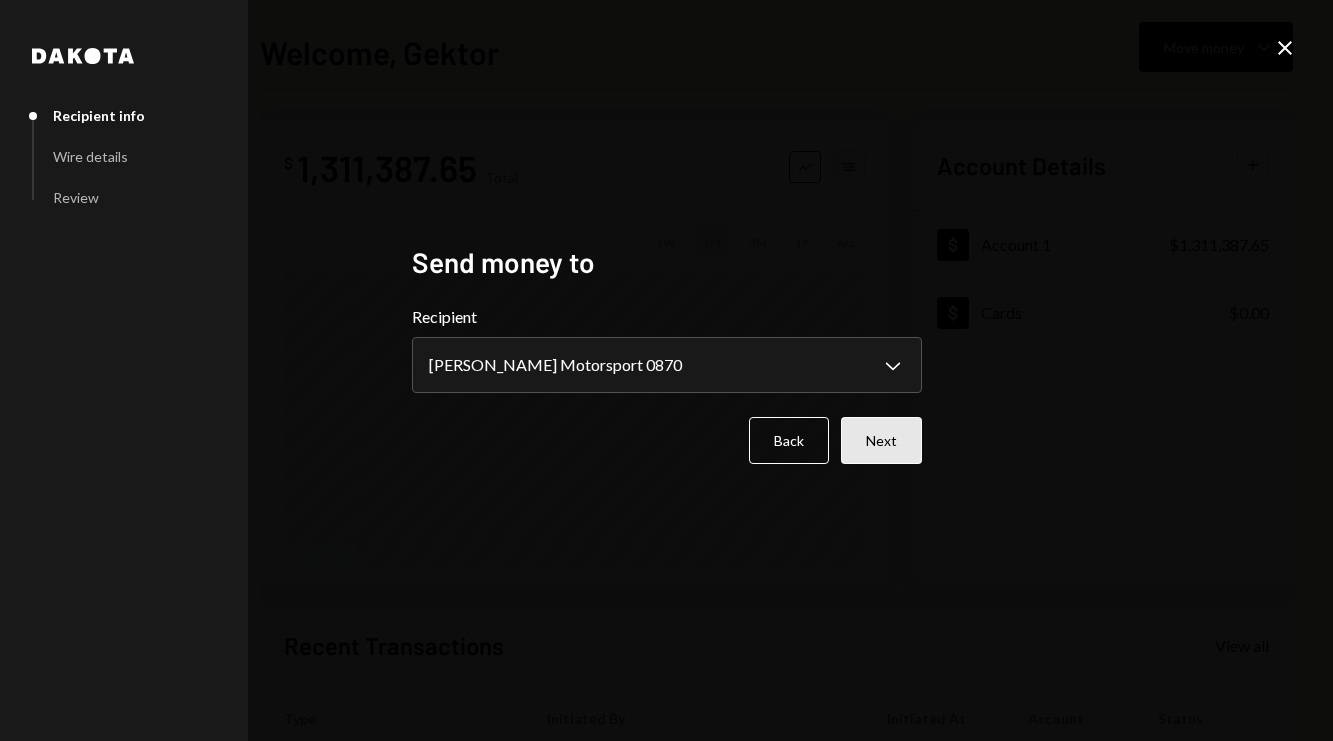 click on "Next" at bounding box center [881, 440] 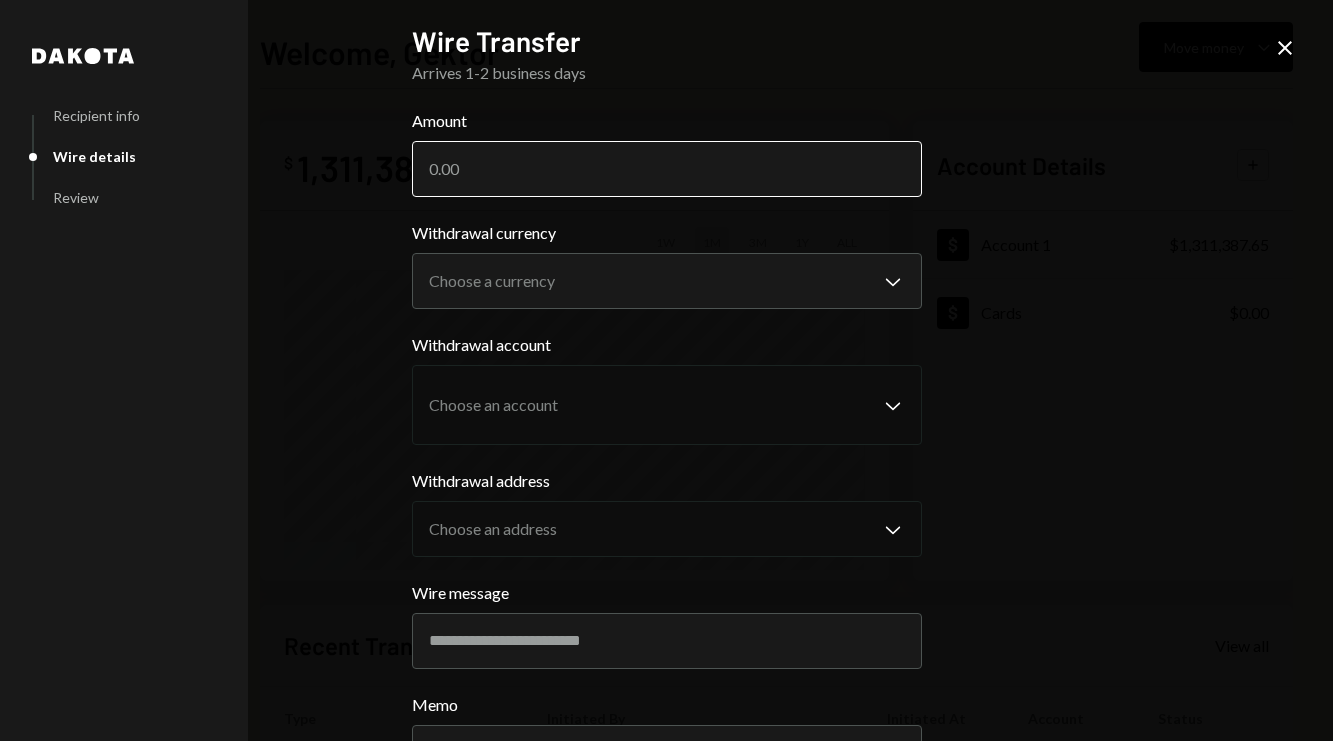click on "Amount" at bounding box center [667, 169] 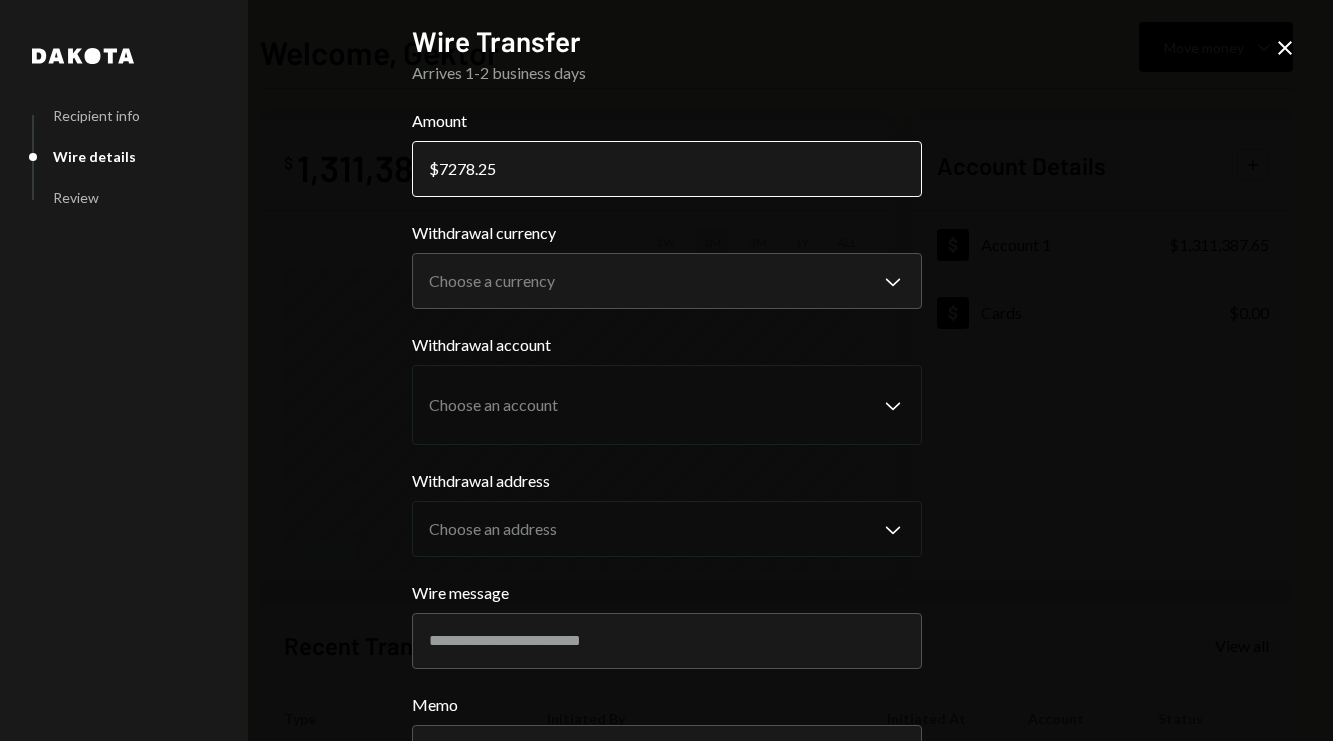 type on "7278.25" 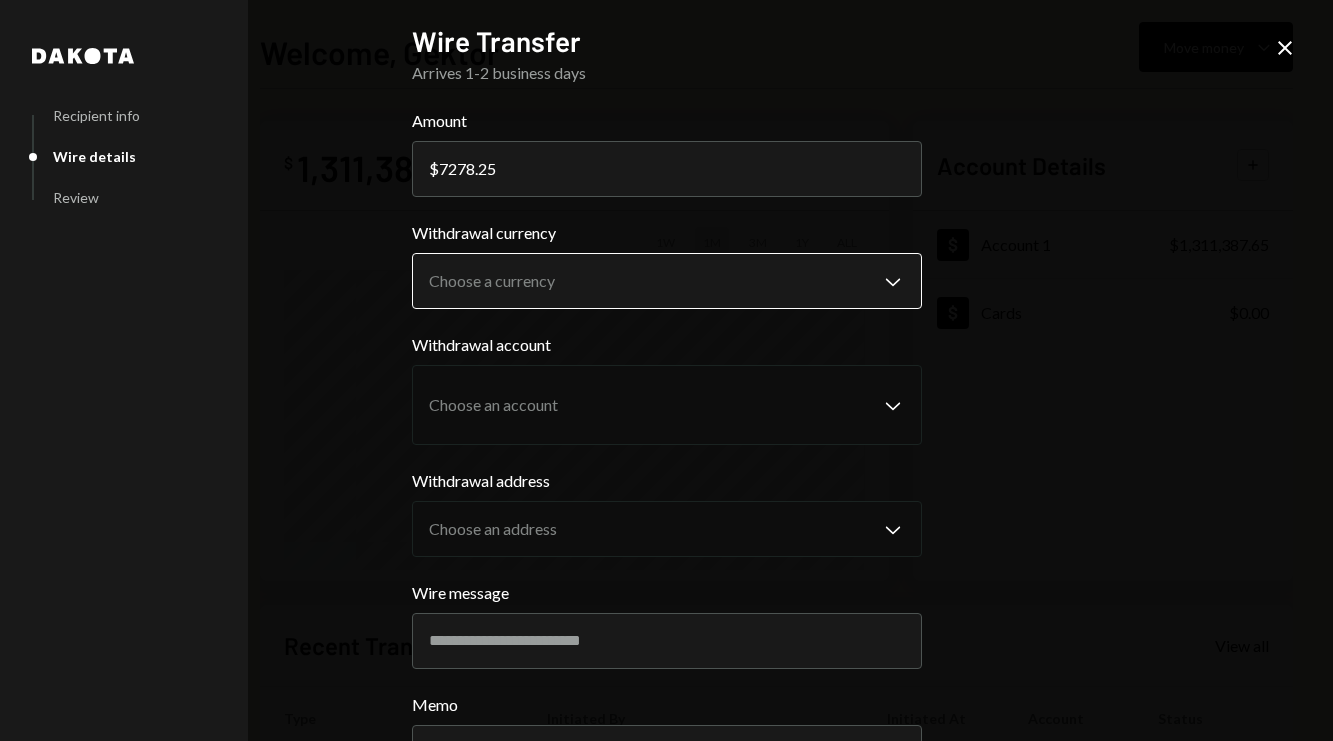 click on "**********" at bounding box center [666, 370] 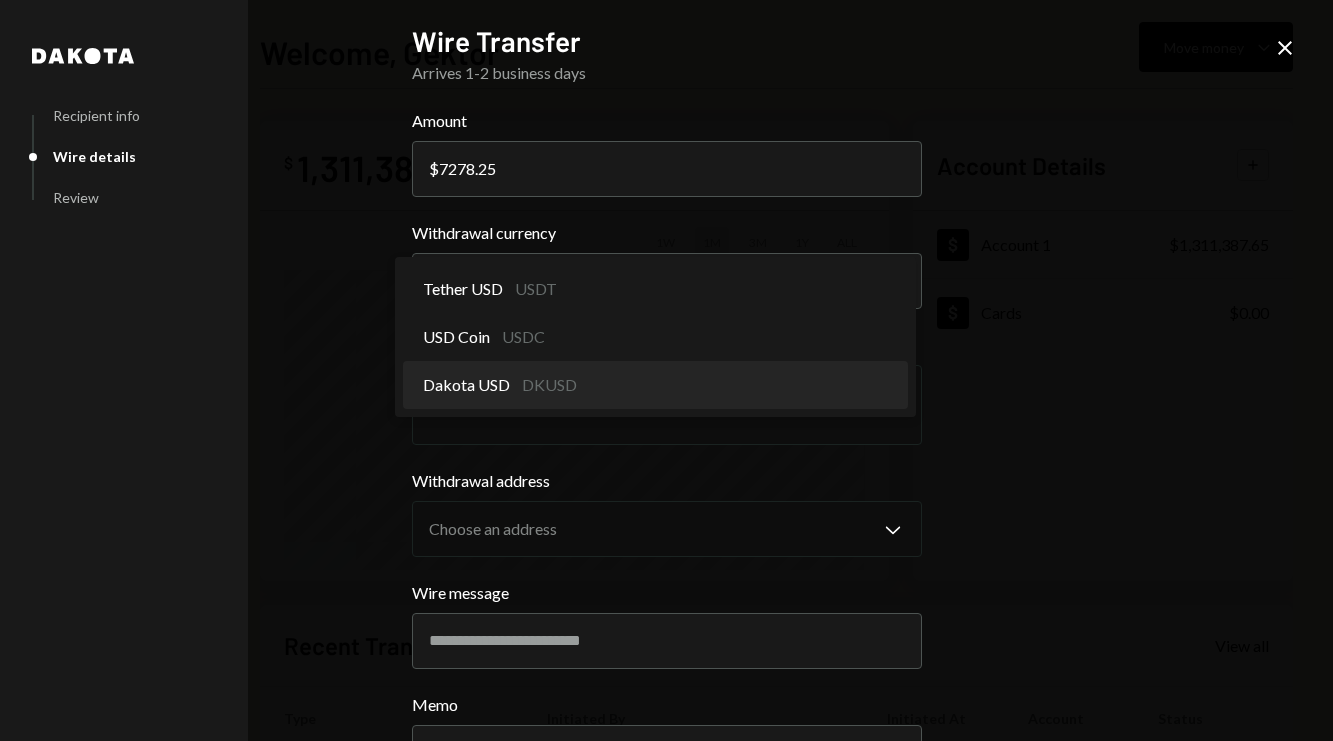 select on "*****" 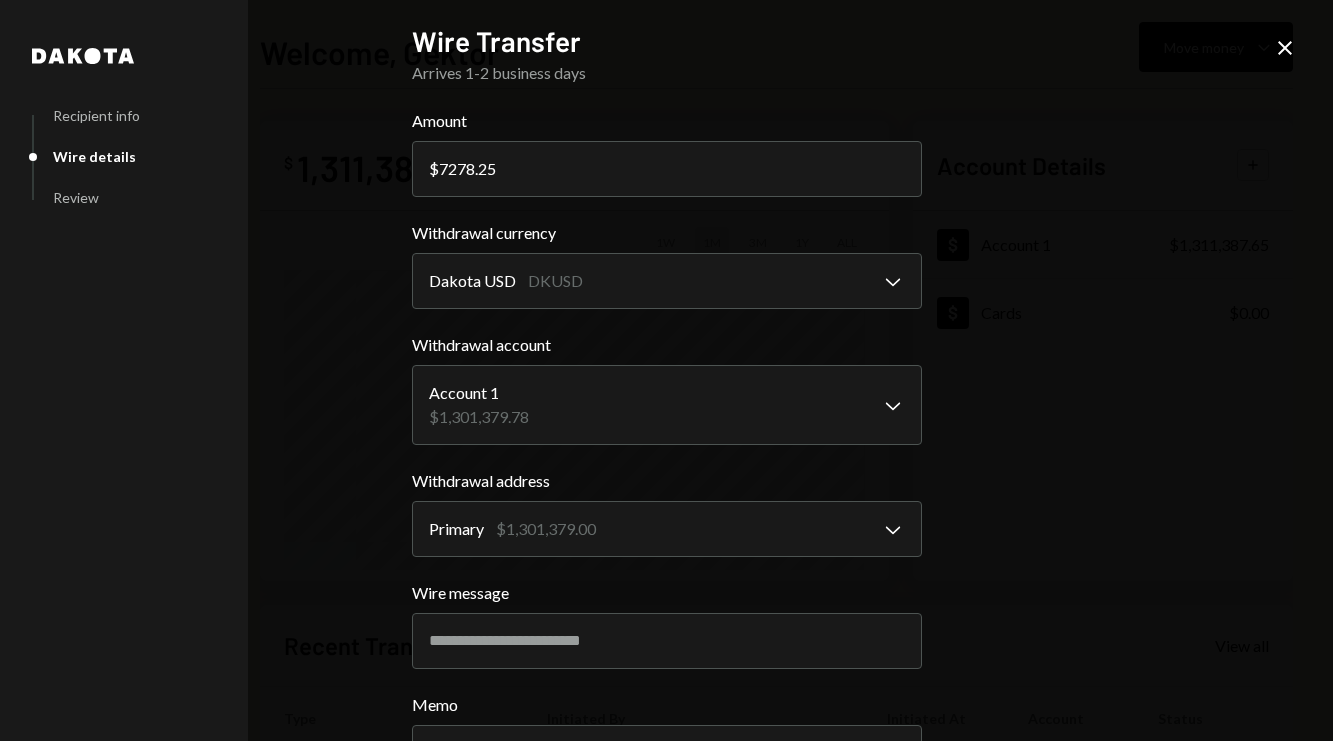 scroll, scrollTop: 166, scrollLeft: 0, axis: vertical 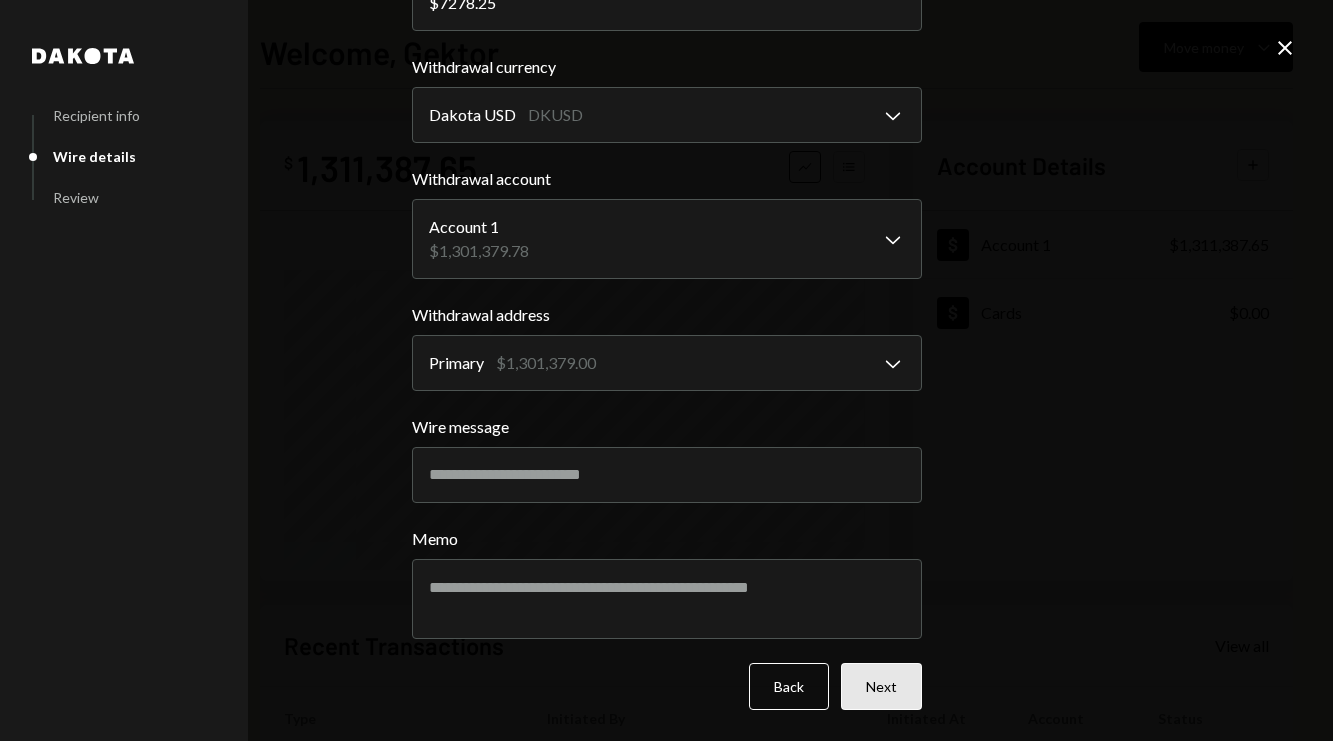 click on "Next" at bounding box center [881, 686] 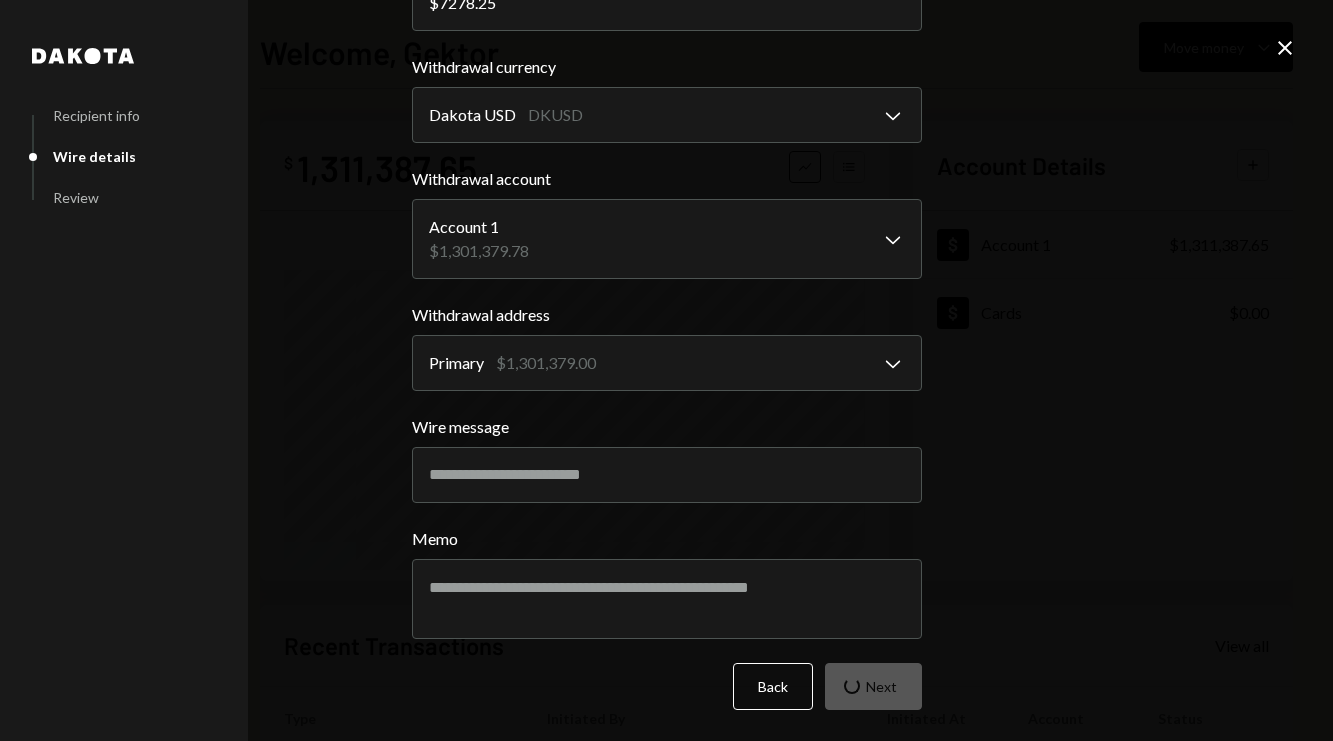 scroll, scrollTop: 0, scrollLeft: 0, axis: both 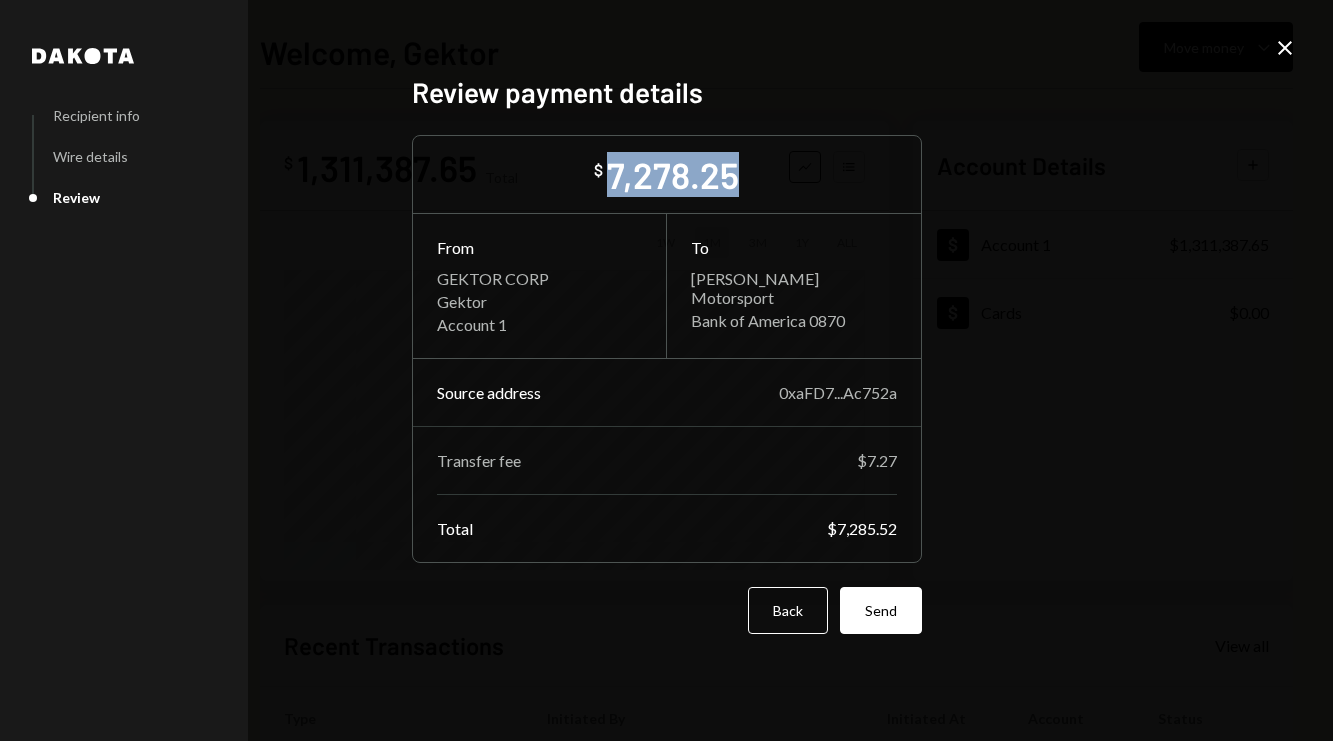 drag, startPoint x: 613, startPoint y: 178, endPoint x: 755, endPoint y: 179, distance: 142.00352 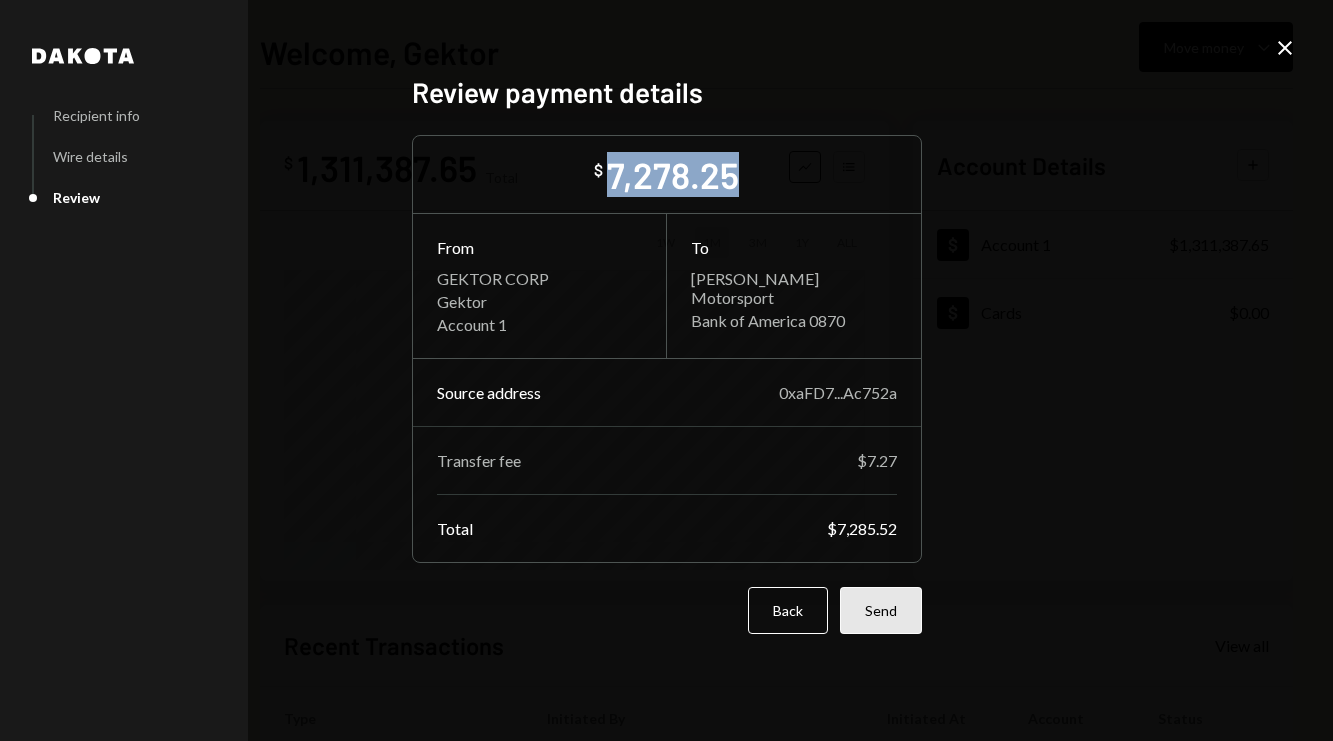 click on "Send" at bounding box center (881, 610) 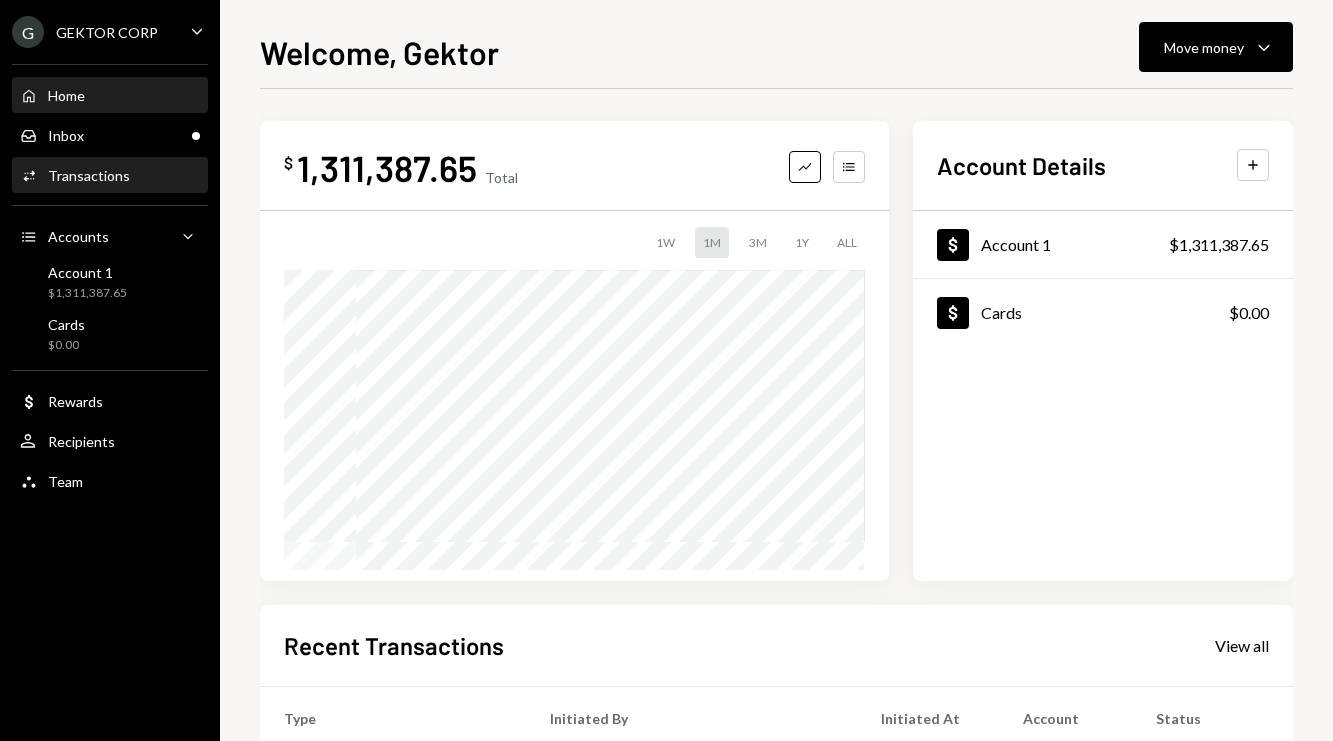 click on "Activities Transactions" at bounding box center [110, 176] 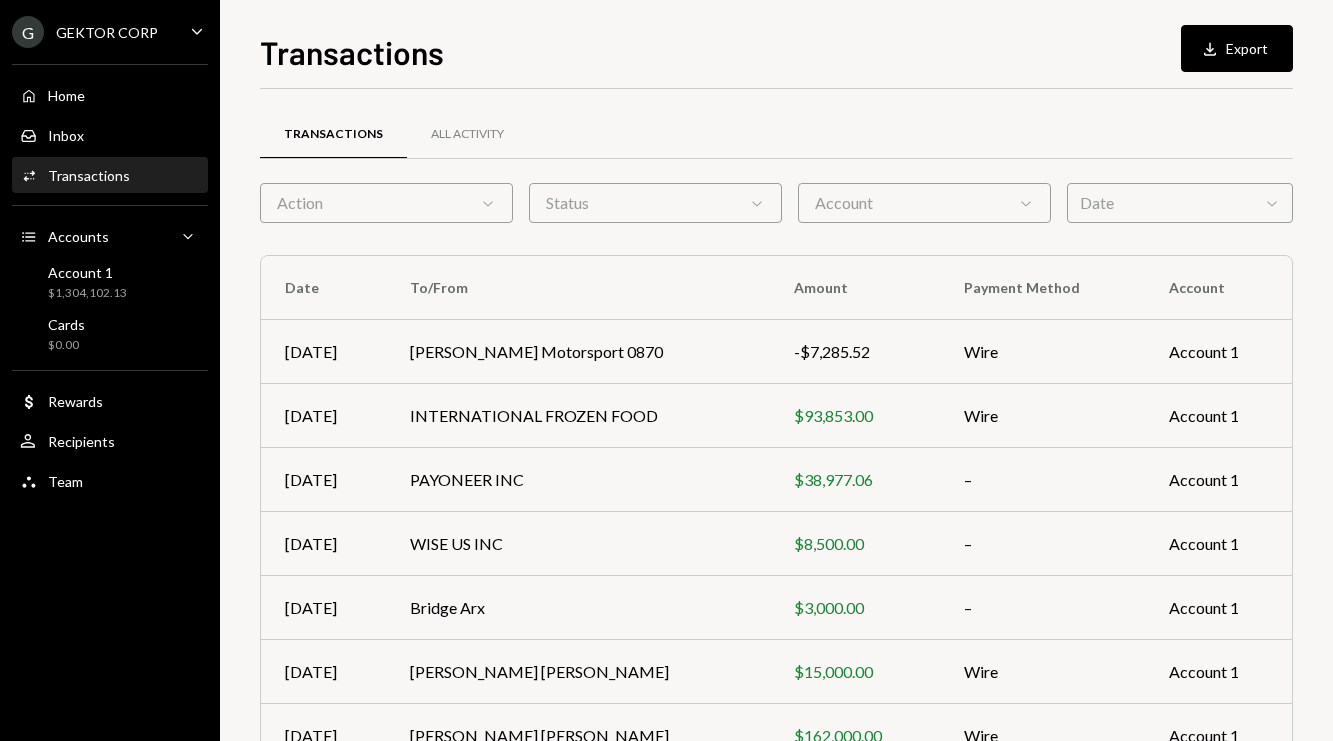 scroll, scrollTop: 0, scrollLeft: 0, axis: both 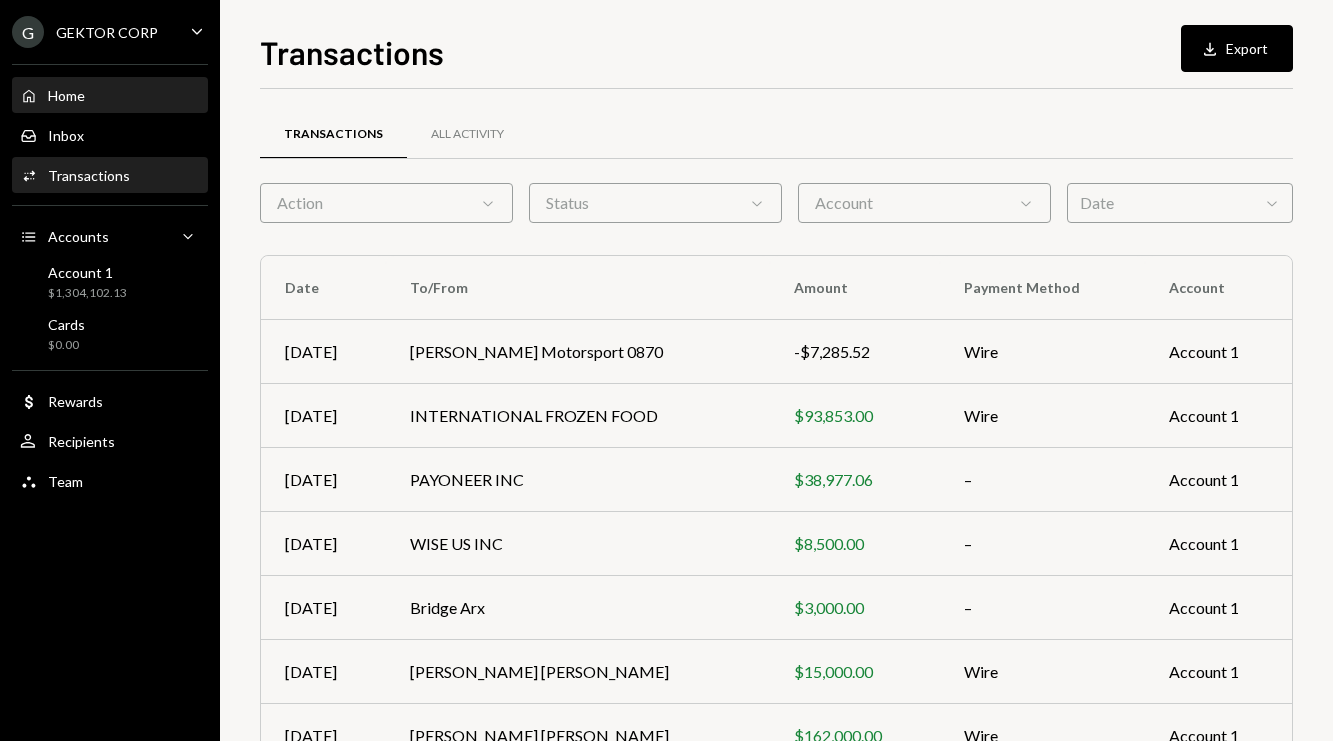 click on "Home Home" at bounding box center (110, 96) 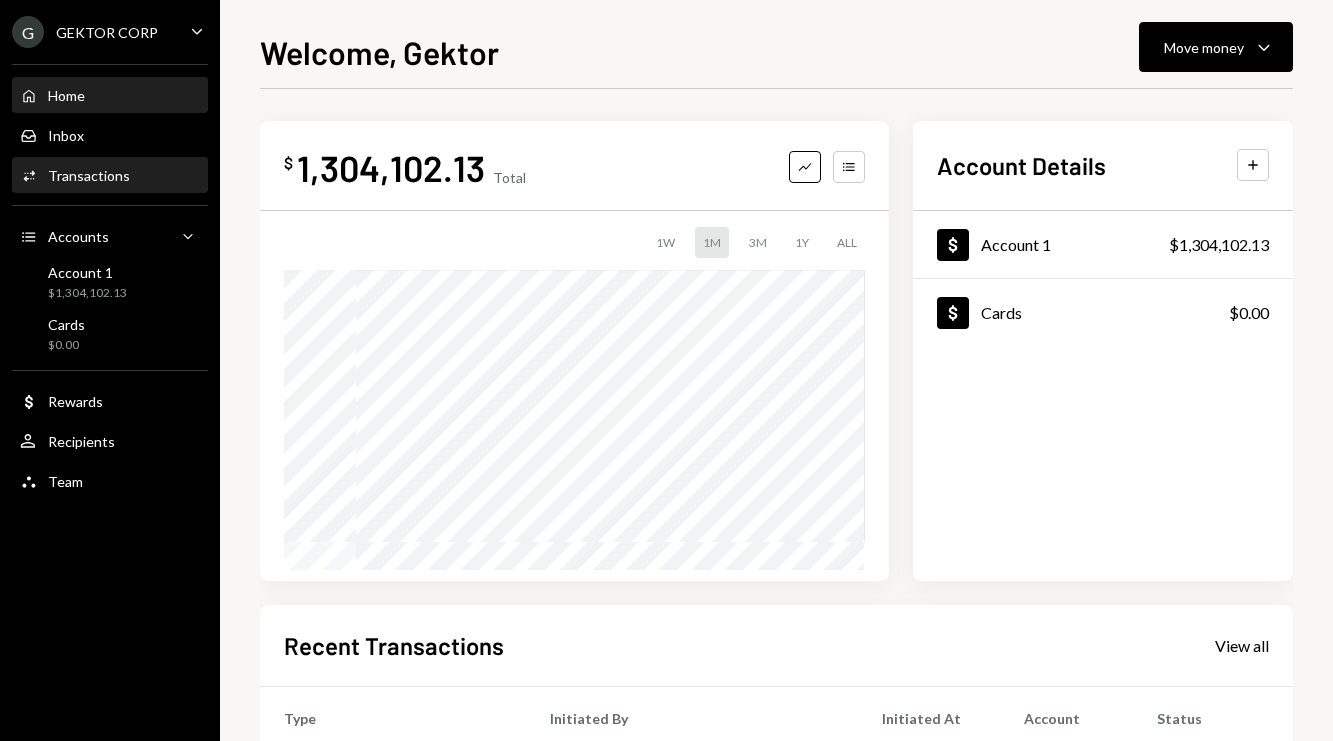 click on "Activities Transactions" at bounding box center [75, 176] 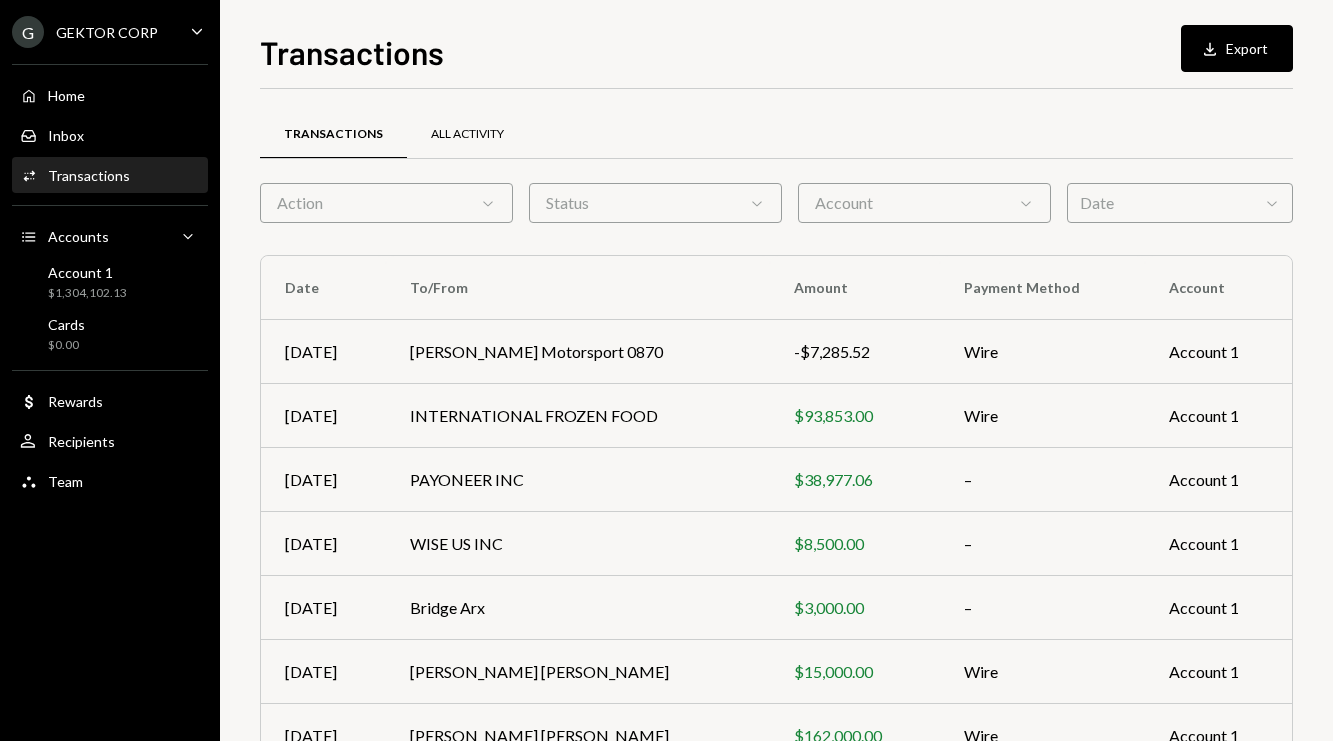 click on "All Activity" at bounding box center [467, 135] 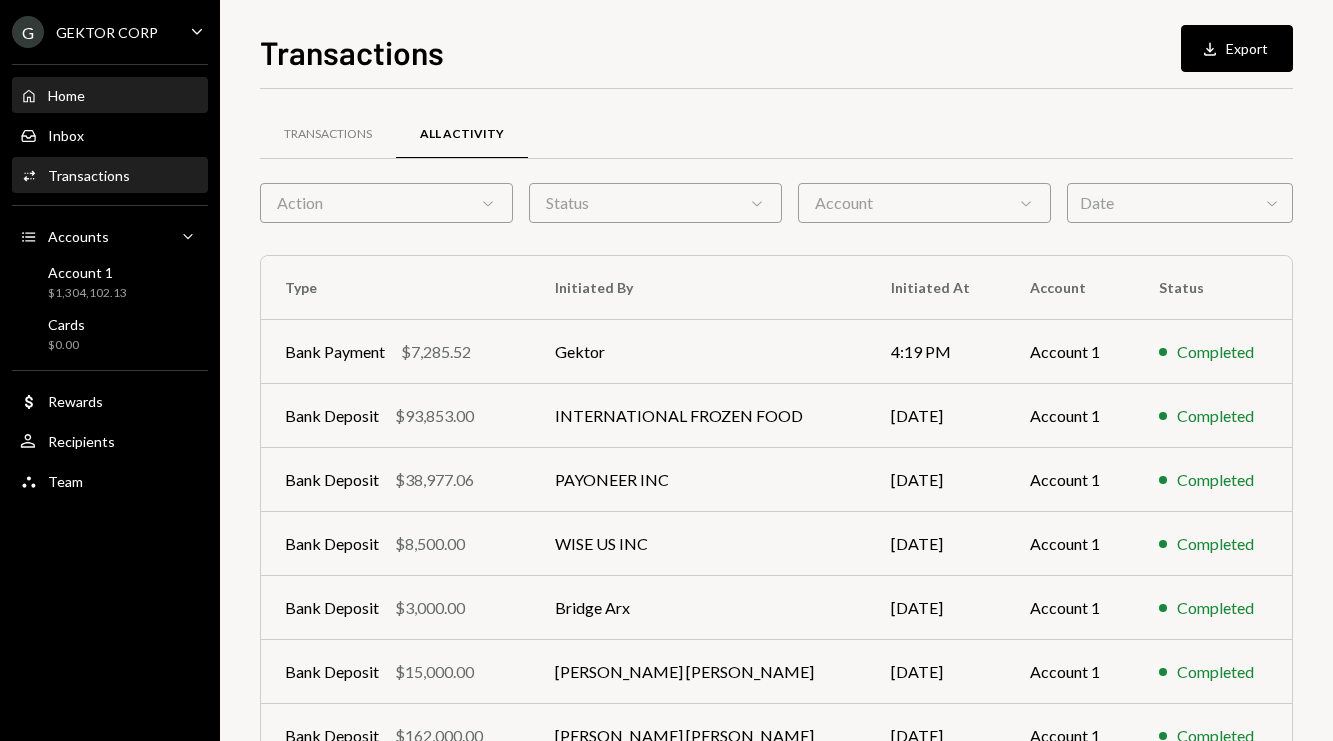 click on "Home Home" at bounding box center (110, 96) 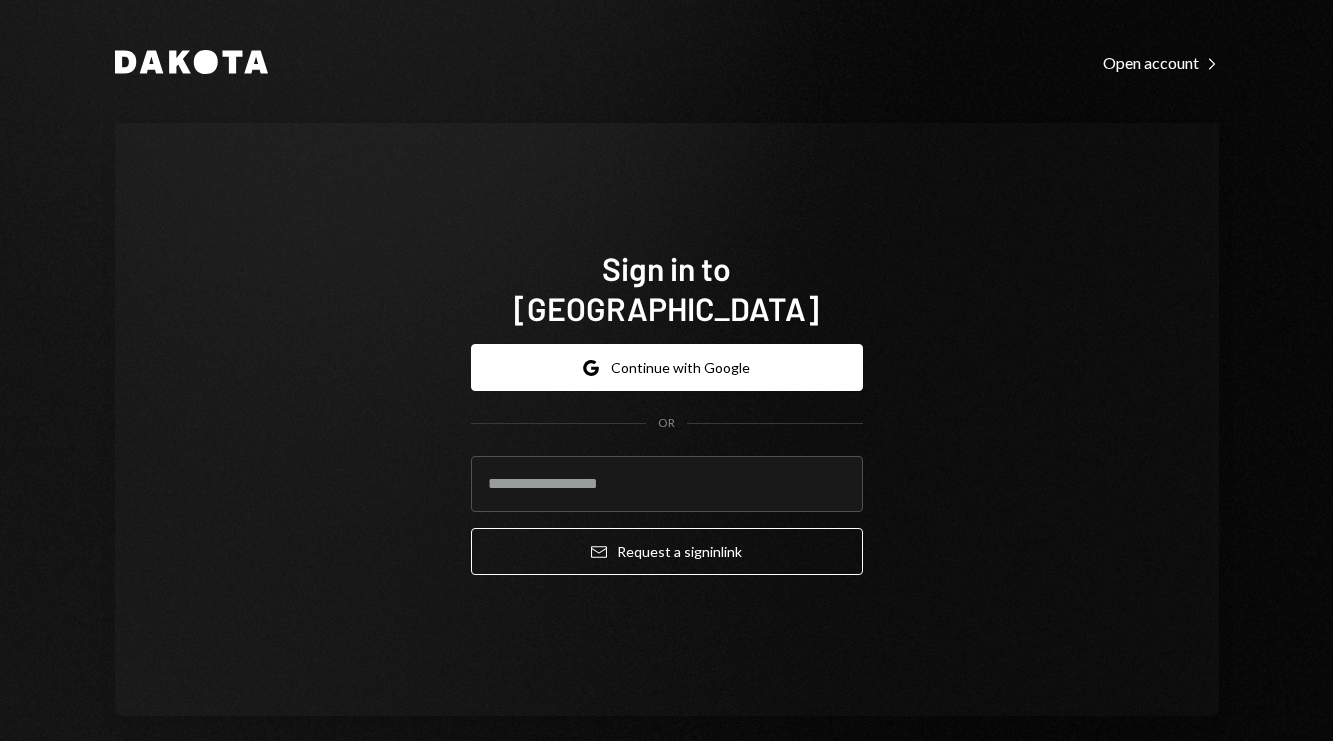 scroll, scrollTop: 0, scrollLeft: 0, axis: both 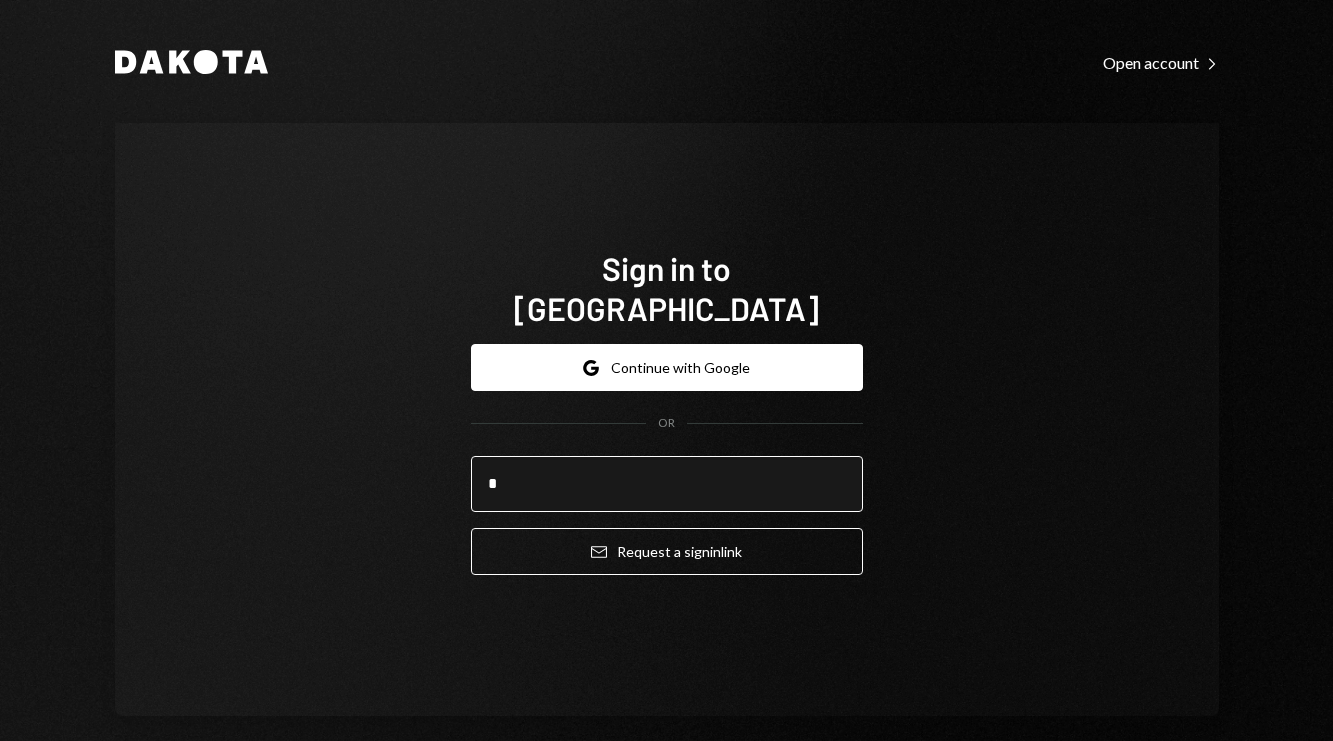 type on "**********" 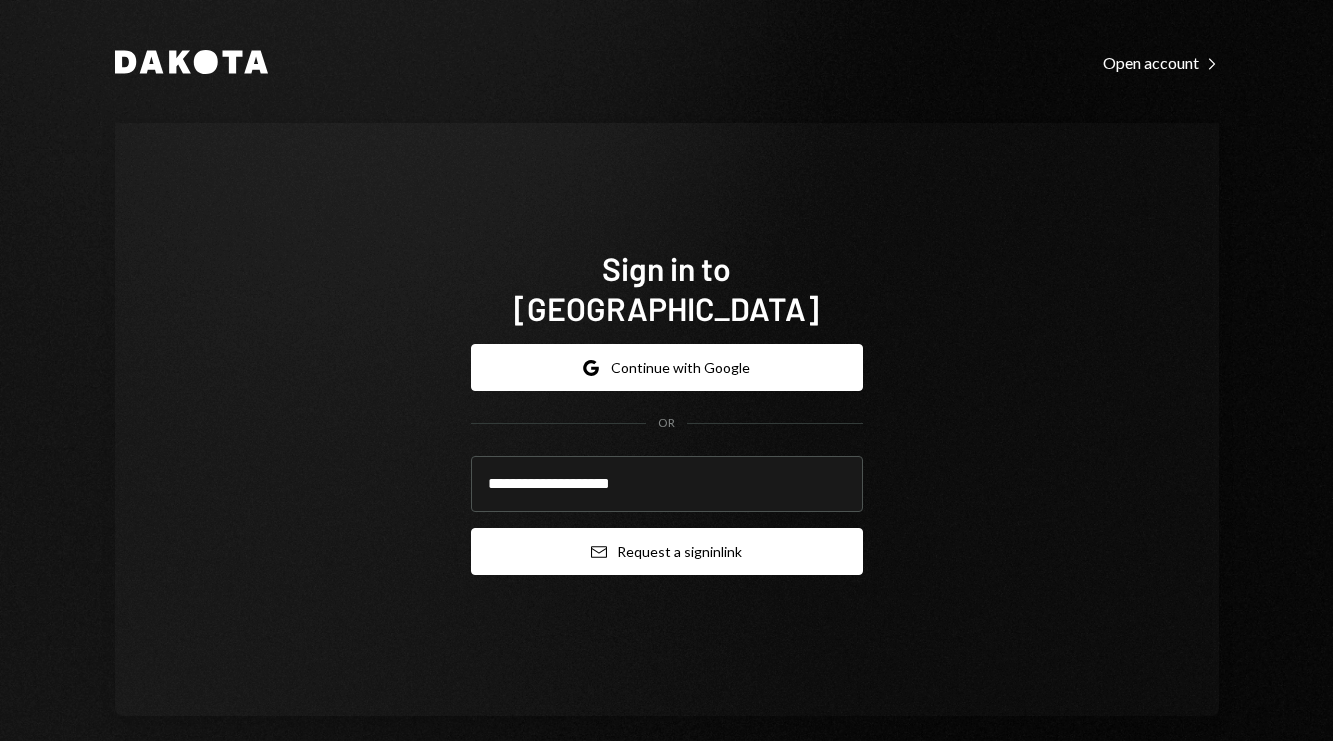 click on "Email Request a sign  in  link" at bounding box center [667, 551] 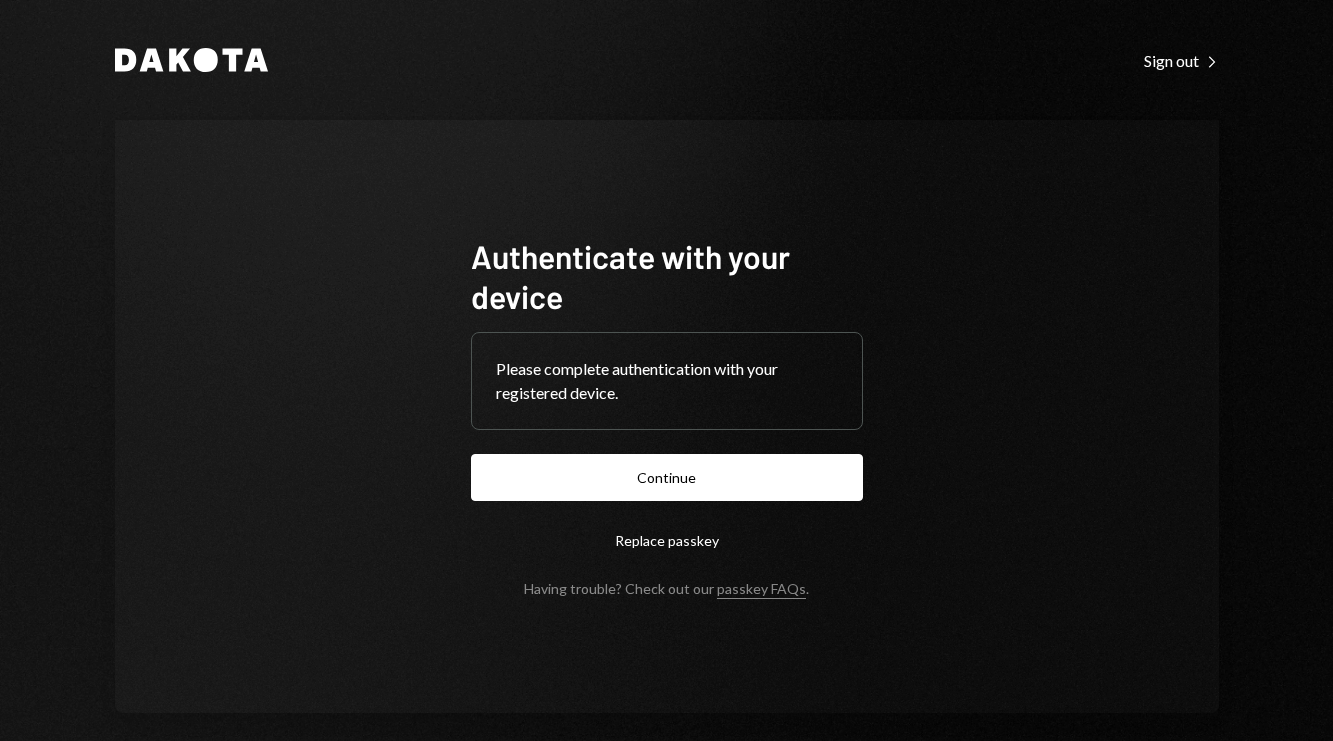 scroll, scrollTop: 0, scrollLeft: 0, axis: both 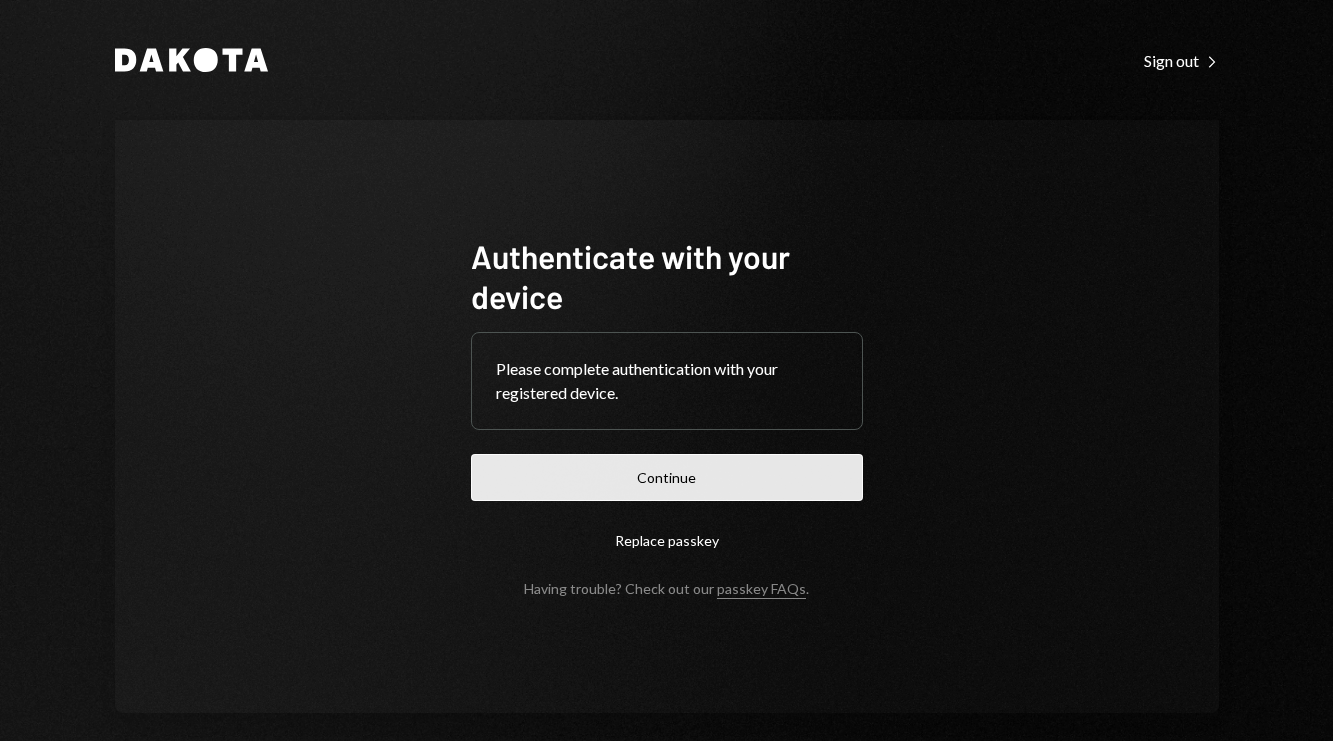 click on "Continue" at bounding box center [667, 477] 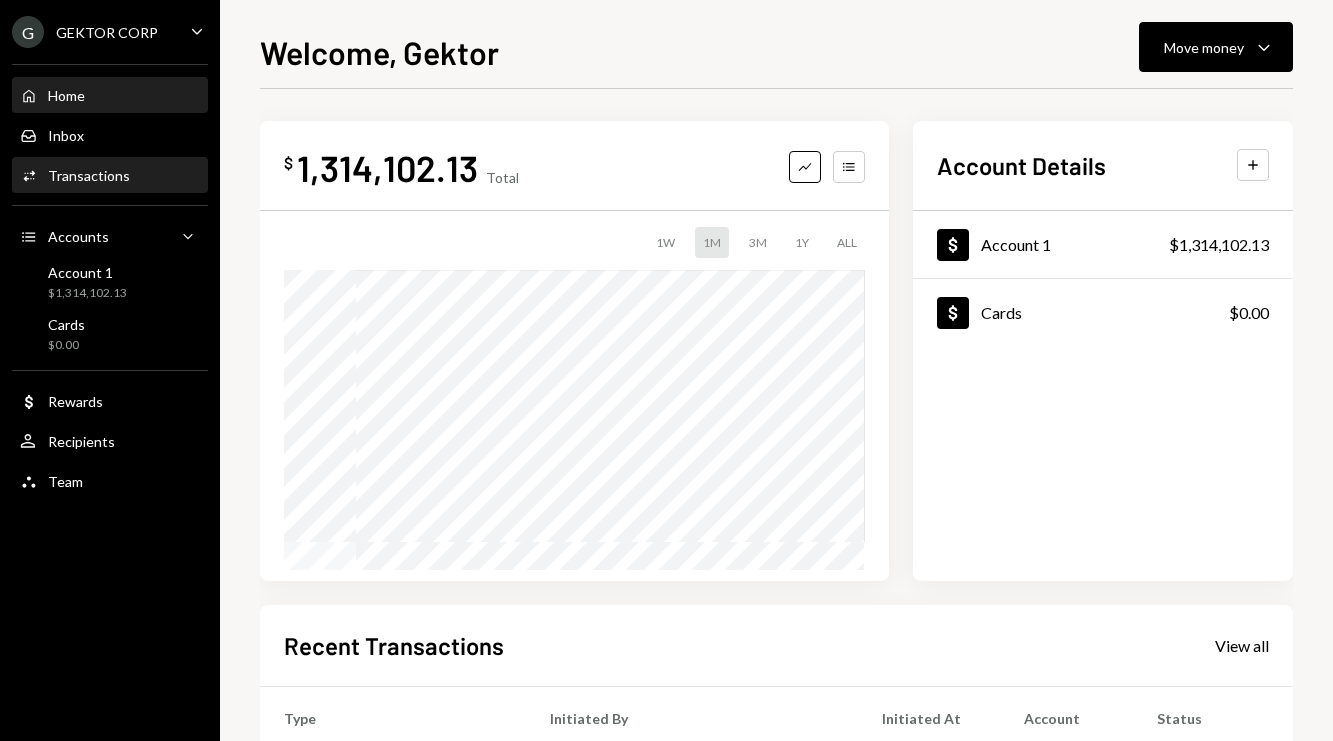 click on "Activities Transactions" at bounding box center (110, 176) 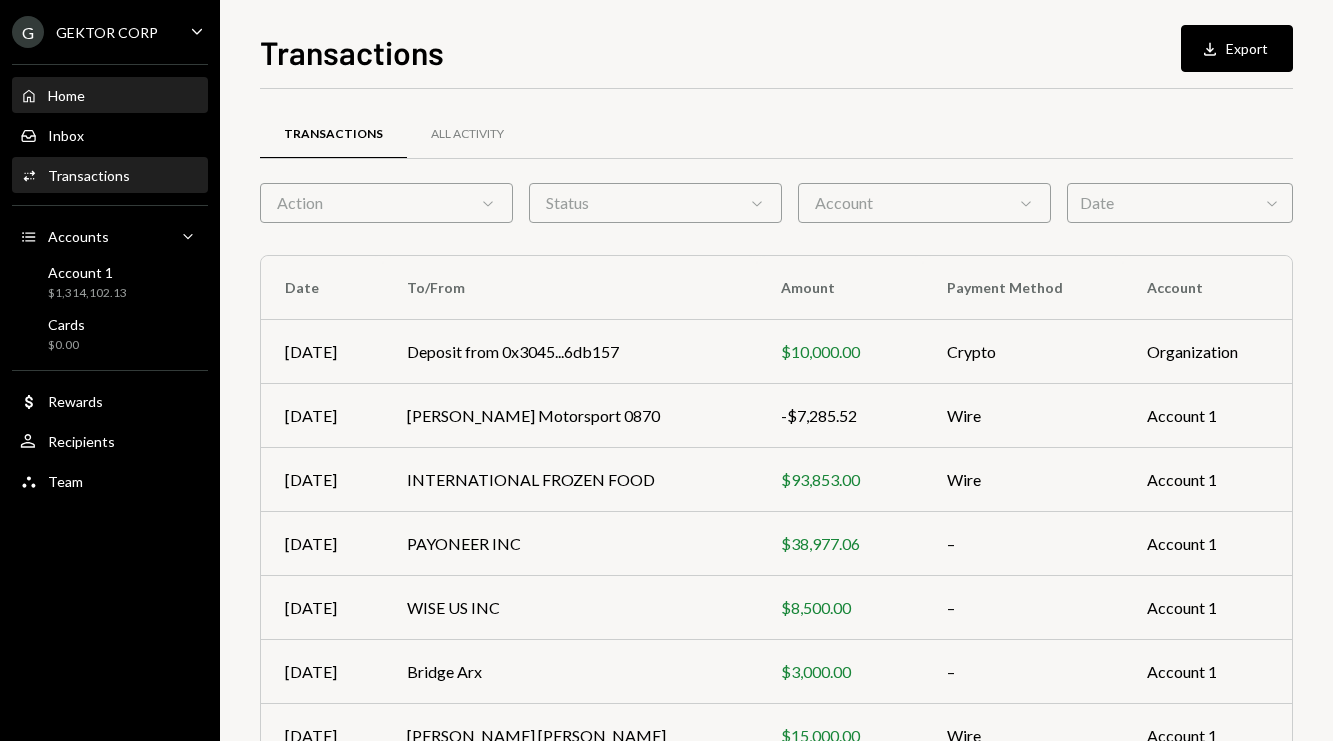click on "Home Home" at bounding box center [110, 96] 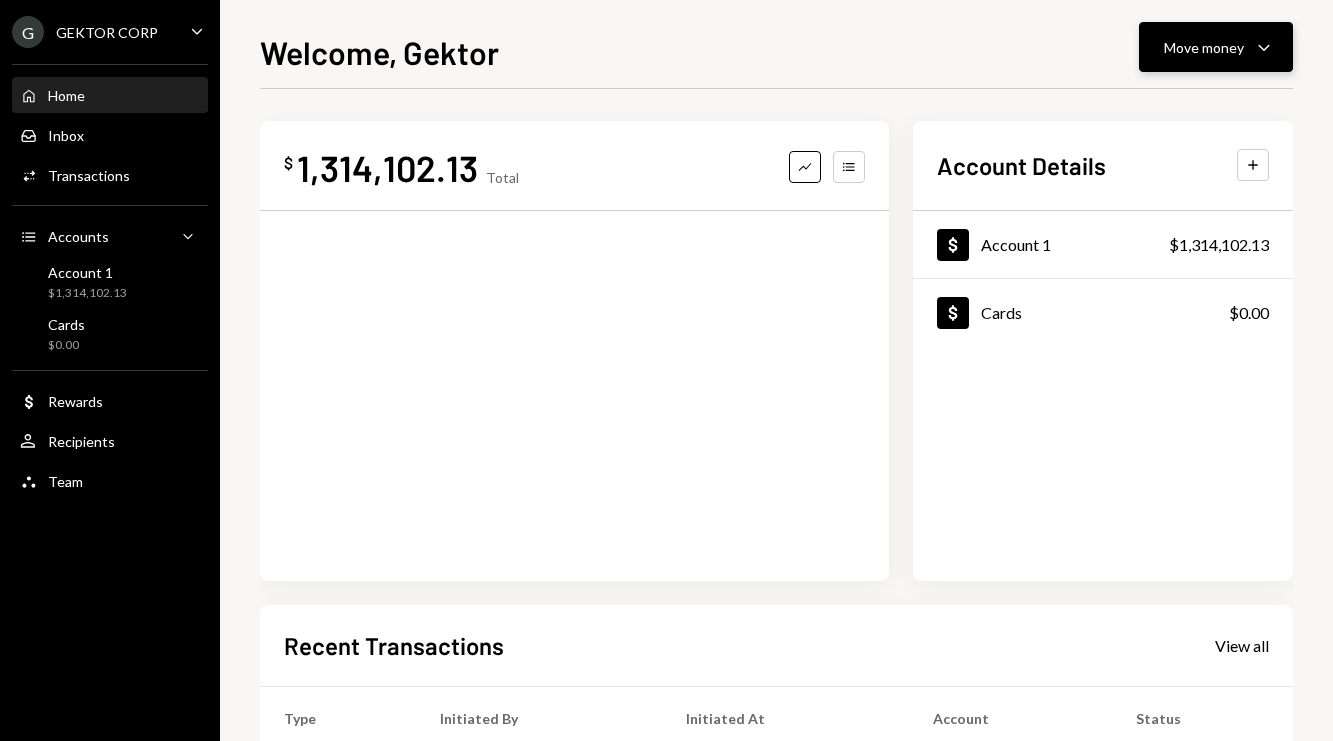 click on "Move money Caret Down" at bounding box center (1216, 47) 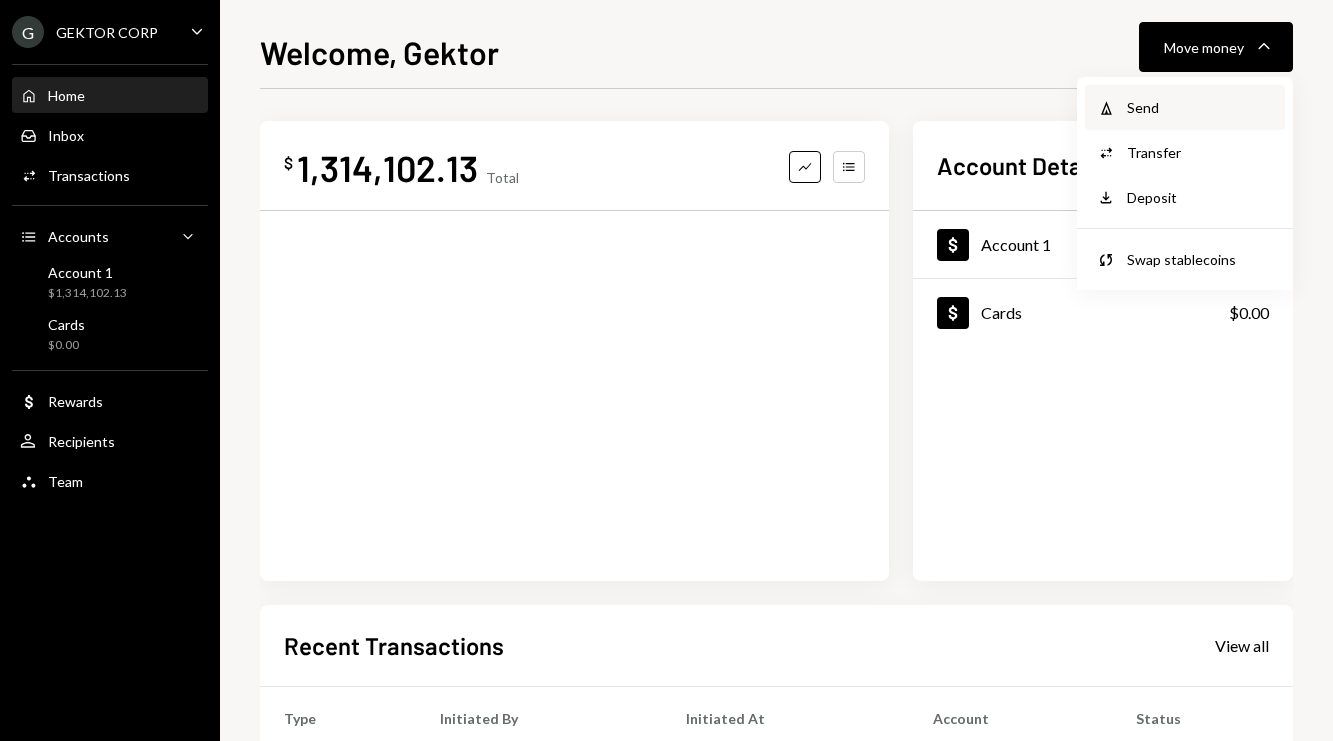 click on "Send" at bounding box center [1200, 107] 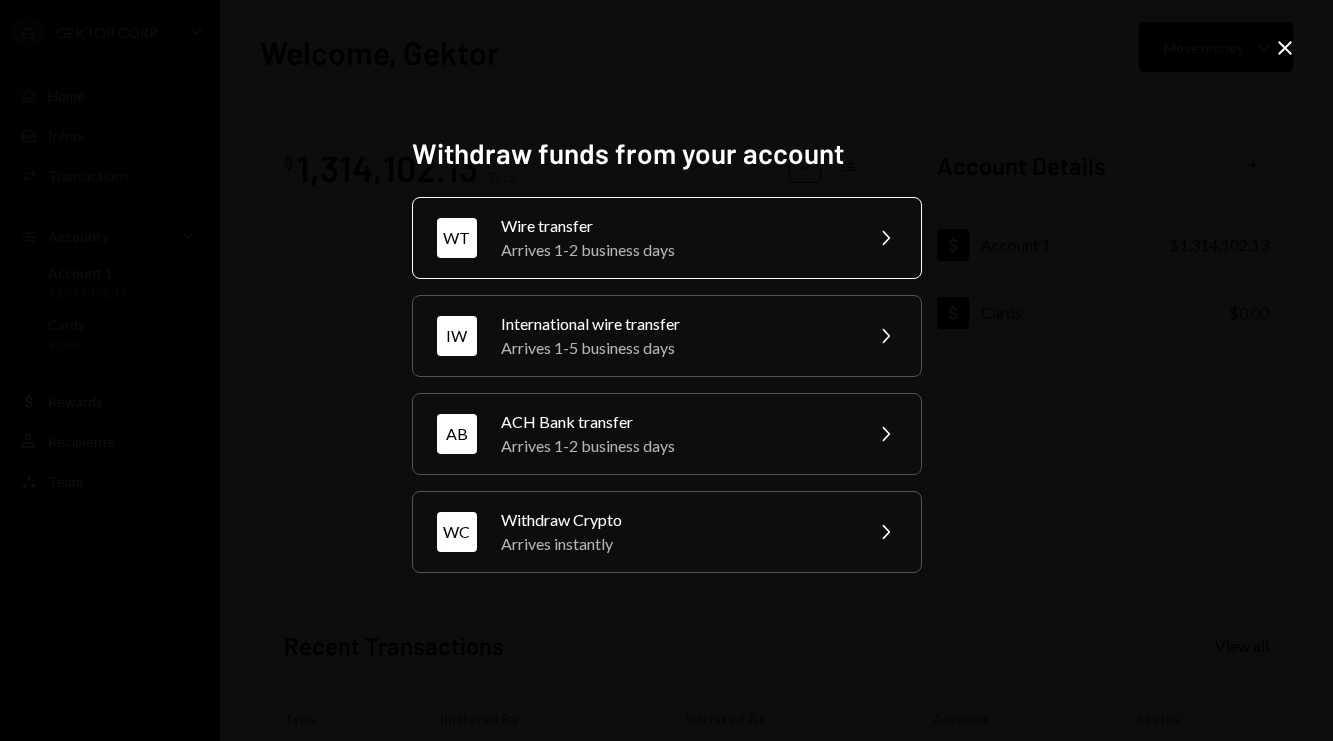 click on "Arrives 1-2 business days" at bounding box center (675, 250) 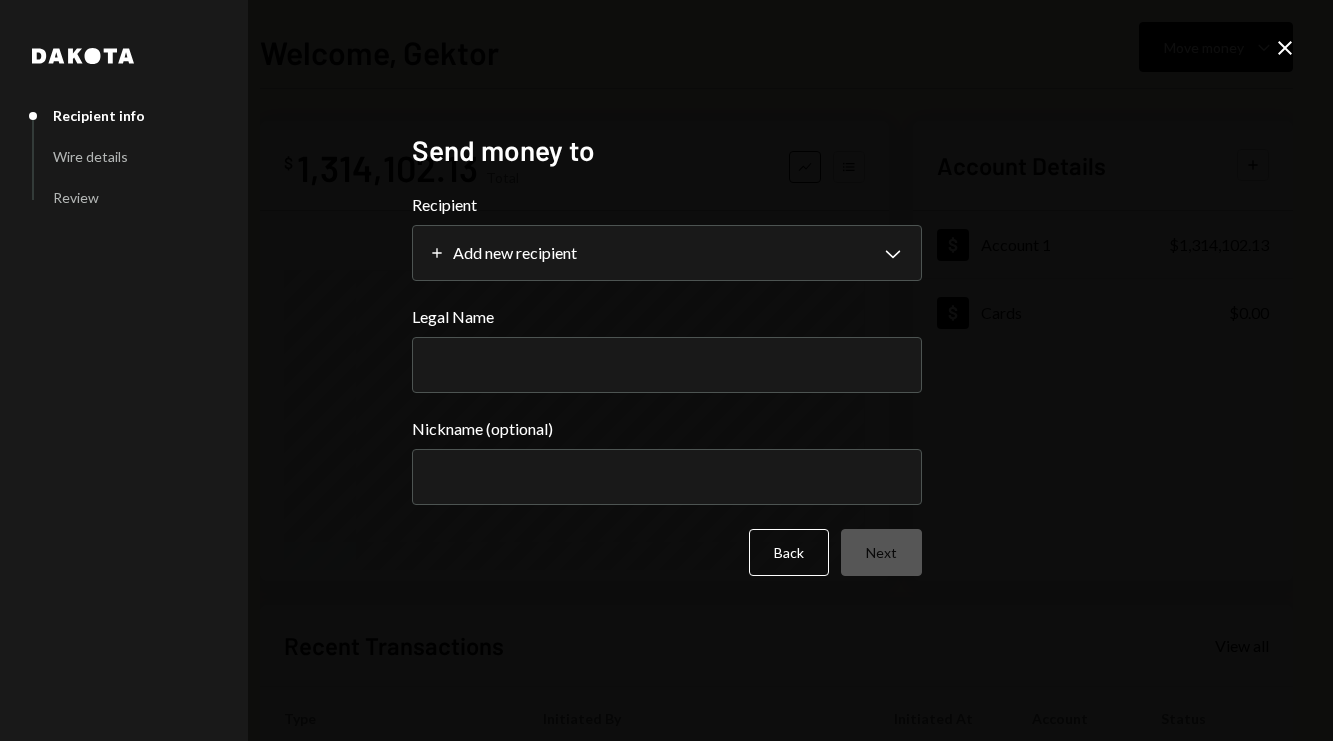 select 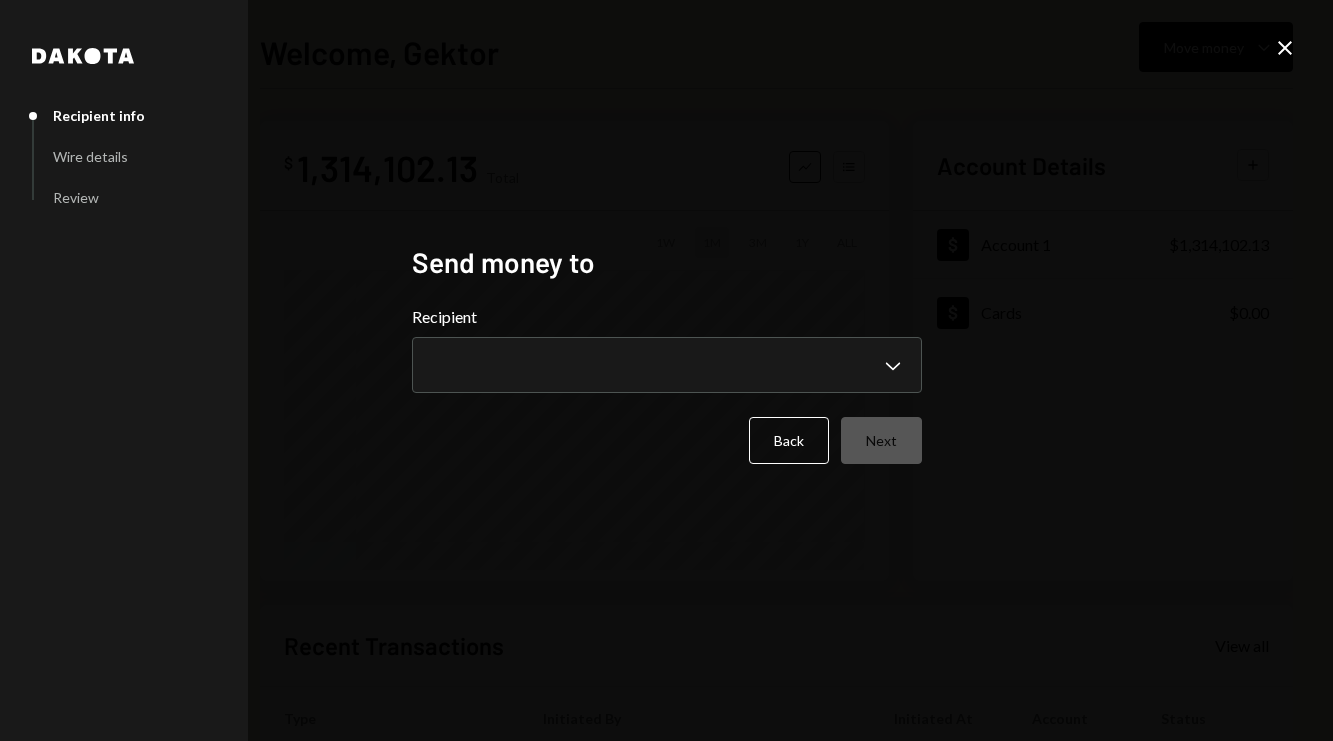 type 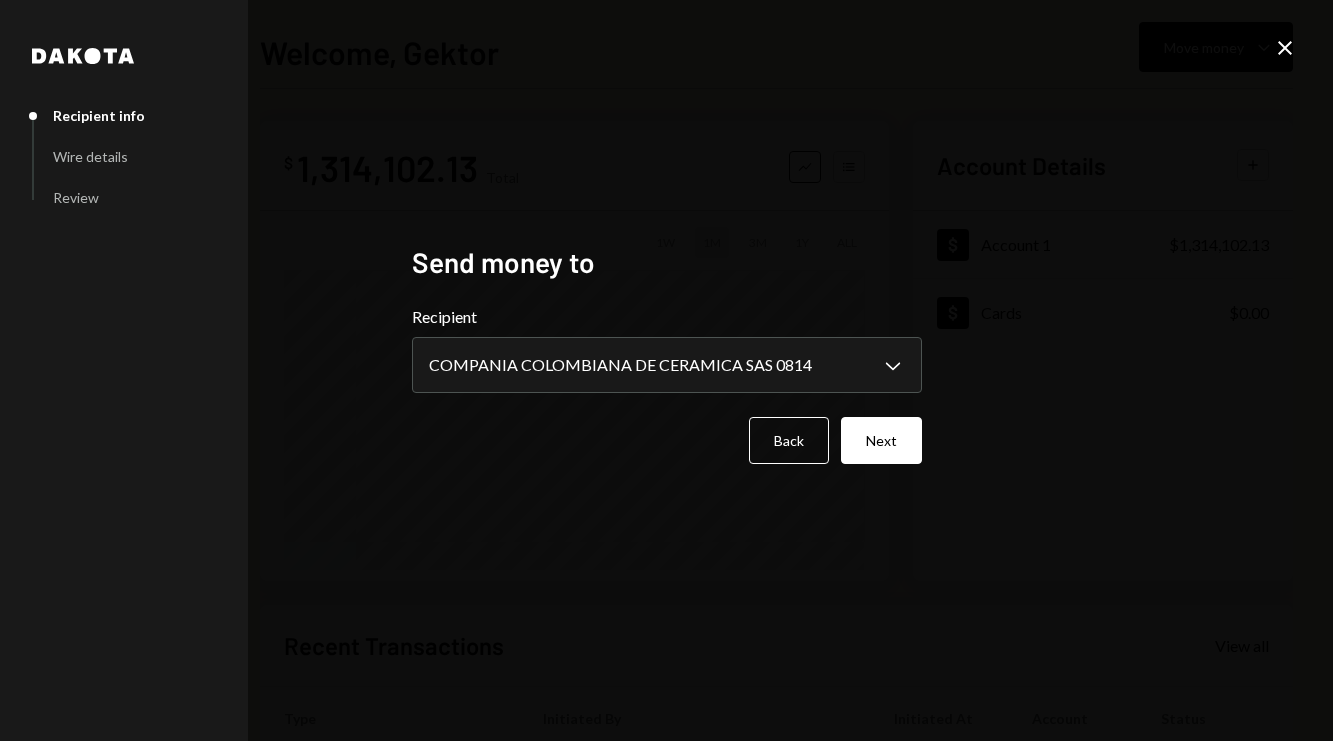 type 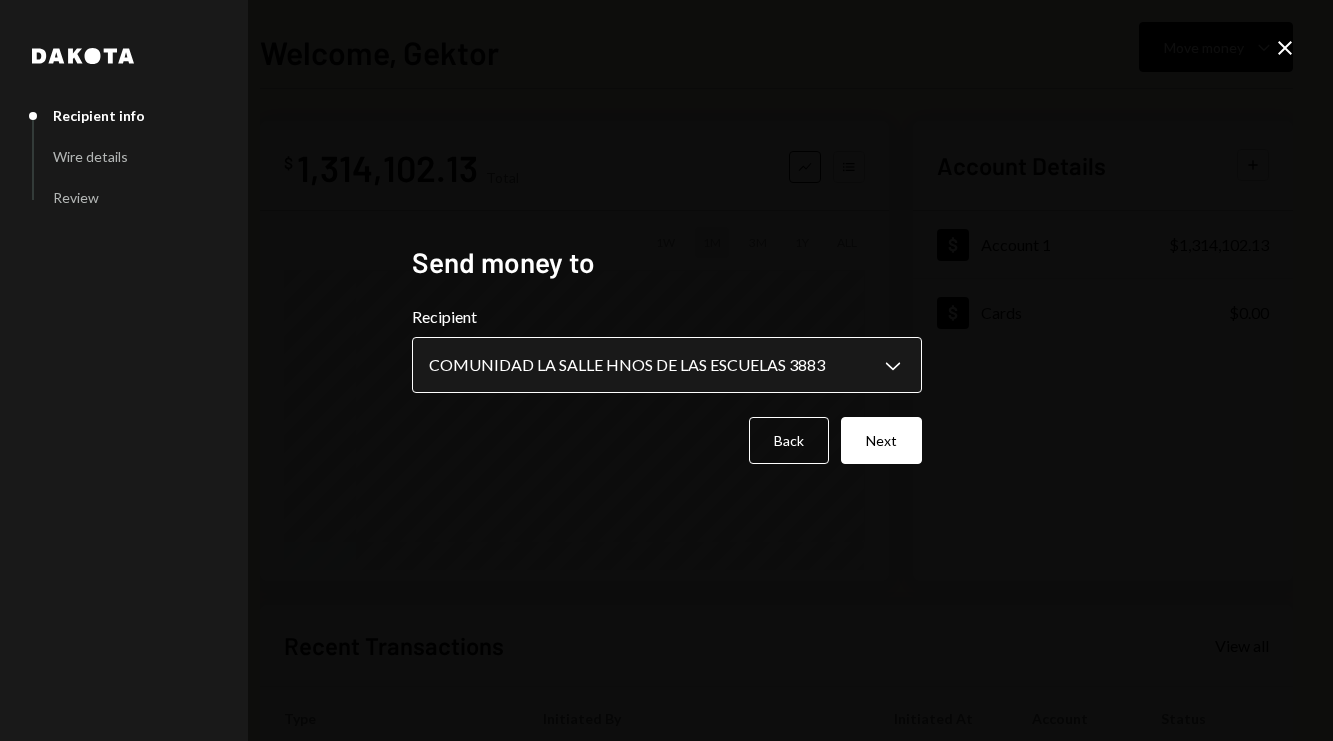 click on "**********" at bounding box center [666, 370] 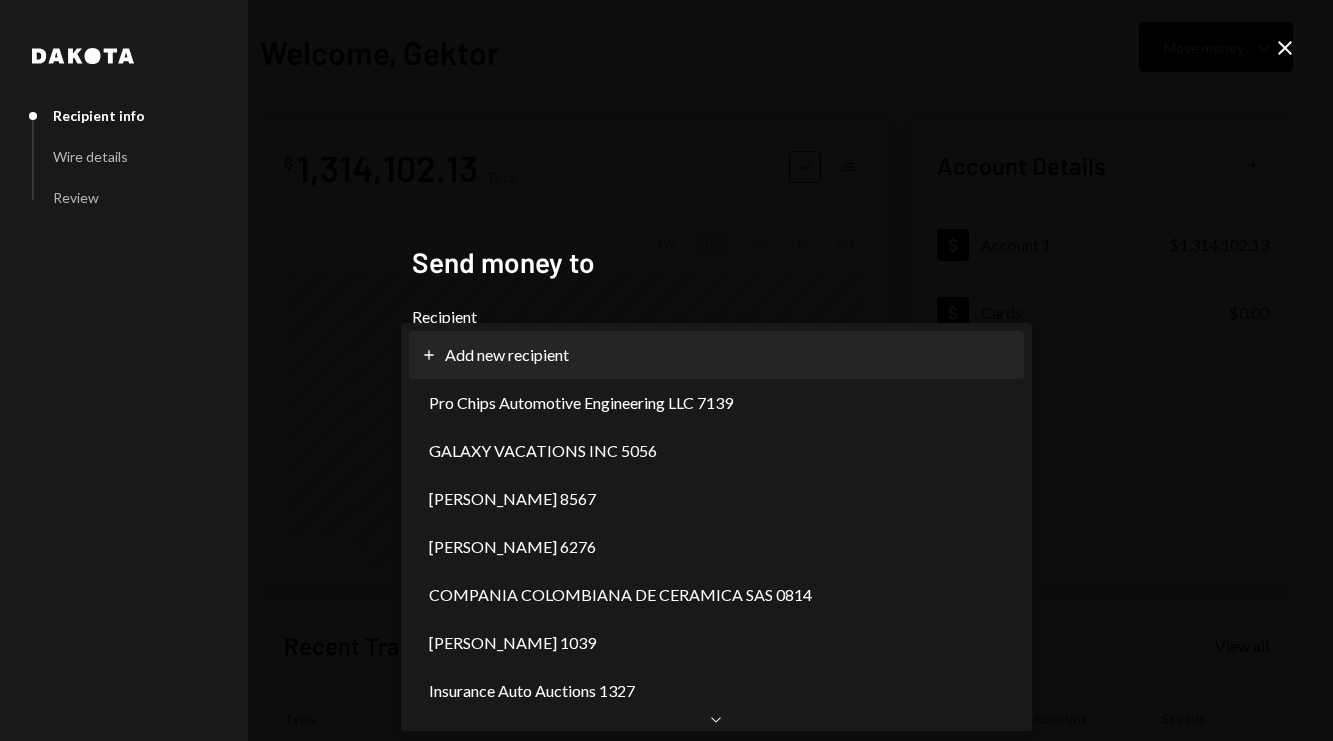 select on "**********" 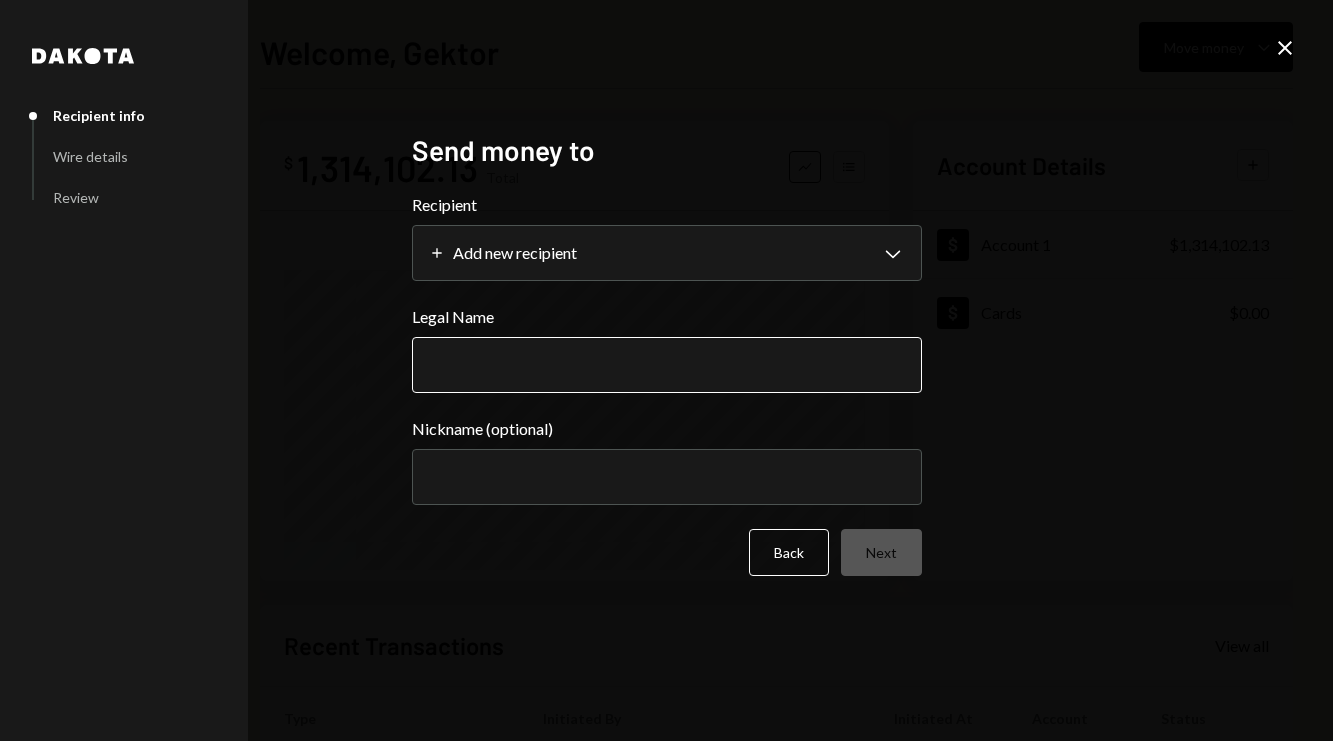 click on "Legal Name" at bounding box center [667, 365] 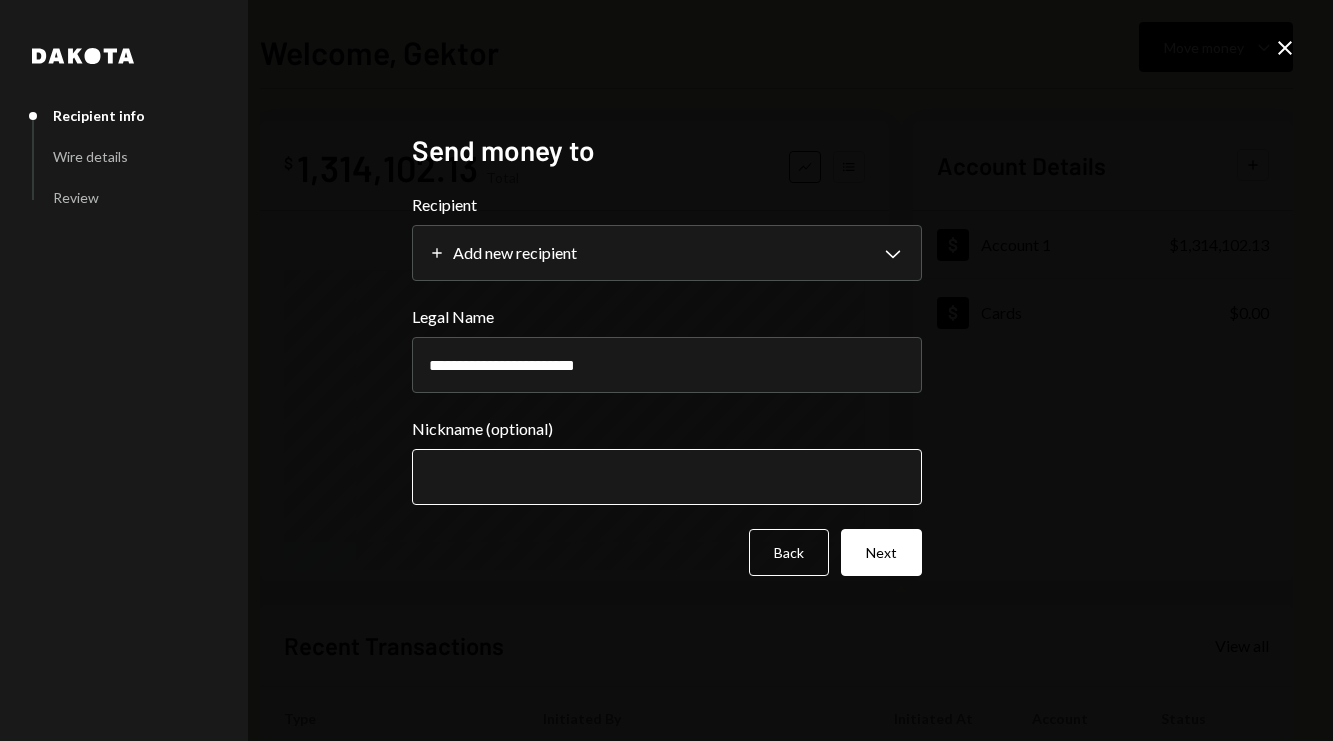 type on "**********" 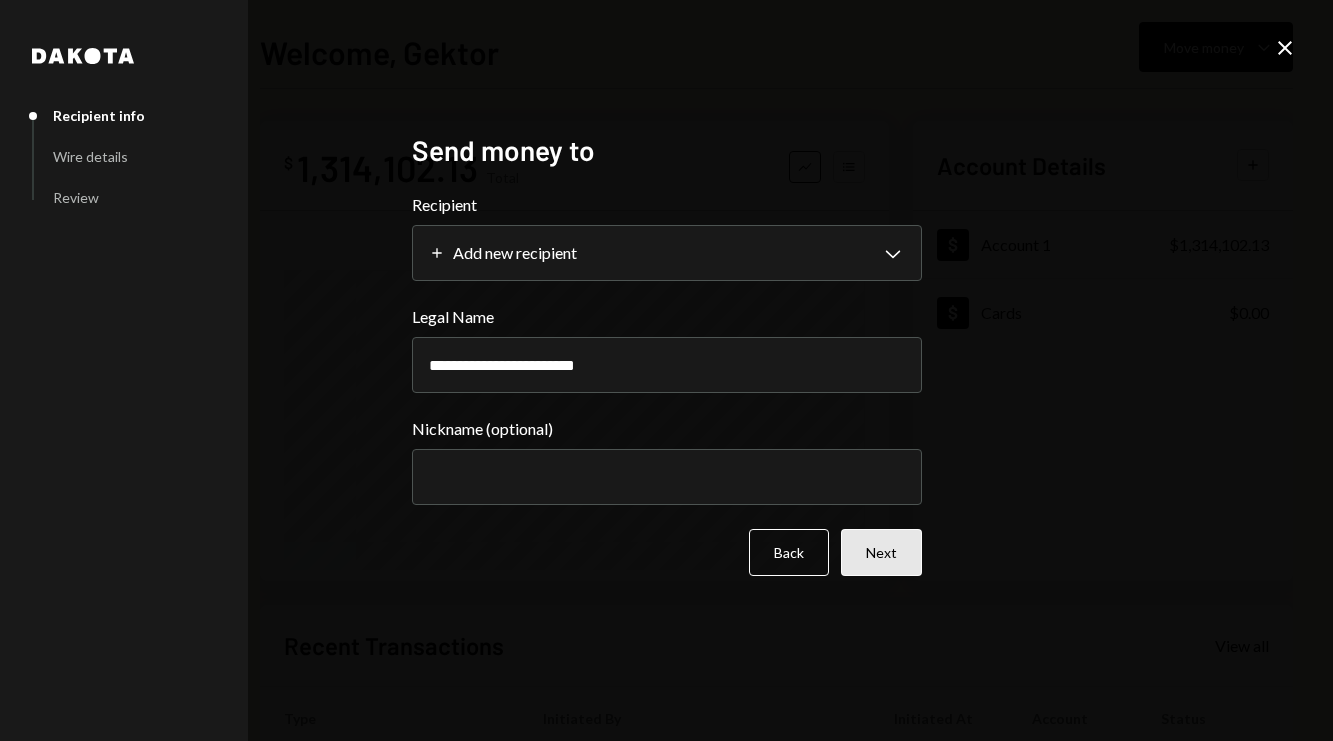 paste on "**********" 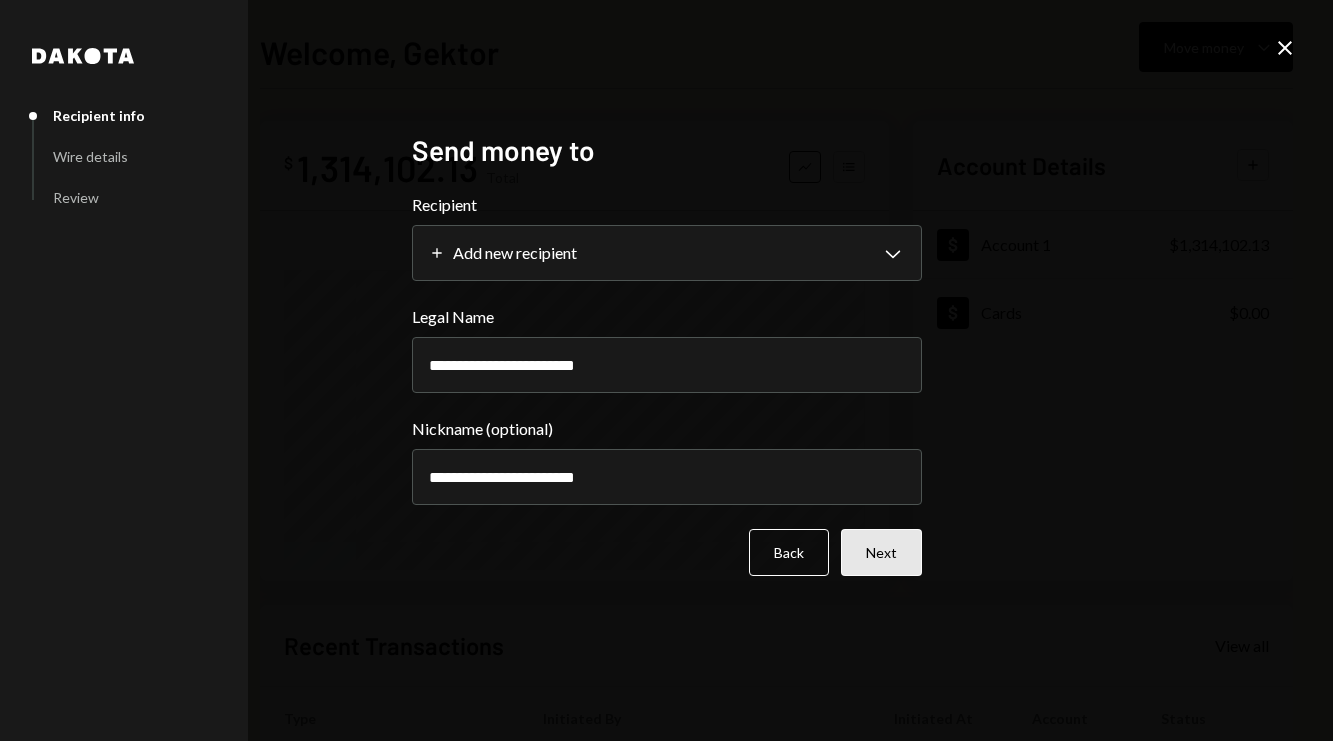 type on "**********" 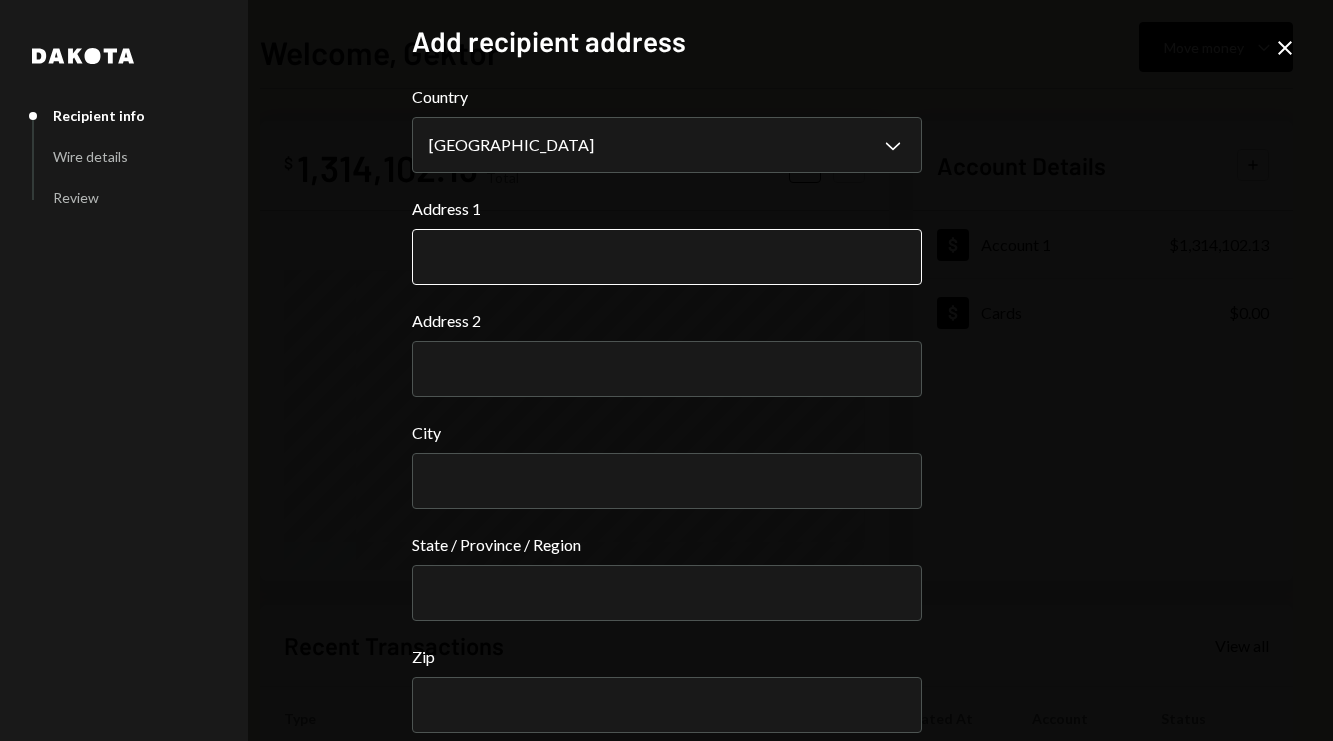 click on "Address 1" at bounding box center [667, 257] 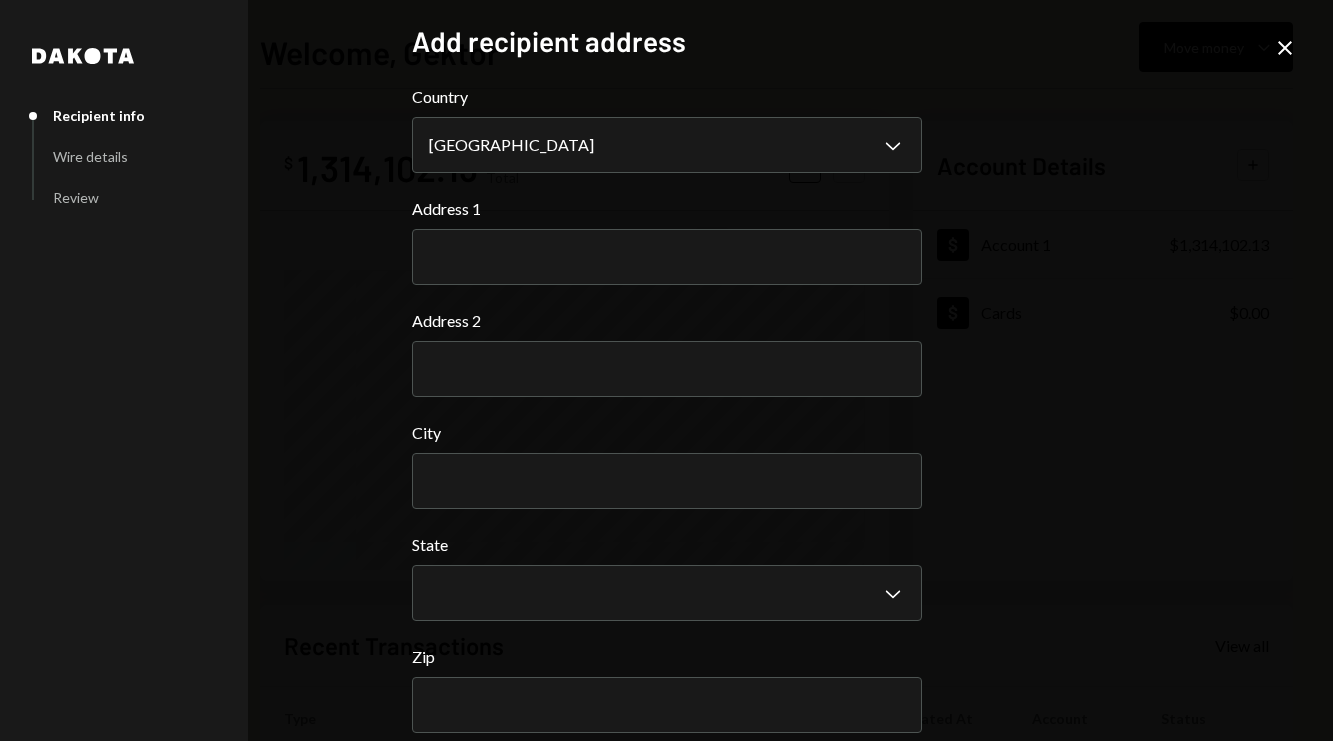 paste on "**********" 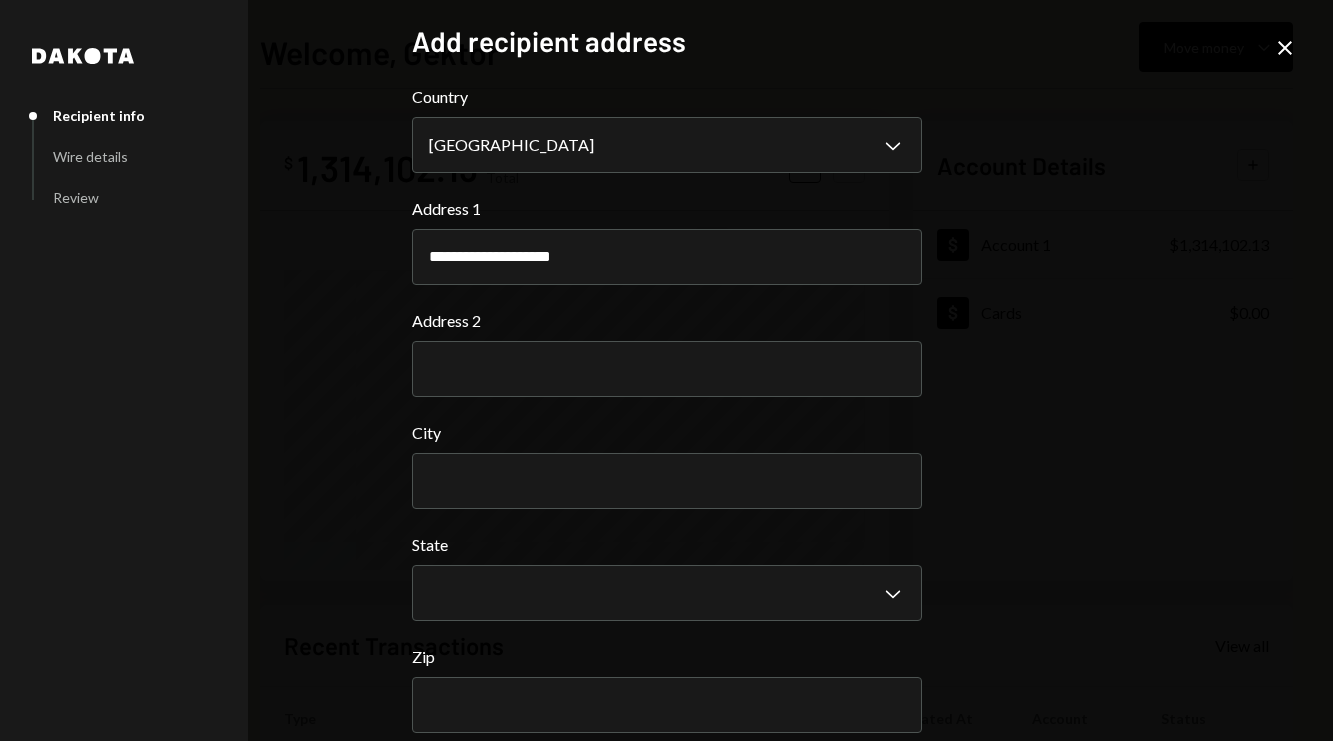 type on "**********" 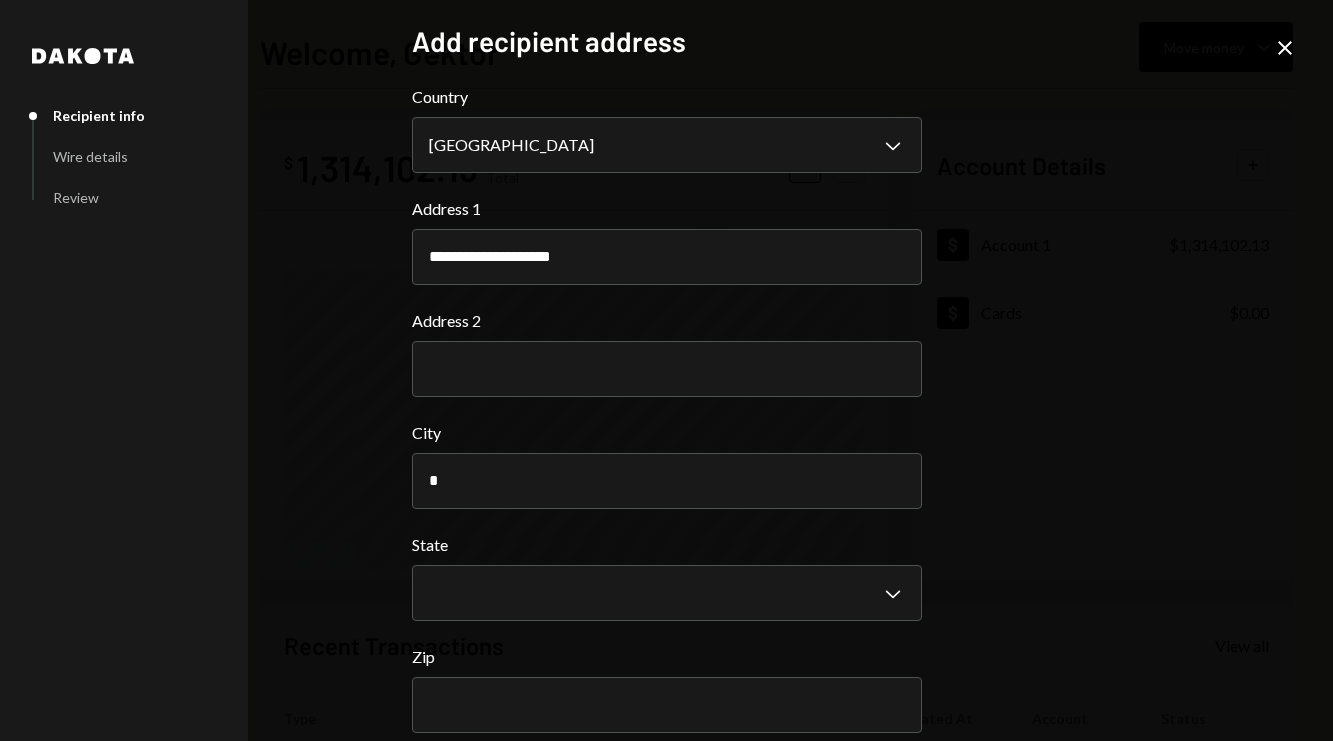 type on "*****" 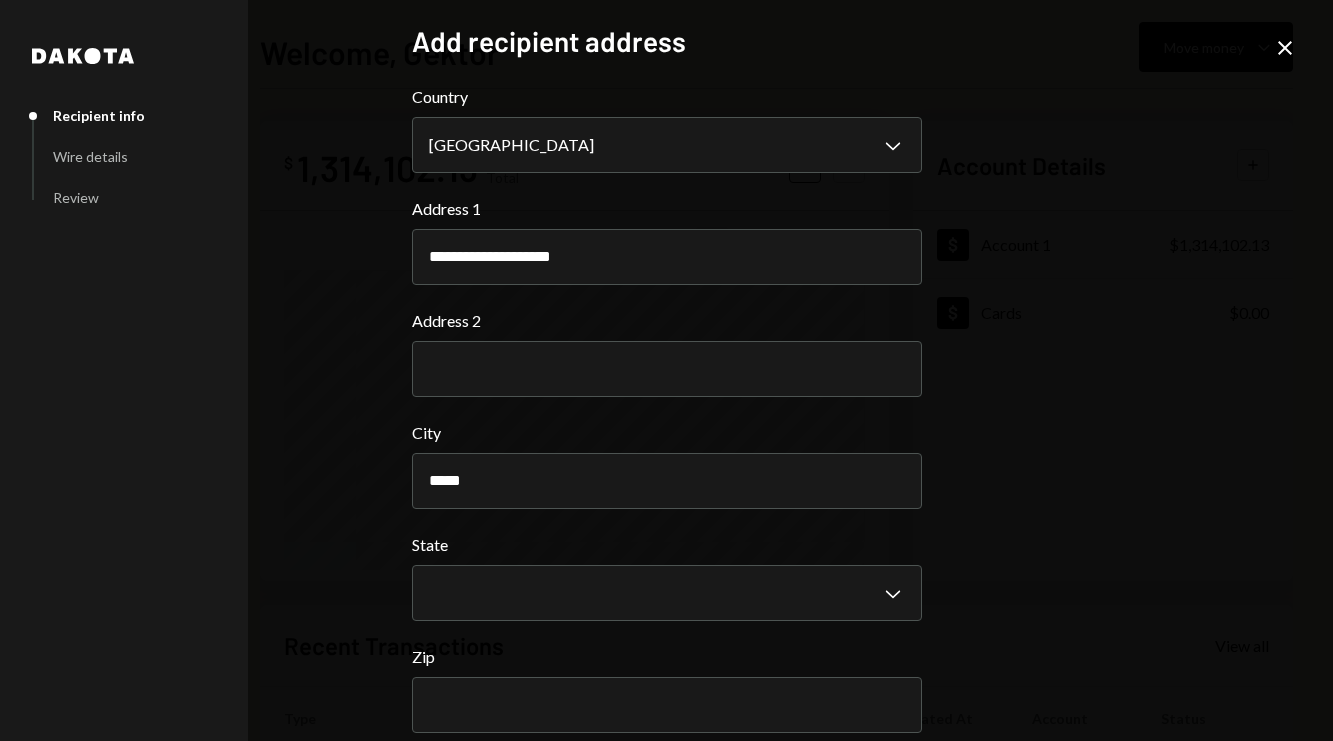 type 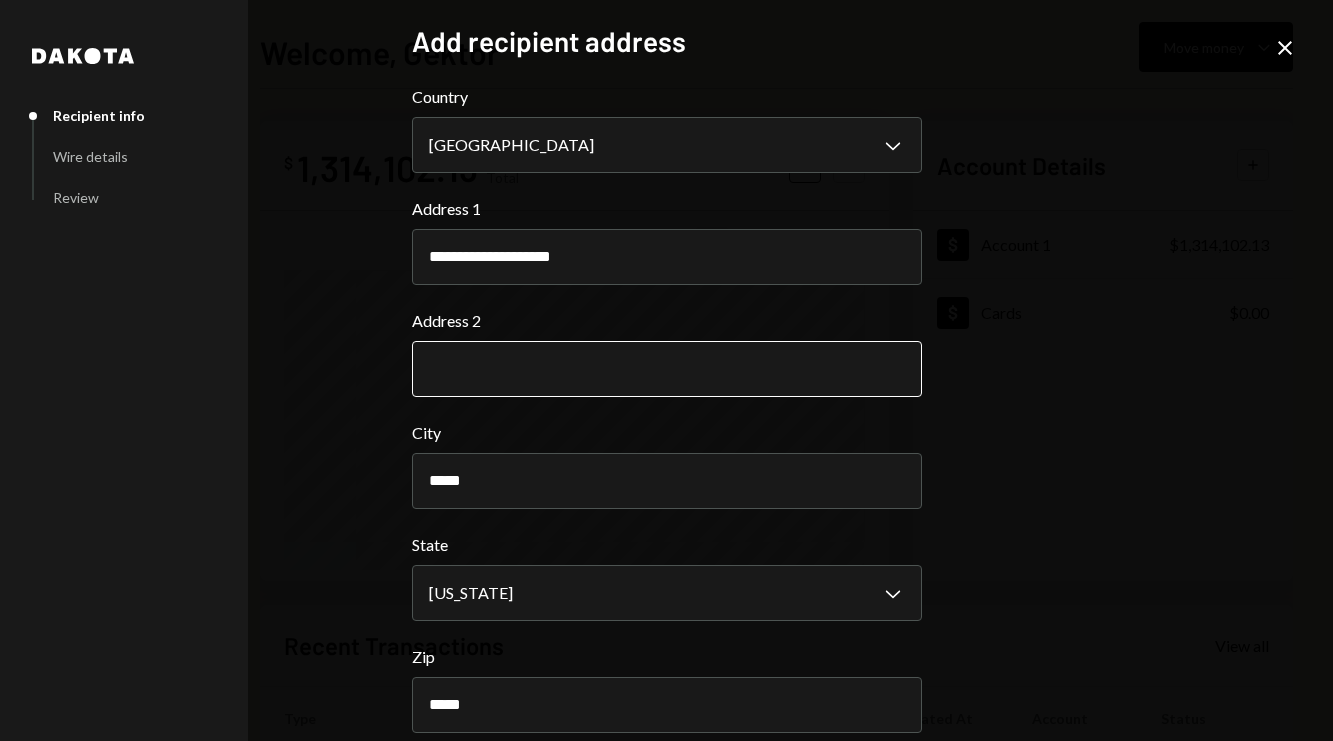scroll, scrollTop: 94, scrollLeft: 0, axis: vertical 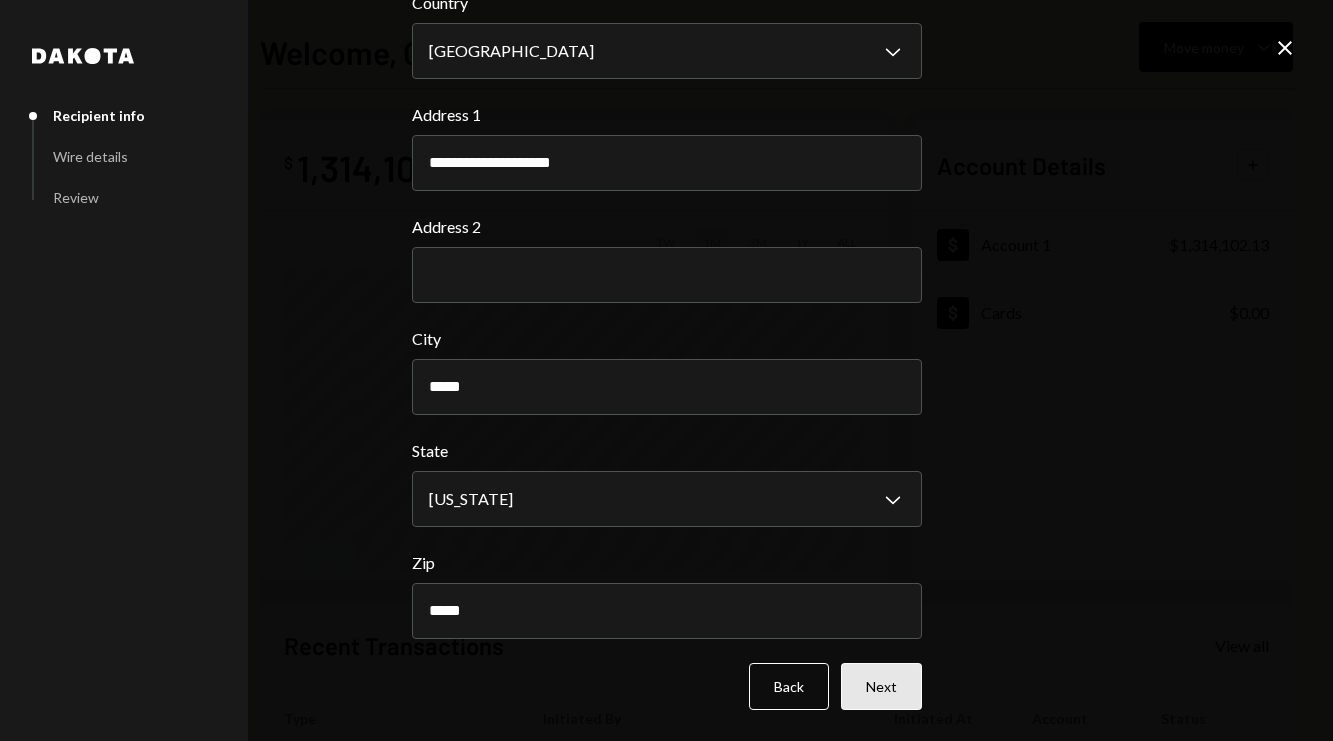 type on "*****" 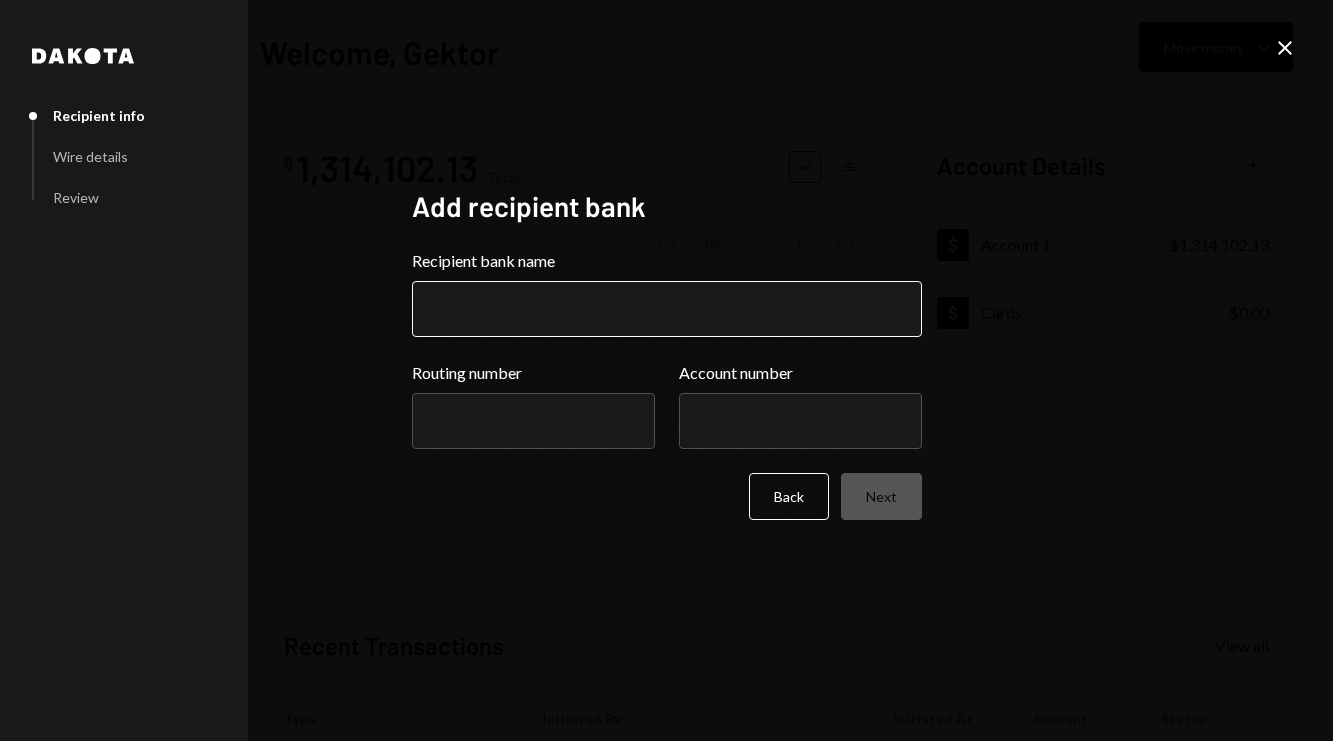click on "Recipient bank name" at bounding box center (667, 309) 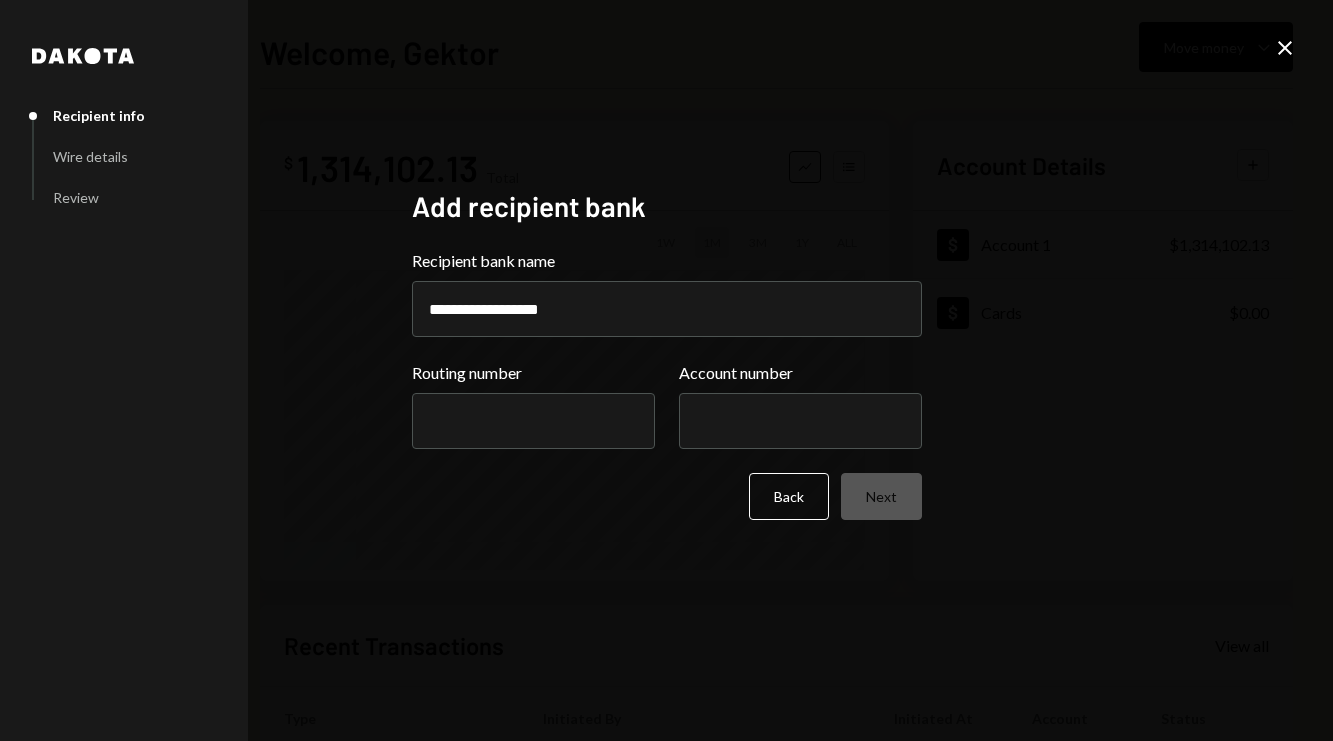 type on "**********" 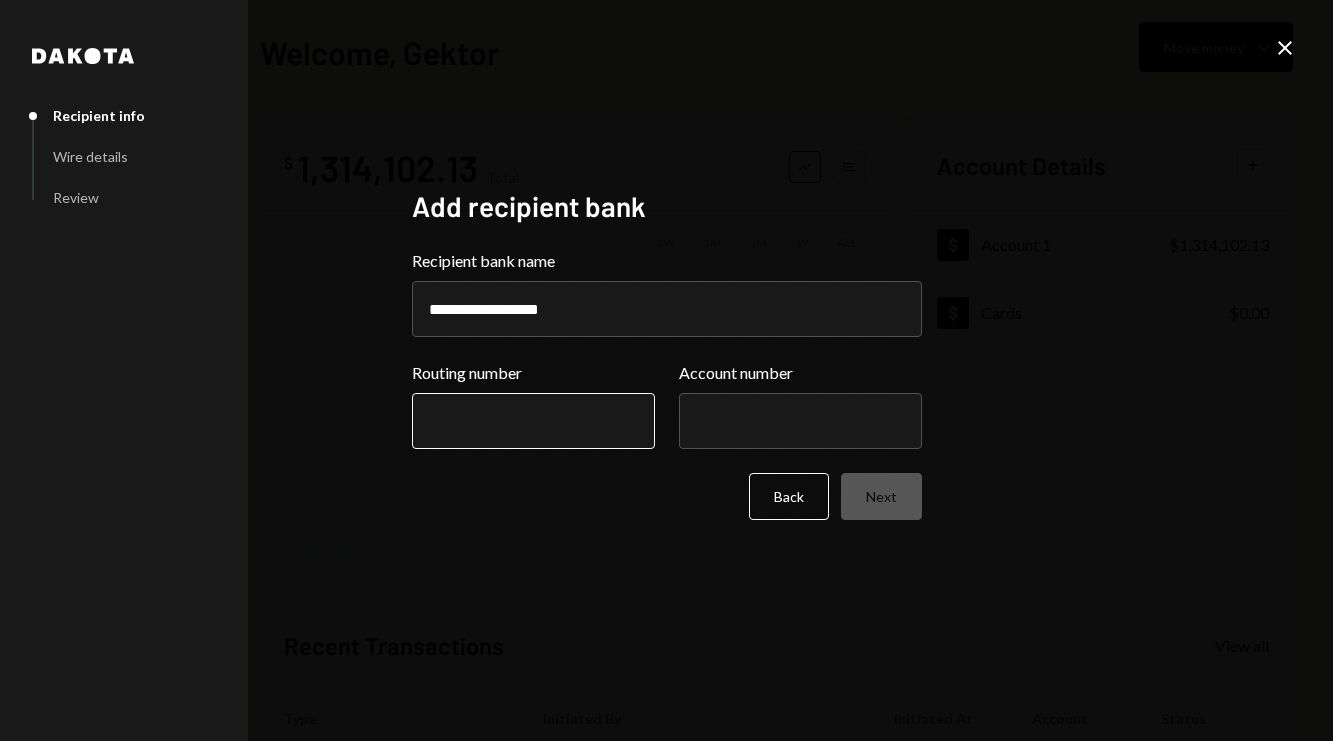 click on "Routing number" at bounding box center [533, 421] 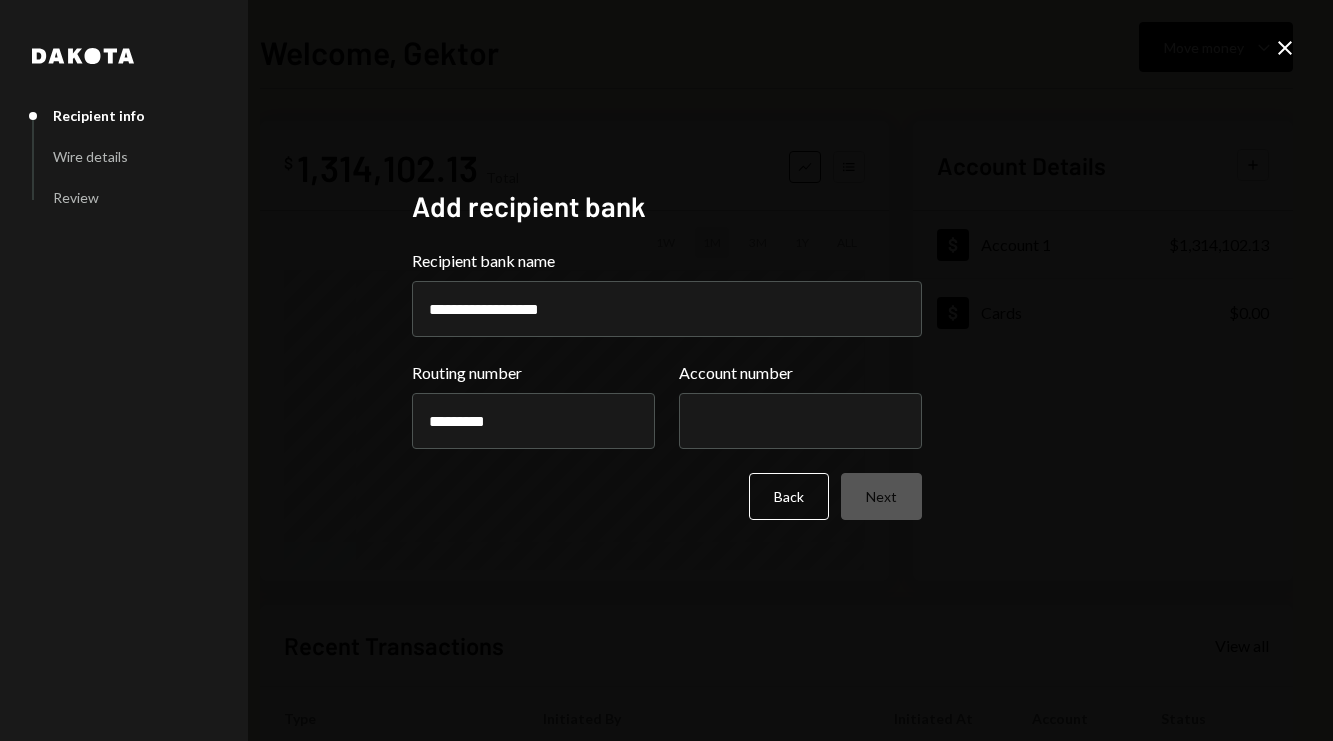 type on "*********" 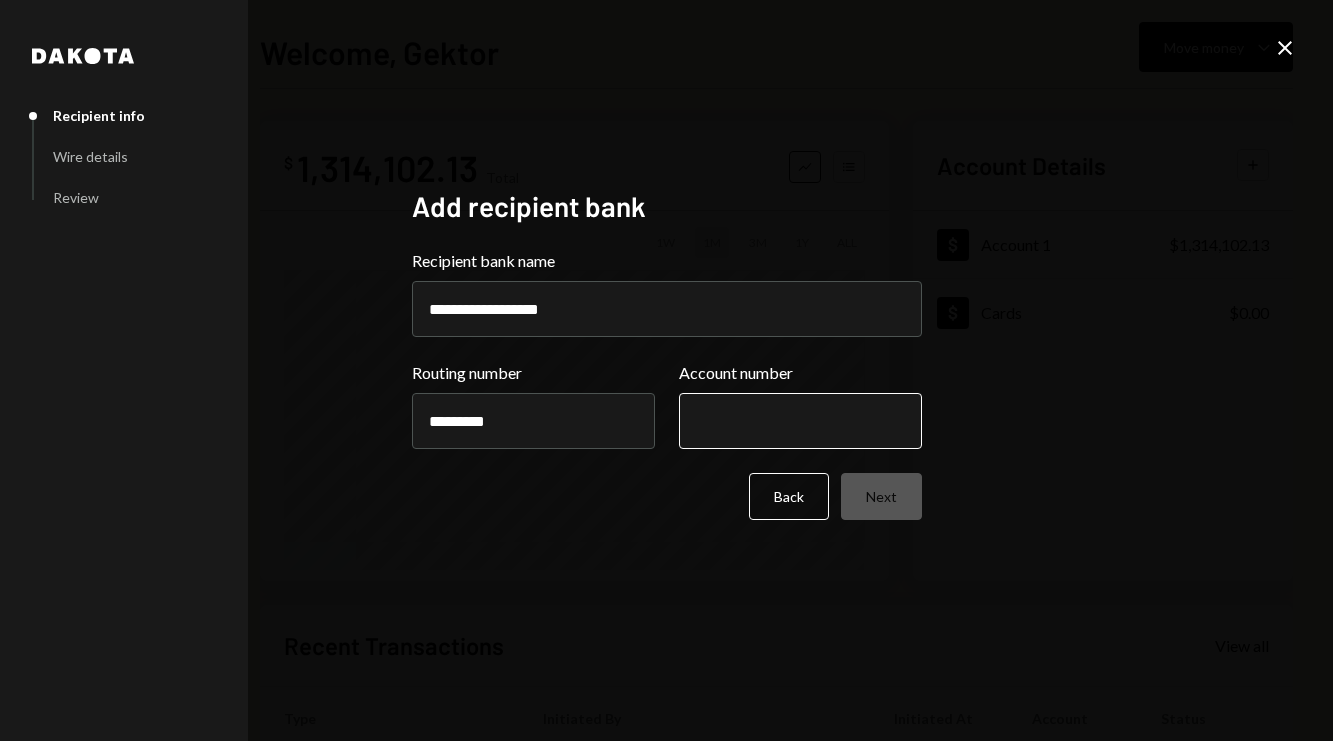 click on "Account number" at bounding box center (800, 421) 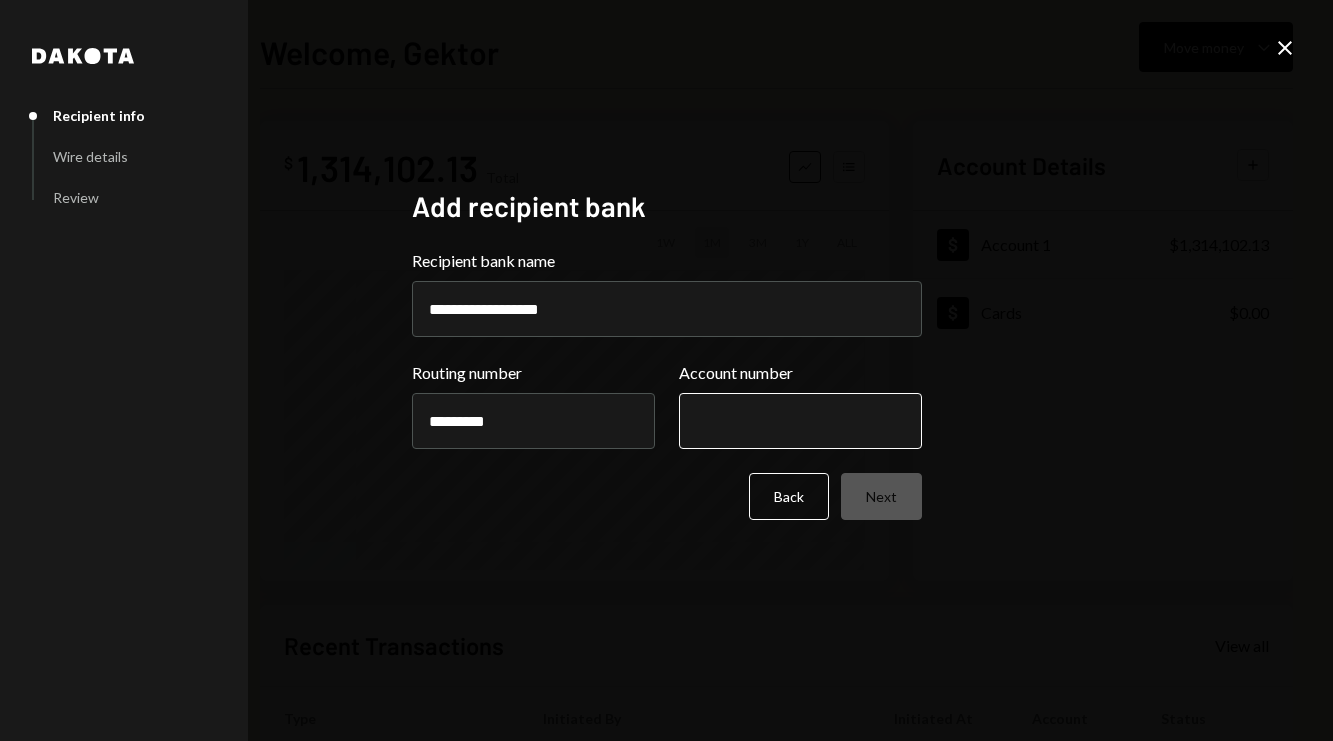 paste on "**********" 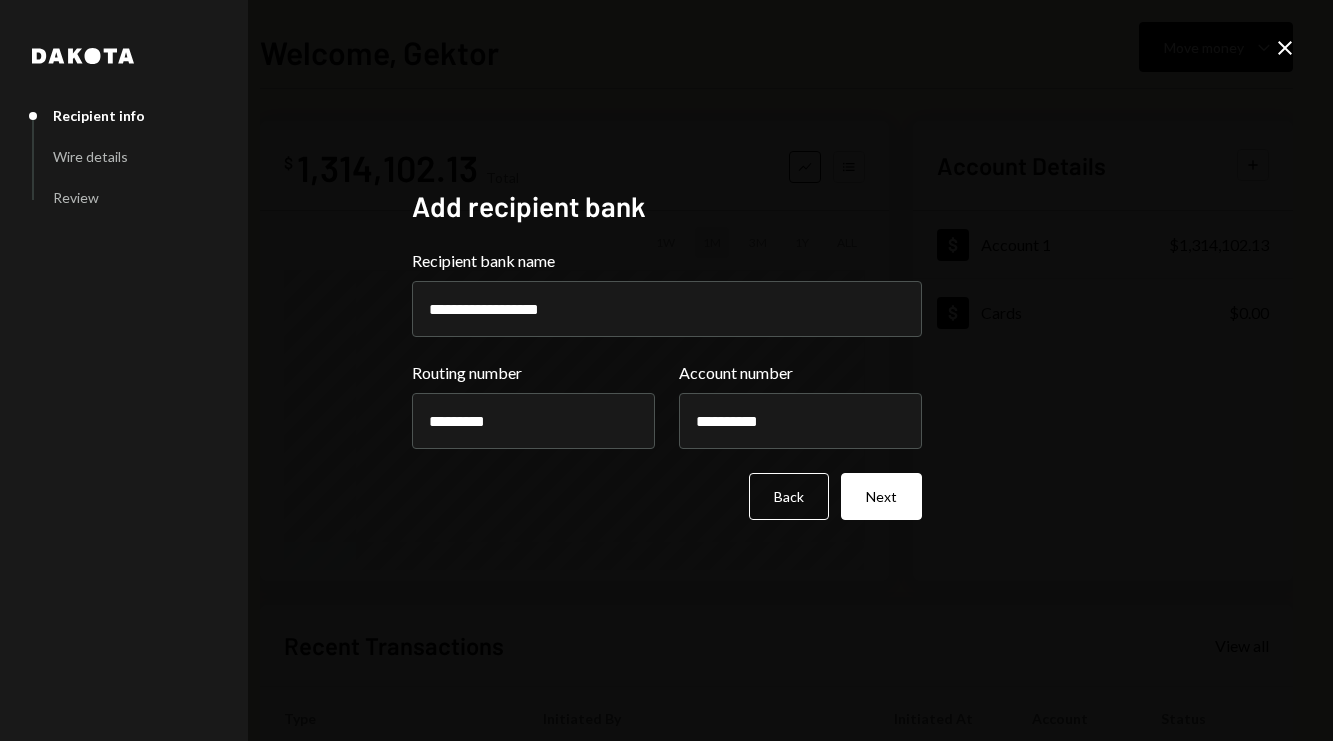 type on "**********" 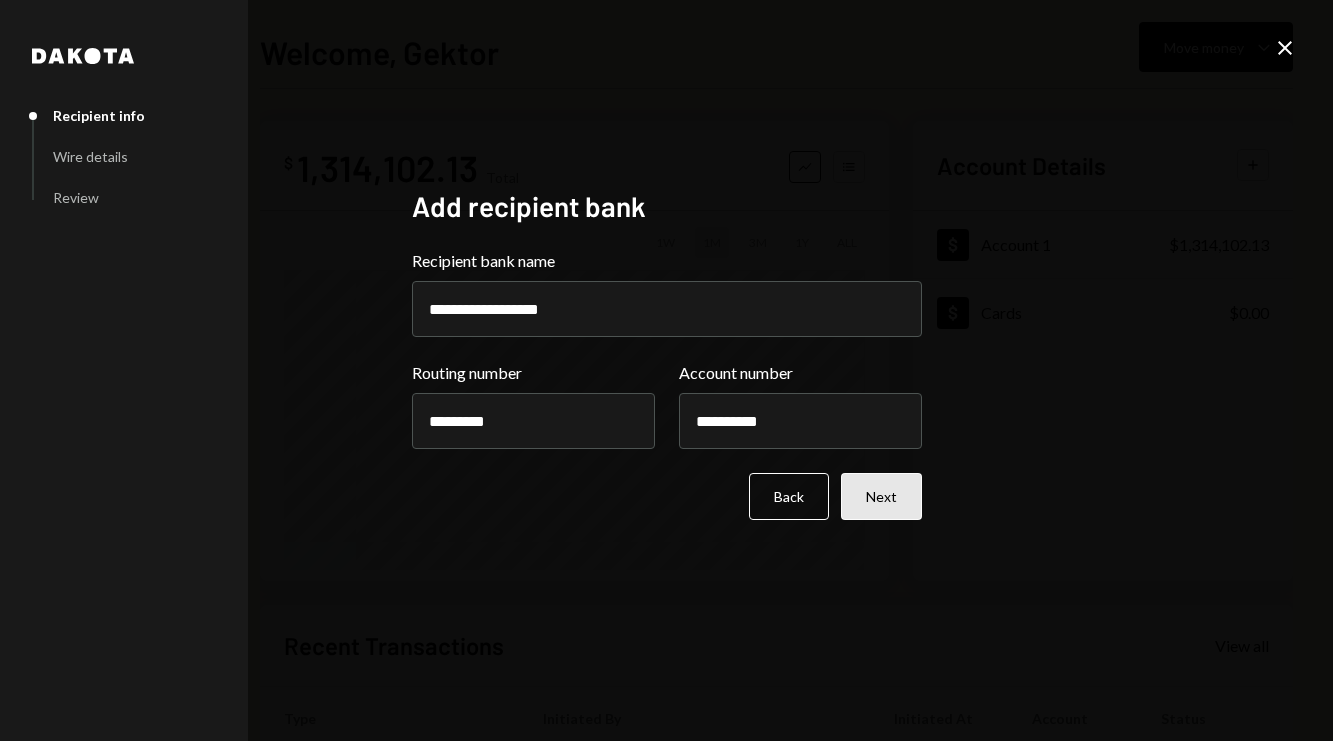 click on "Next" at bounding box center (881, 496) 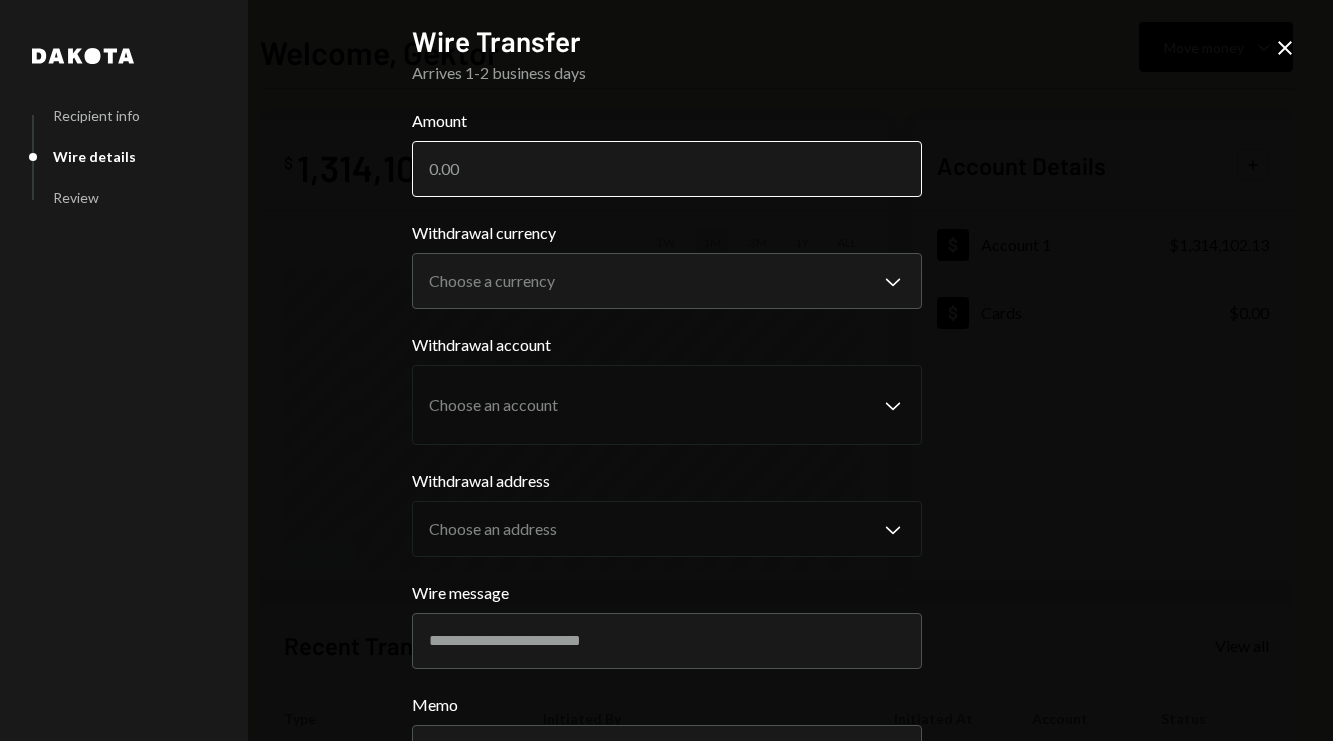 click on "Amount" at bounding box center [667, 169] 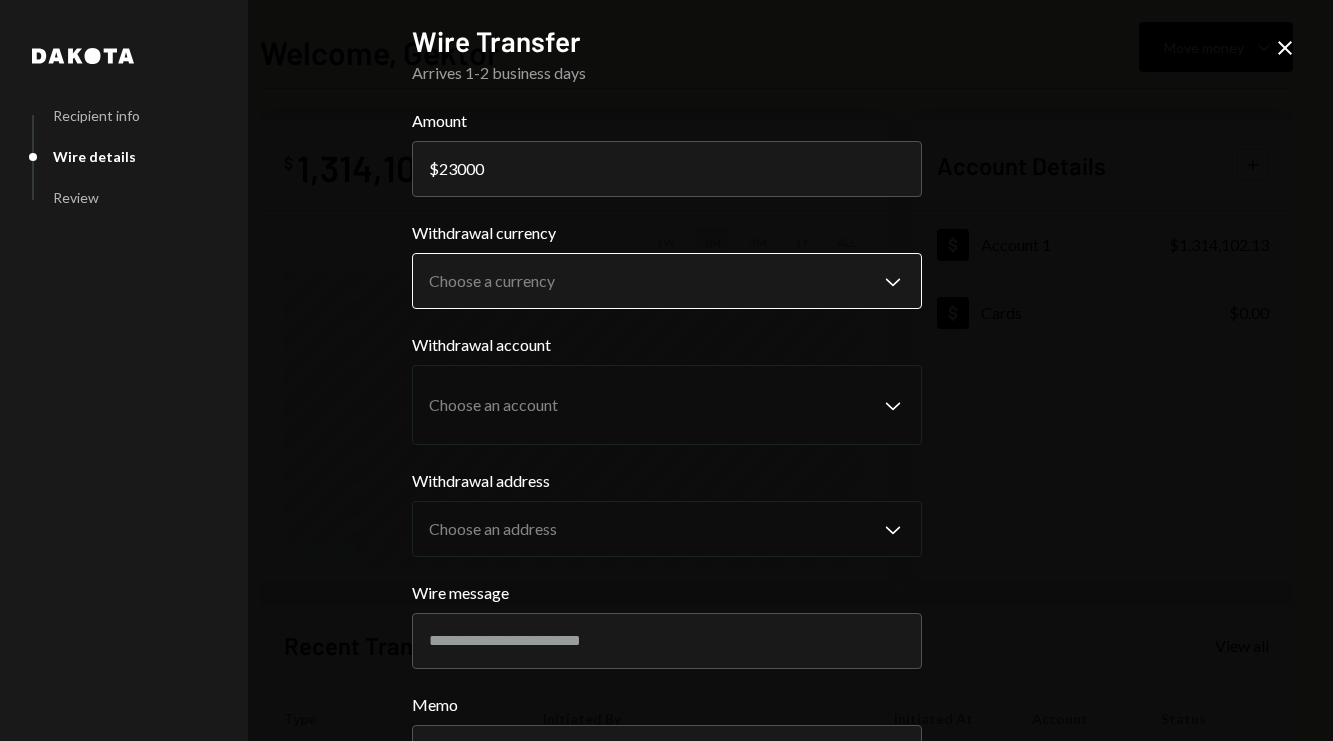type on "23000" 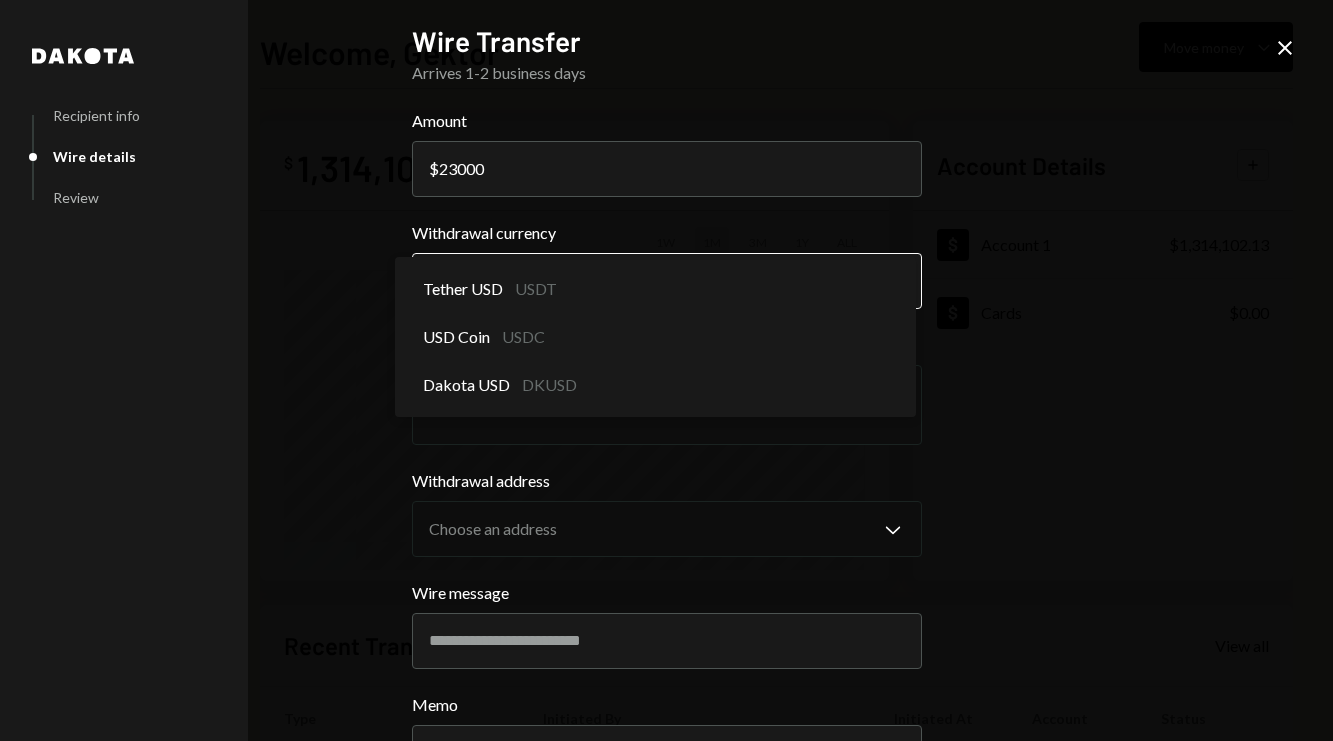 click on "**********" at bounding box center (666, 370) 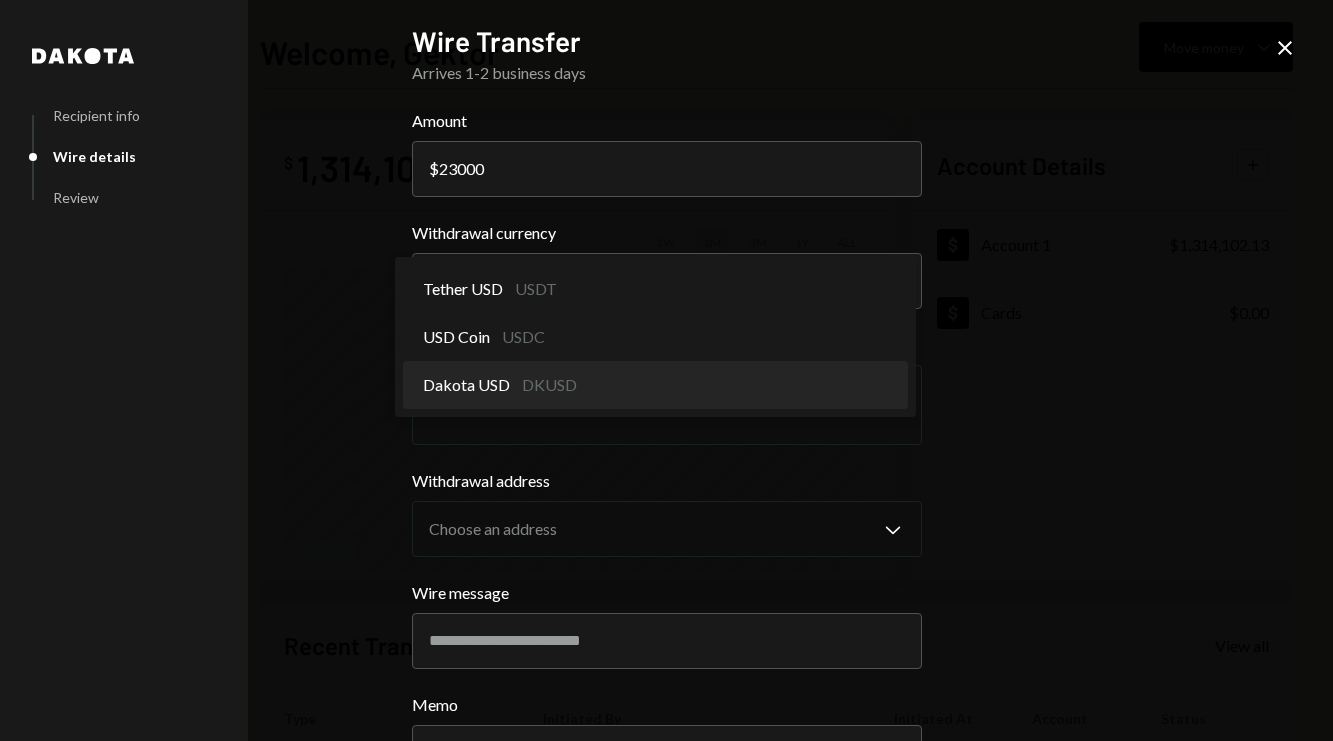 select on "*****" 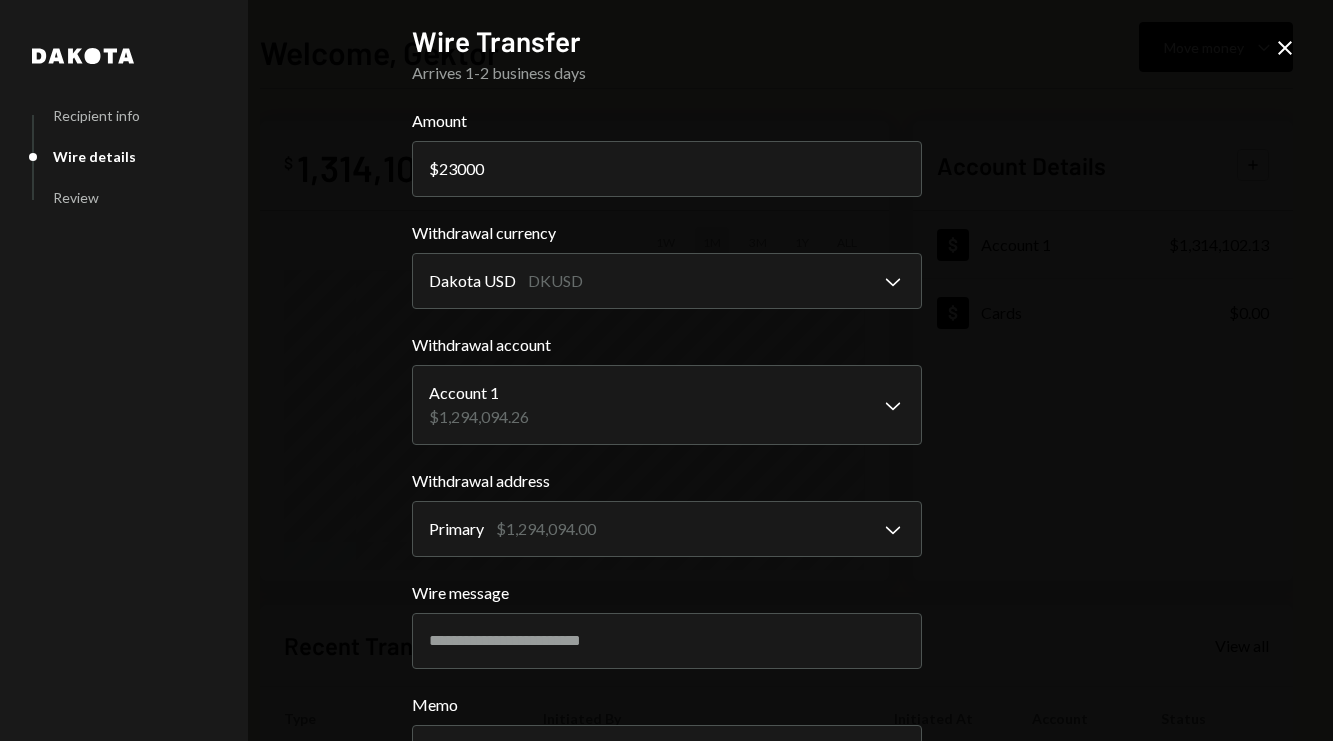 scroll, scrollTop: 166, scrollLeft: 0, axis: vertical 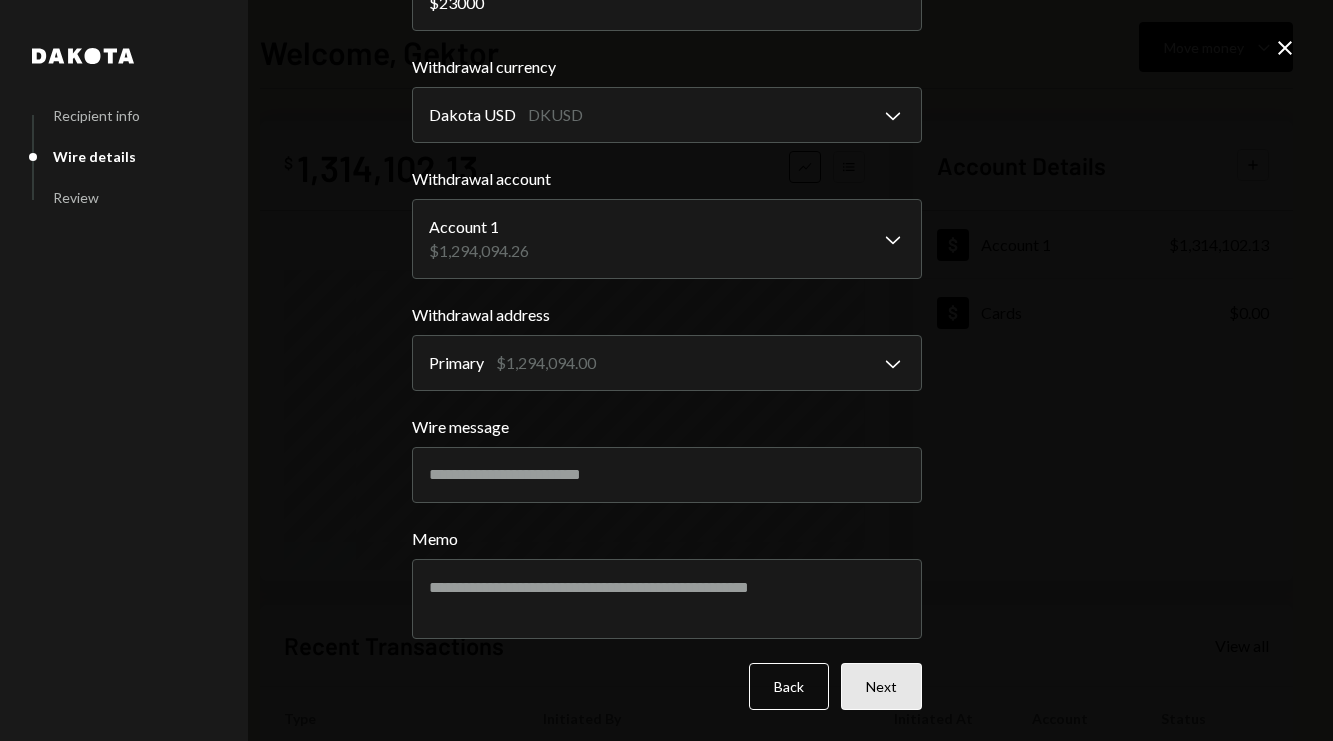 click on "Next" at bounding box center [881, 686] 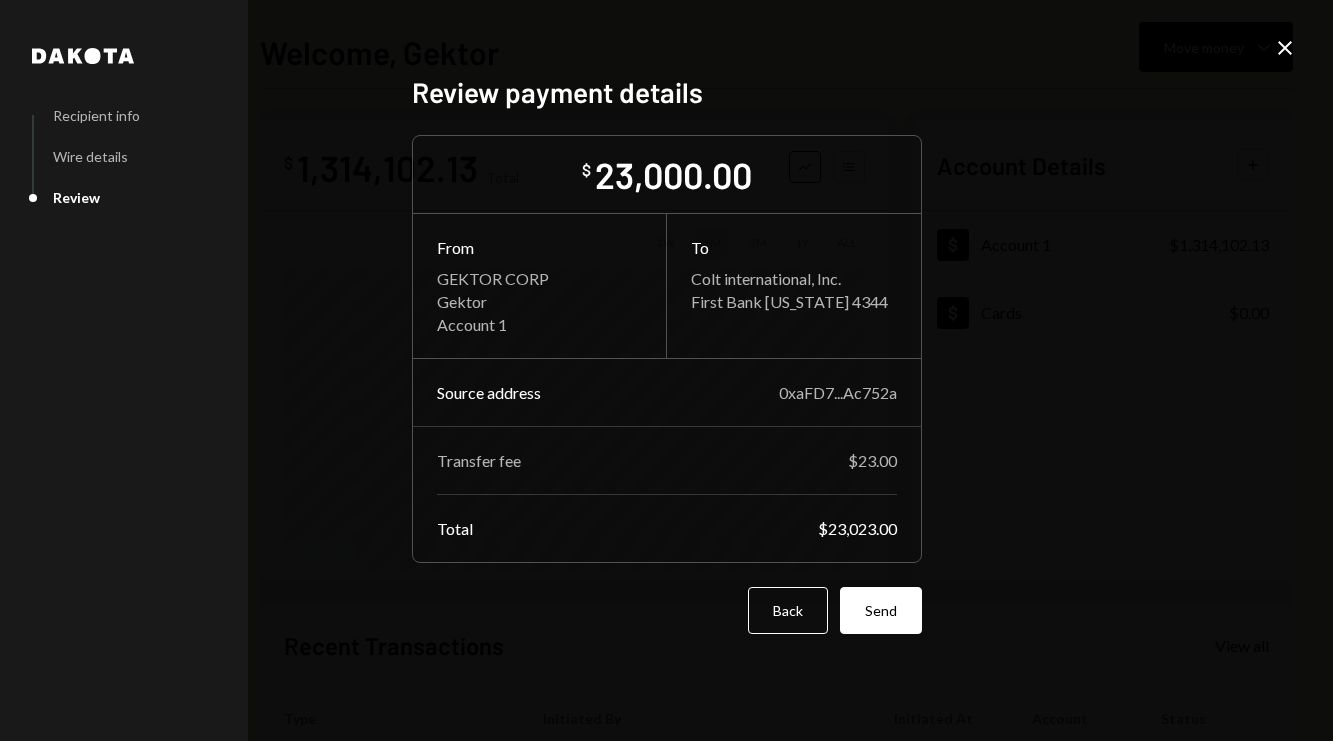 scroll, scrollTop: 0, scrollLeft: 0, axis: both 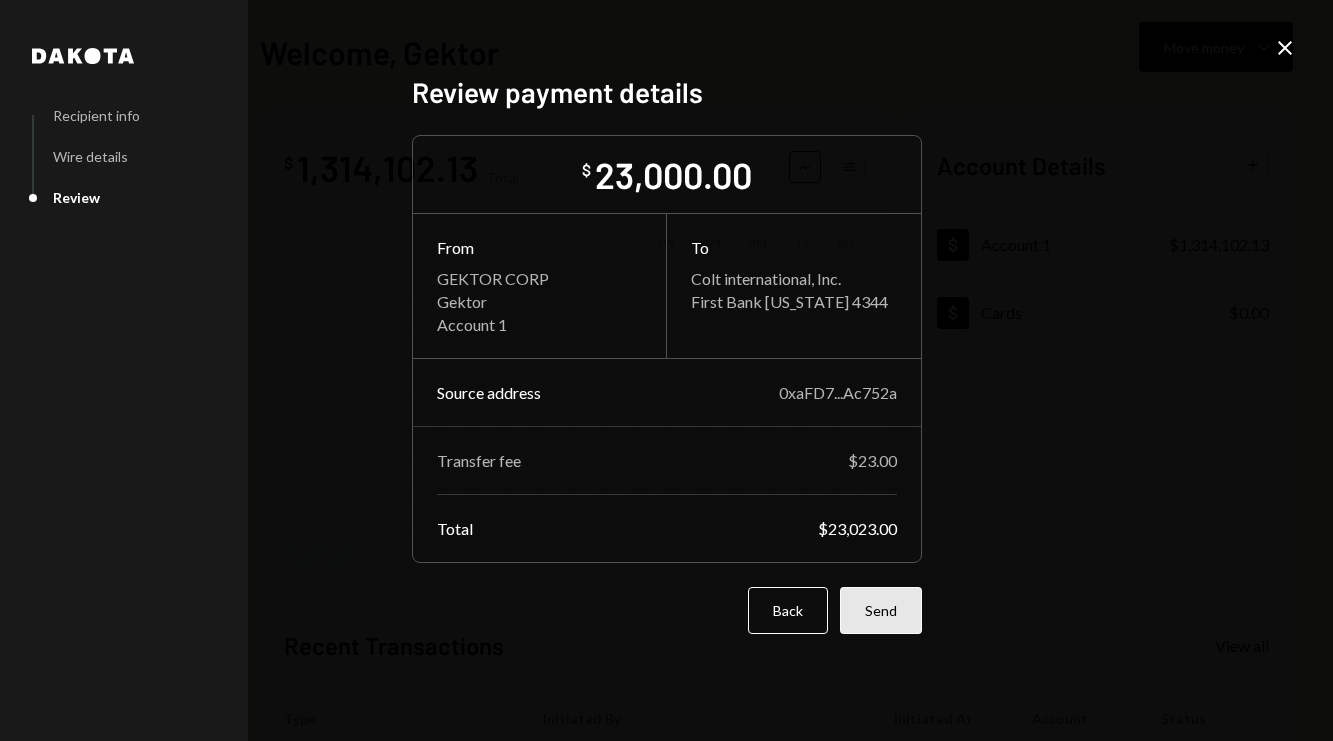 click on "Send" at bounding box center (881, 610) 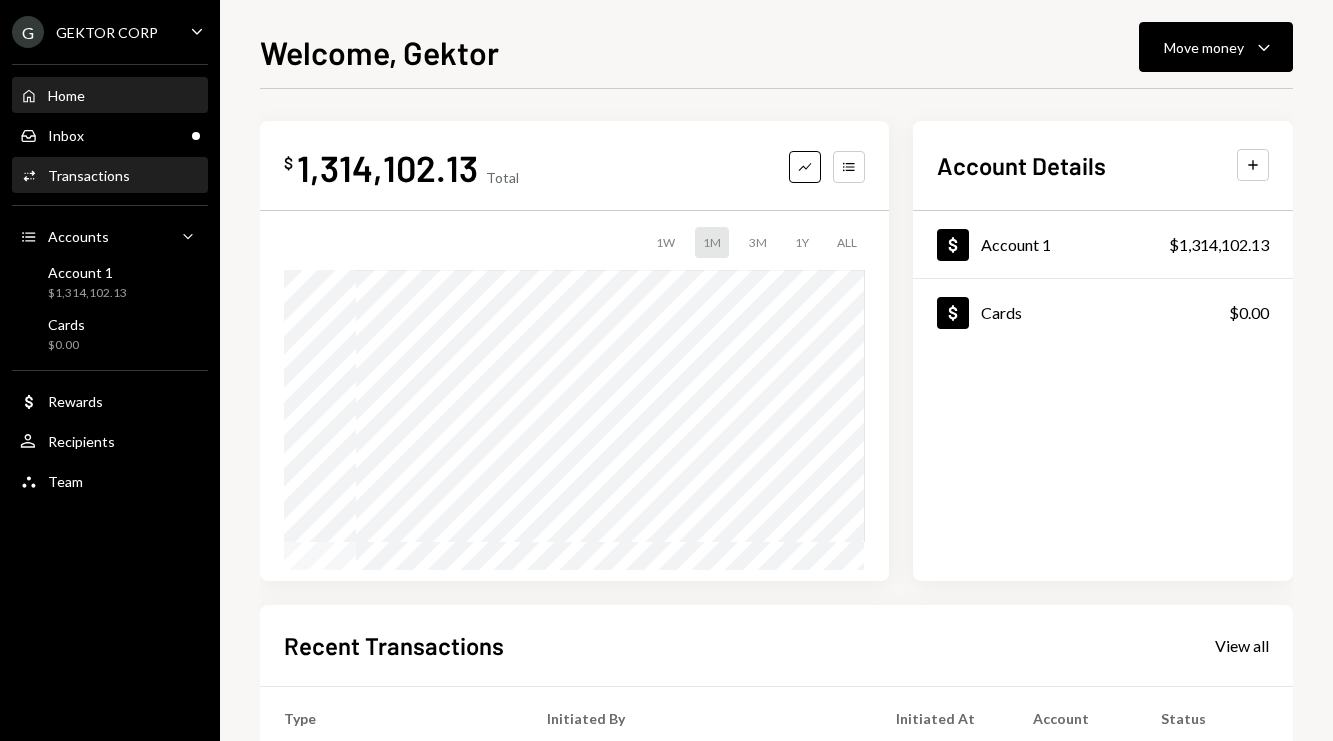 click on "Activities Transactions" at bounding box center [110, 176] 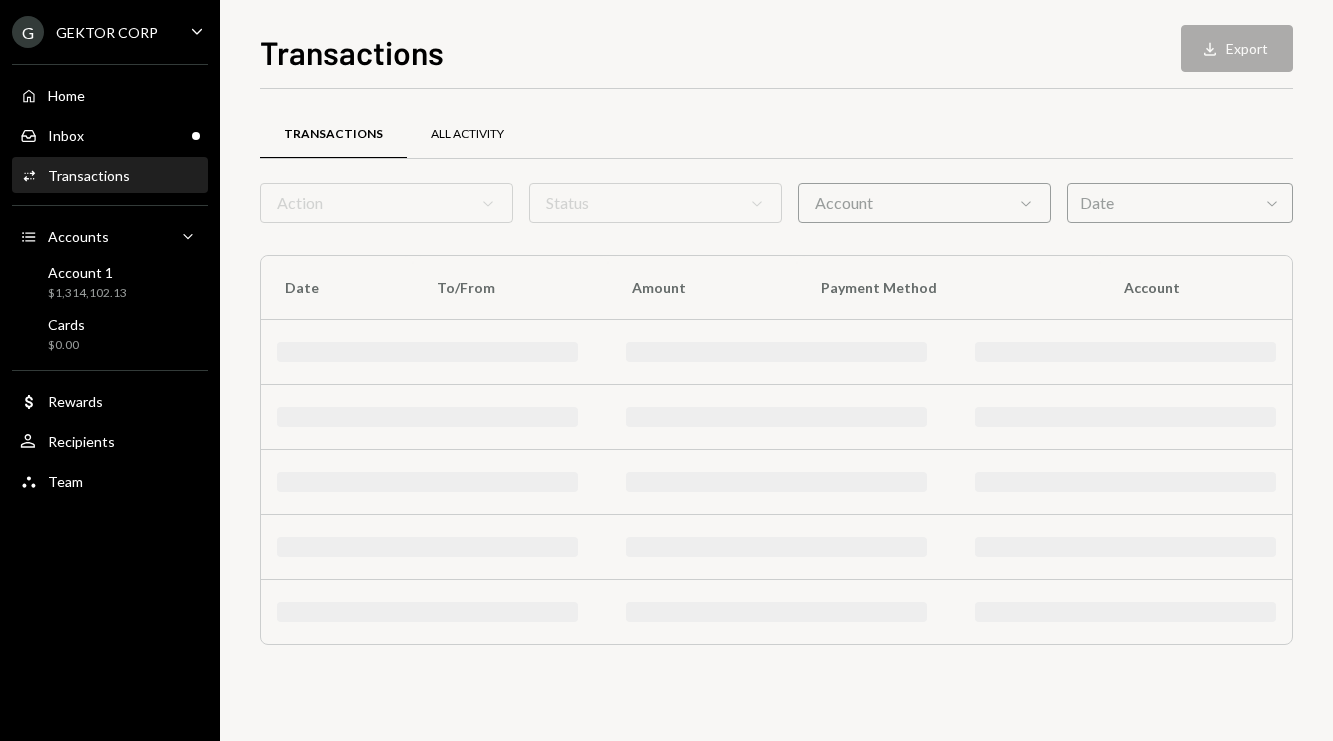 click on "All Activity" at bounding box center [467, 135] 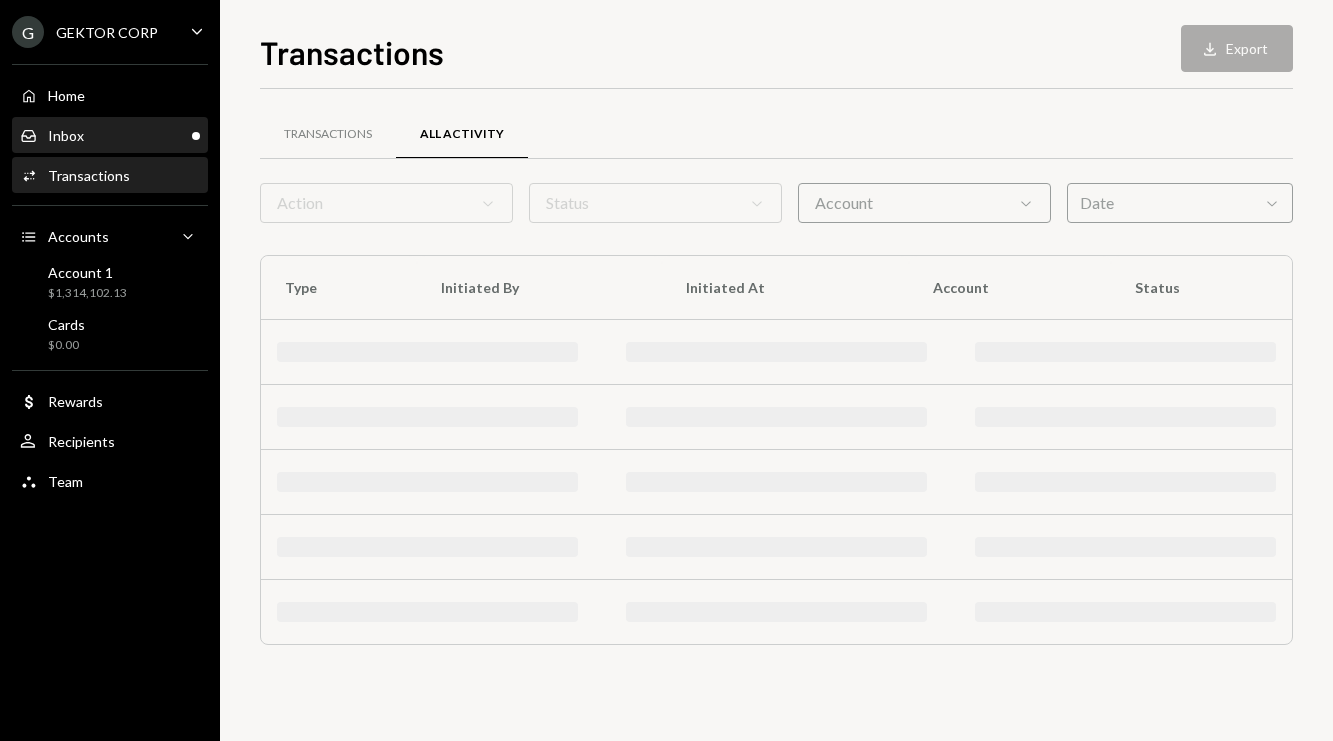 click on "Inbox Inbox" at bounding box center (110, 136) 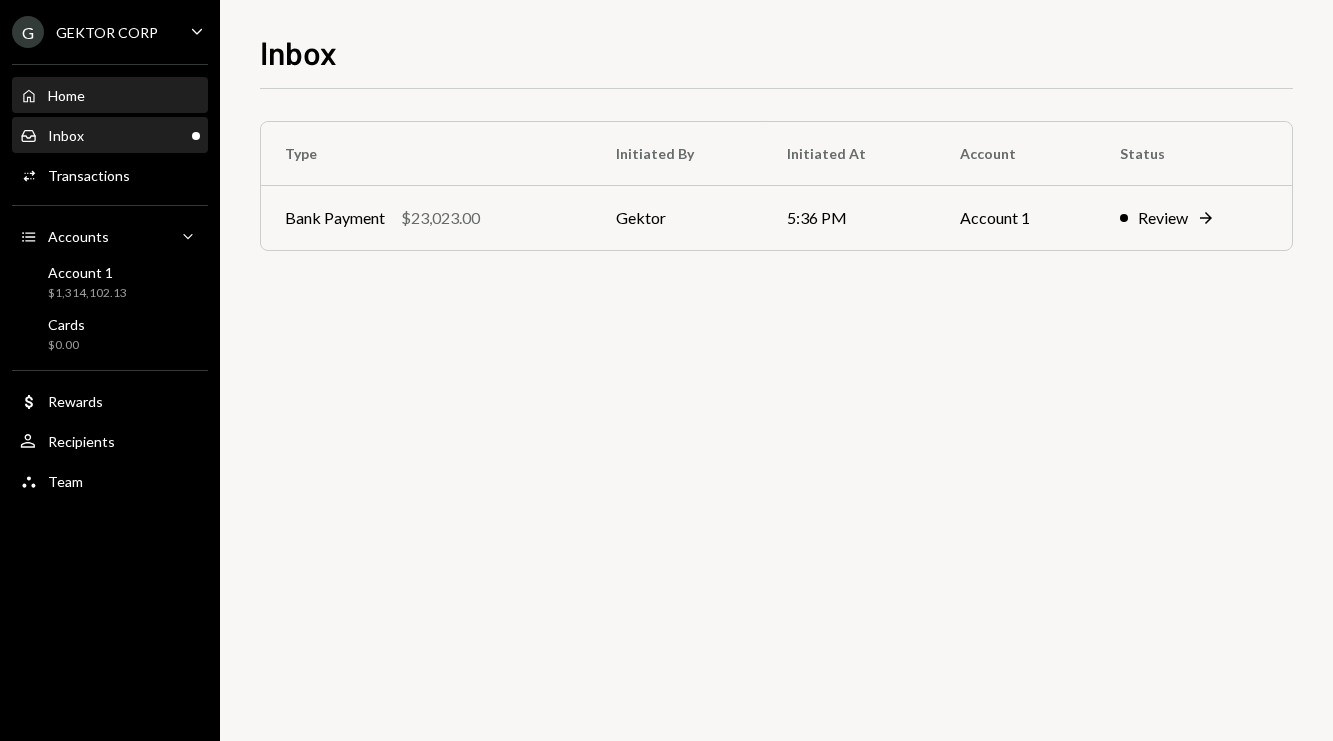 click on "Home Home" at bounding box center (110, 96) 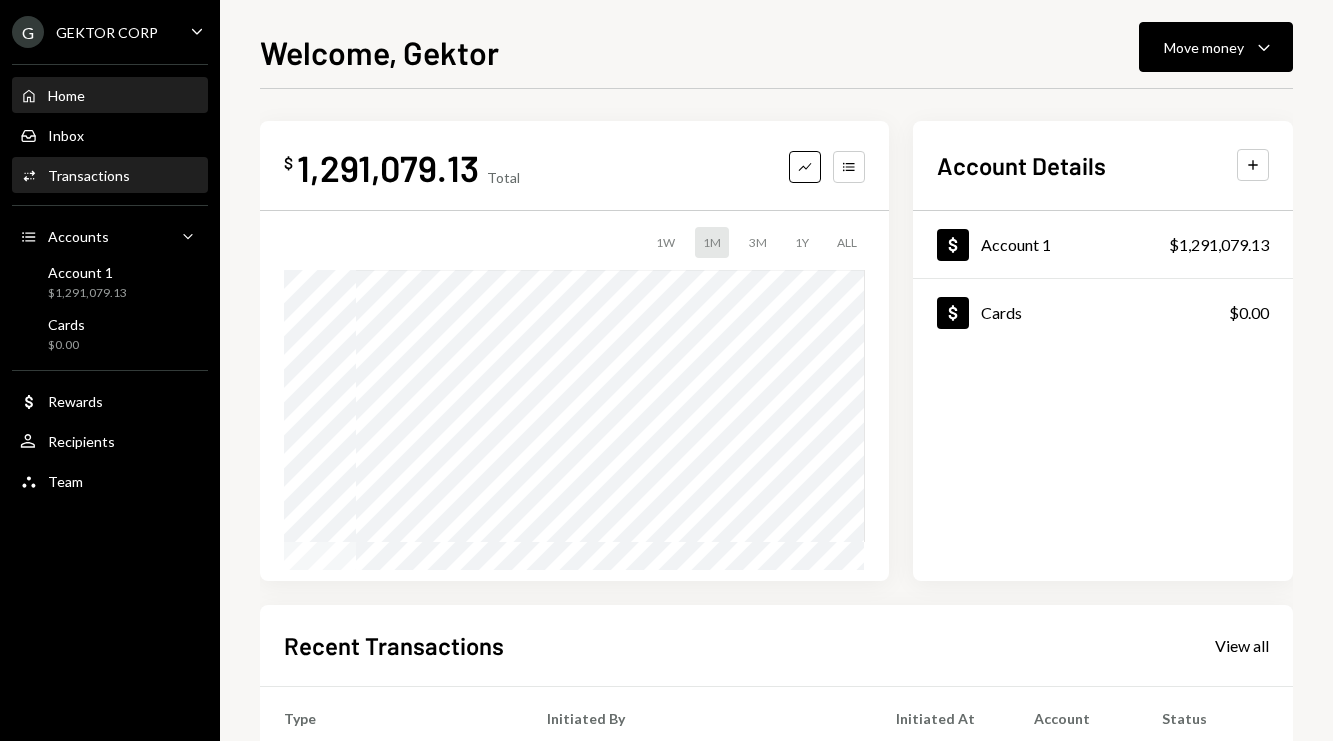 click on "Transactions" at bounding box center [89, 175] 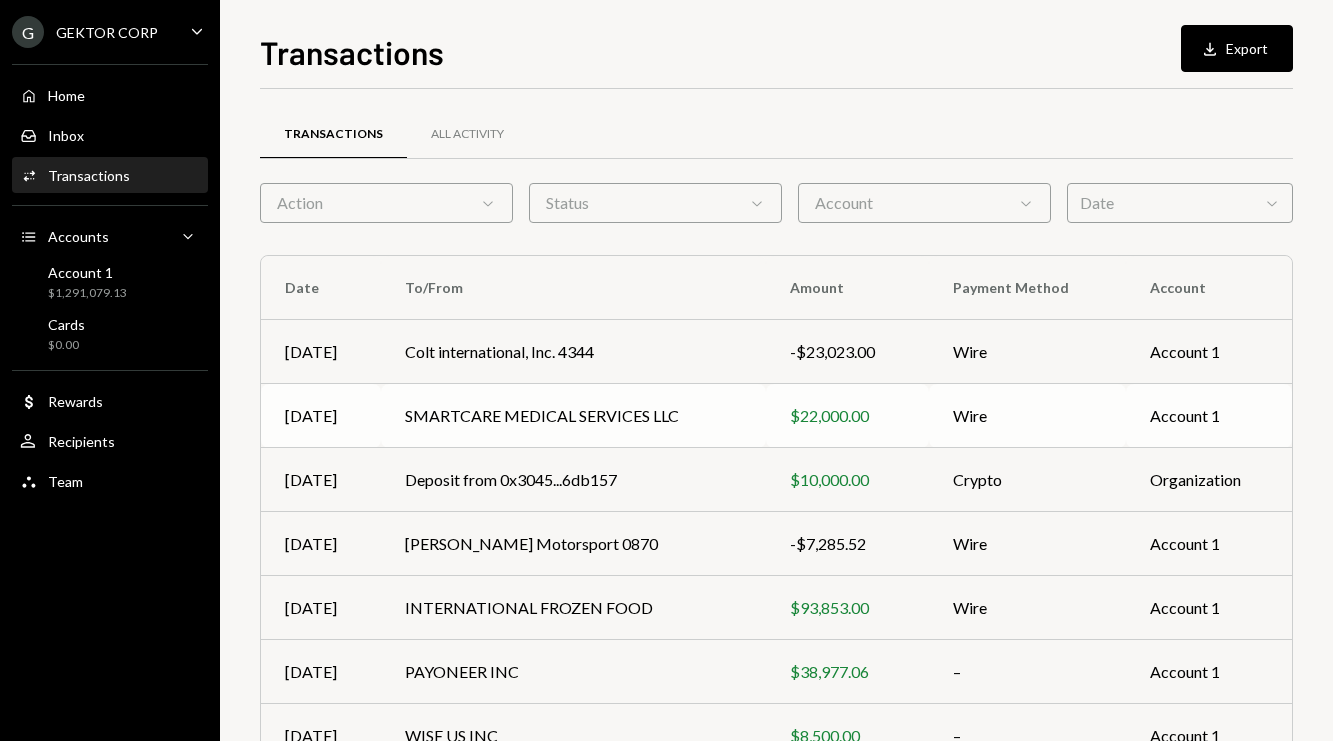 click on "SMARTCARE MEDICAL SERVICES LLC" at bounding box center (574, 416) 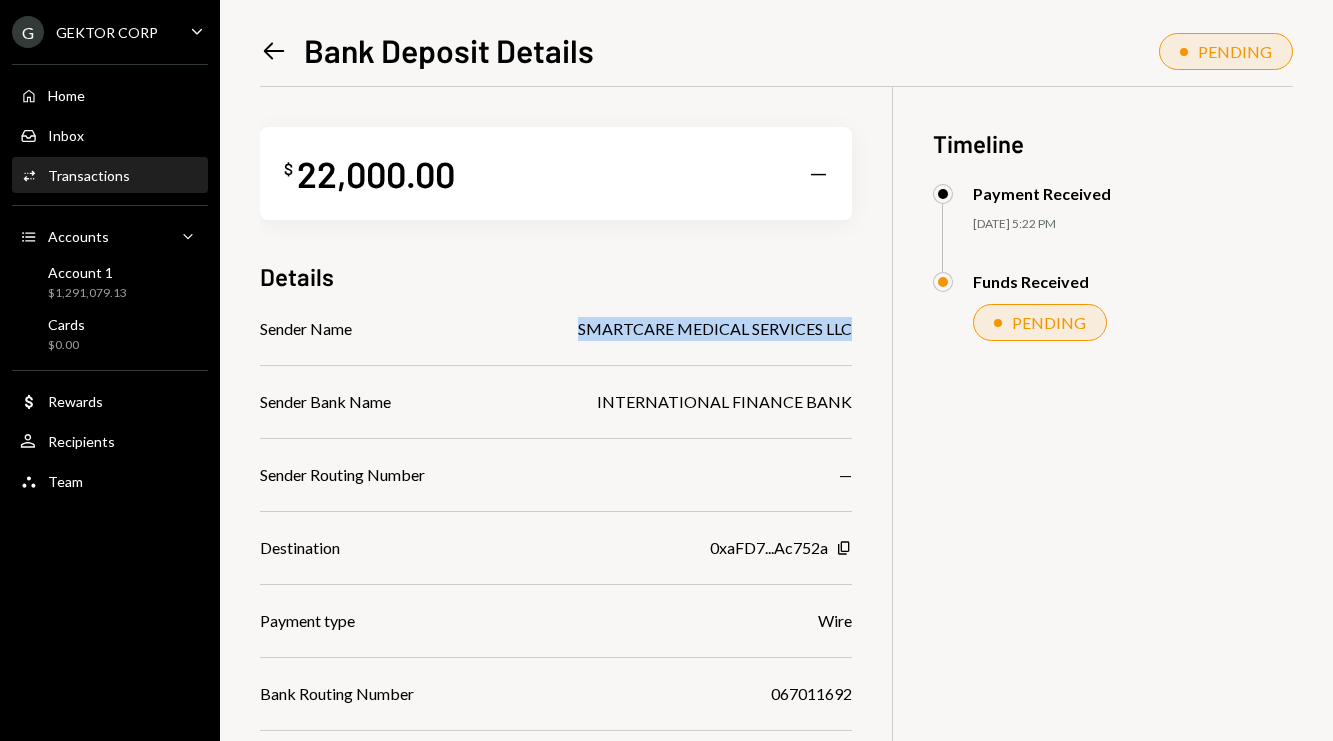 drag, startPoint x: 645, startPoint y: 326, endPoint x: 855, endPoint y: 327, distance: 210.00238 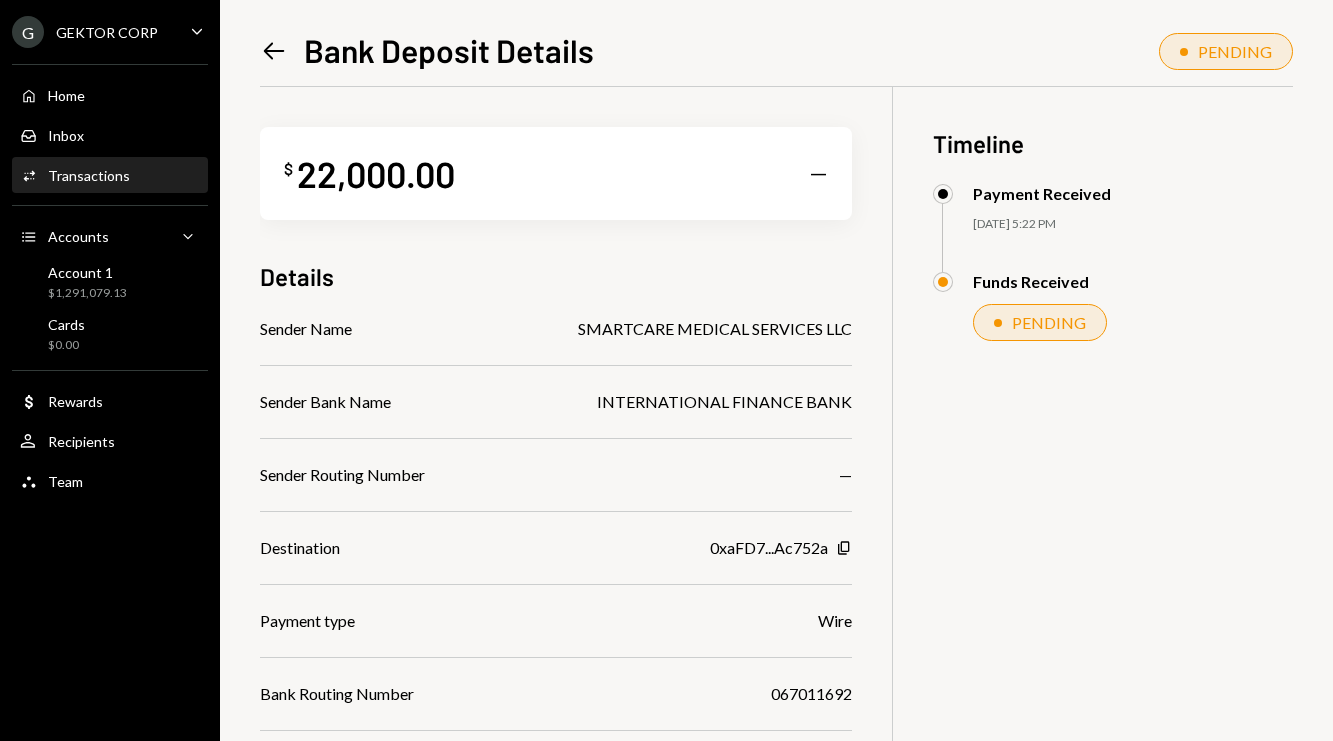 scroll, scrollTop: 0, scrollLeft: 0, axis: both 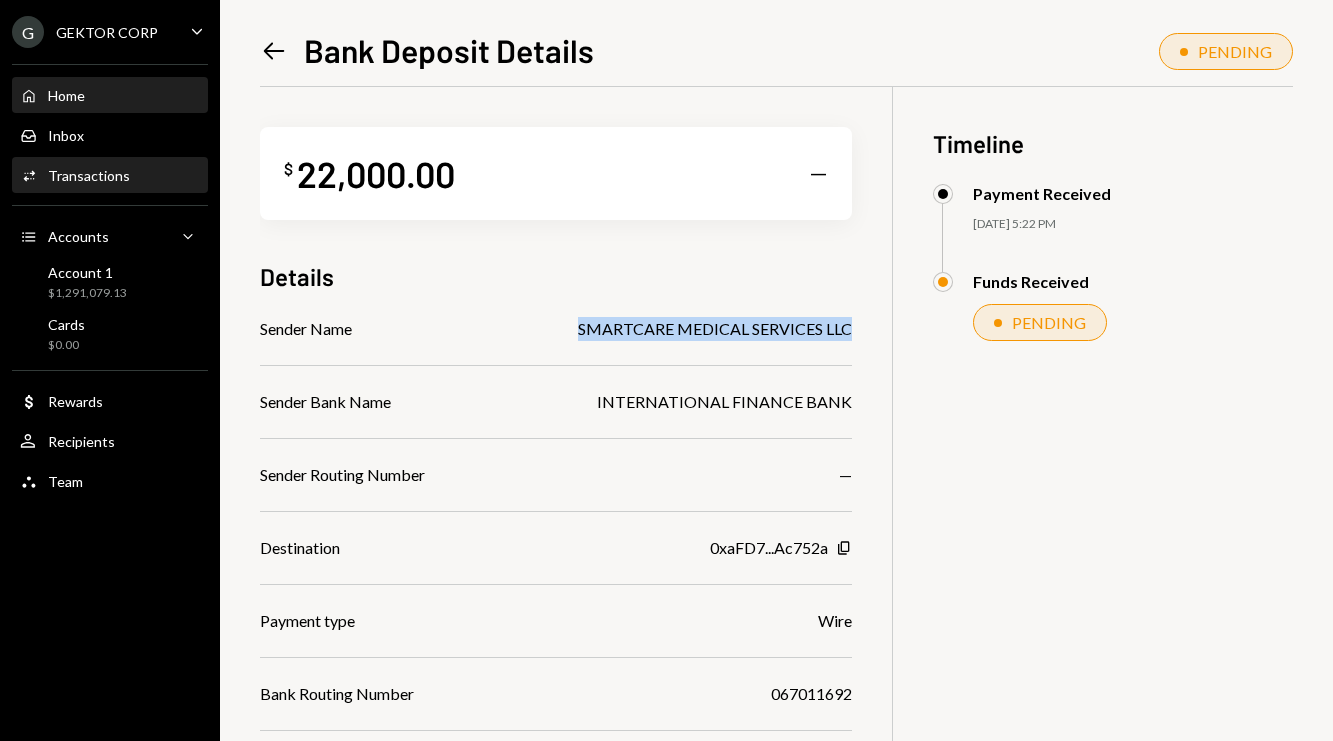 click on "Home Home" at bounding box center [110, 96] 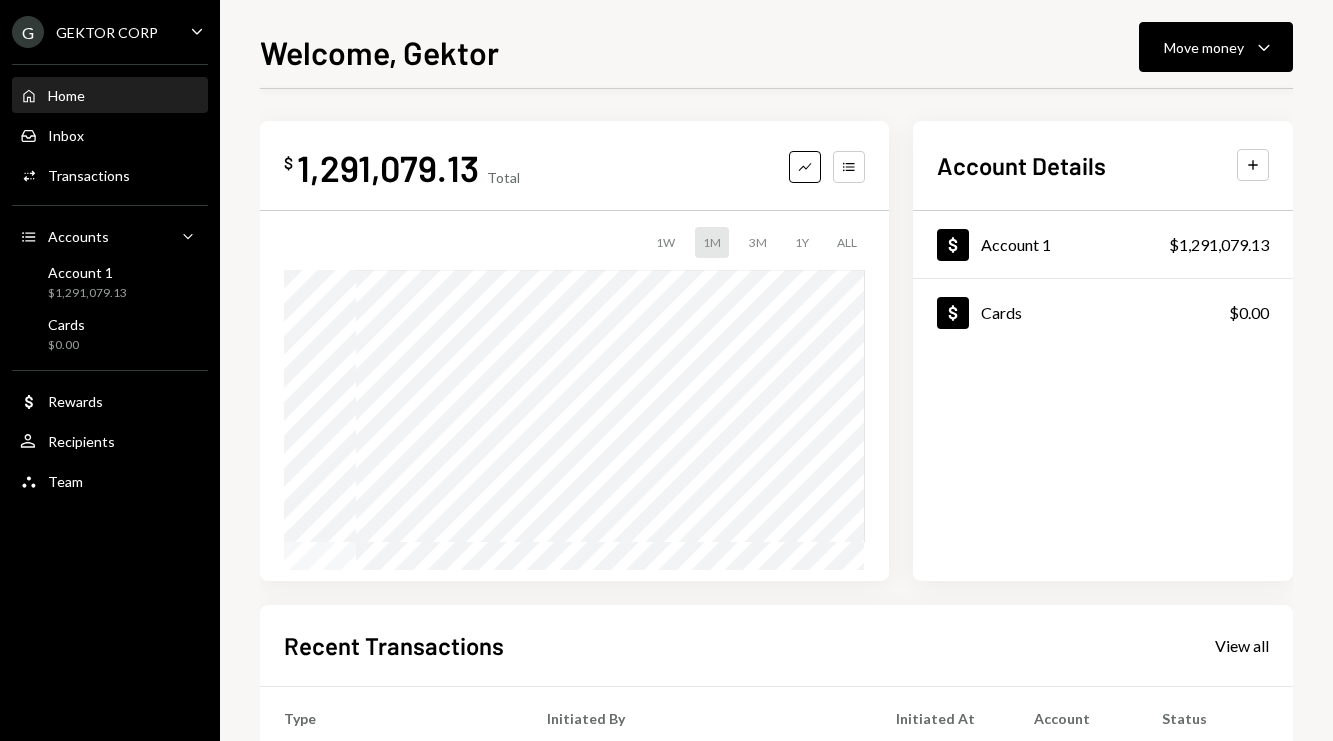 scroll, scrollTop: 6, scrollLeft: 0, axis: vertical 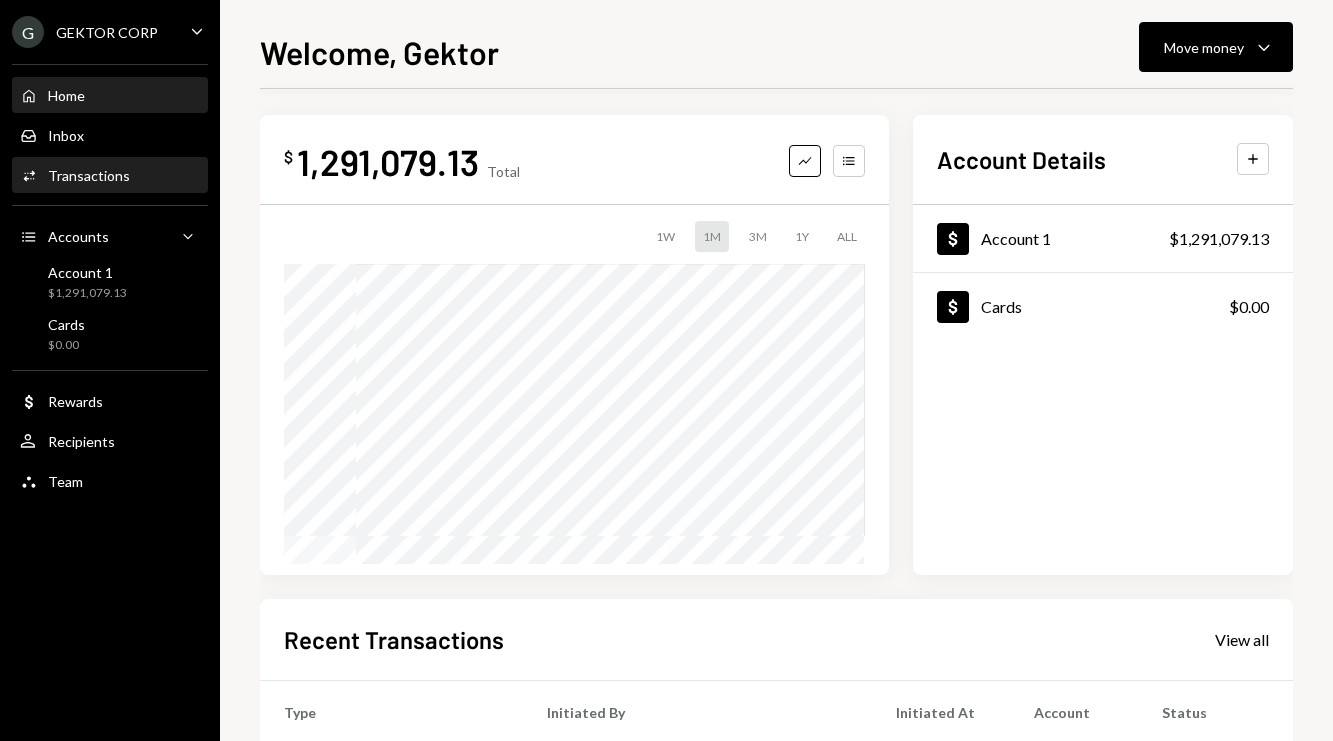 click on "Activities Transactions" at bounding box center (110, 176) 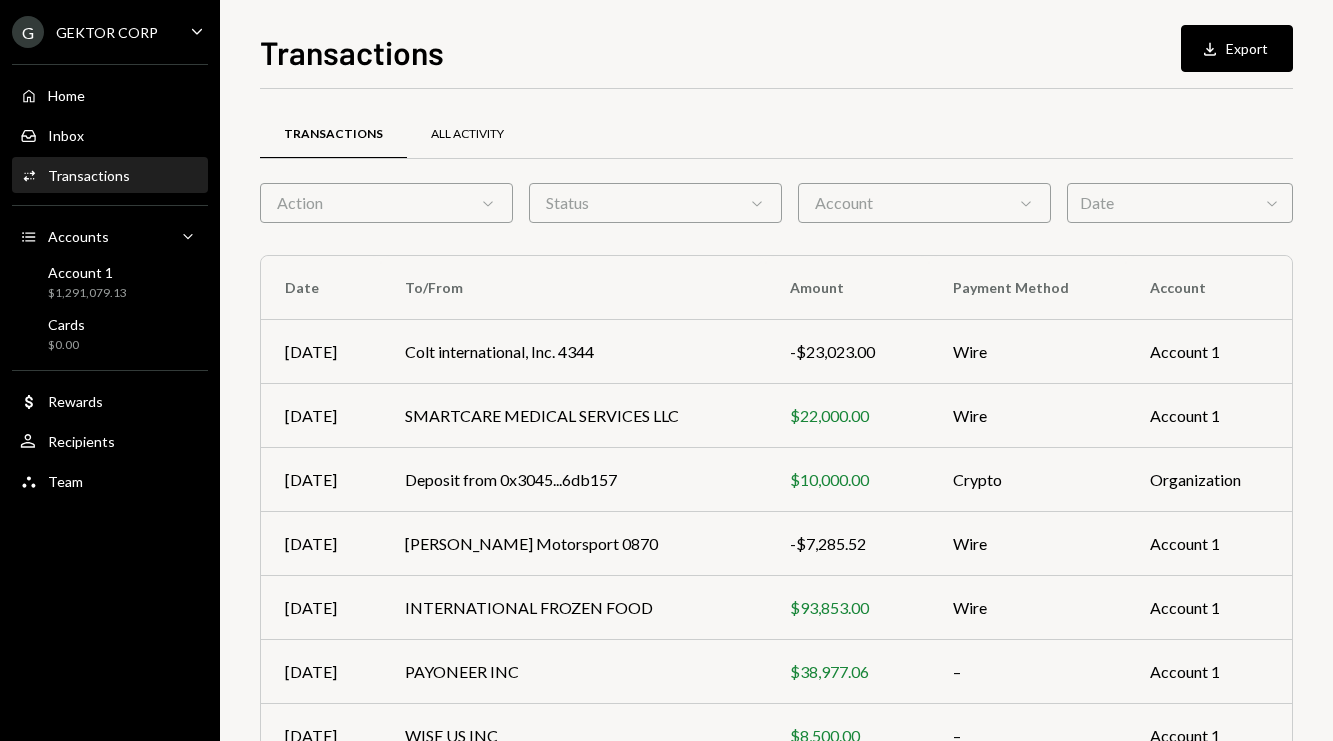 click on "All Activity" at bounding box center (467, 135) 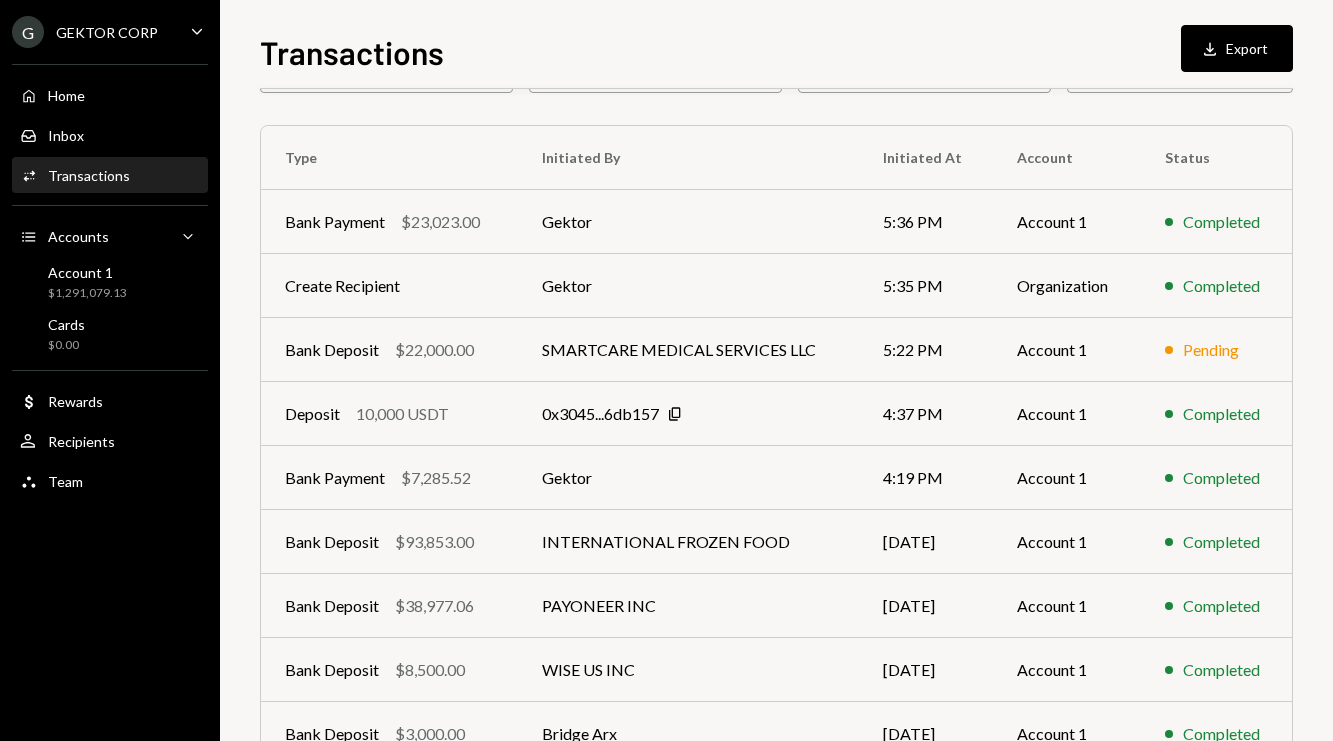 scroll, scrollTop: 303, scrollLeft: 0, axis: vertical 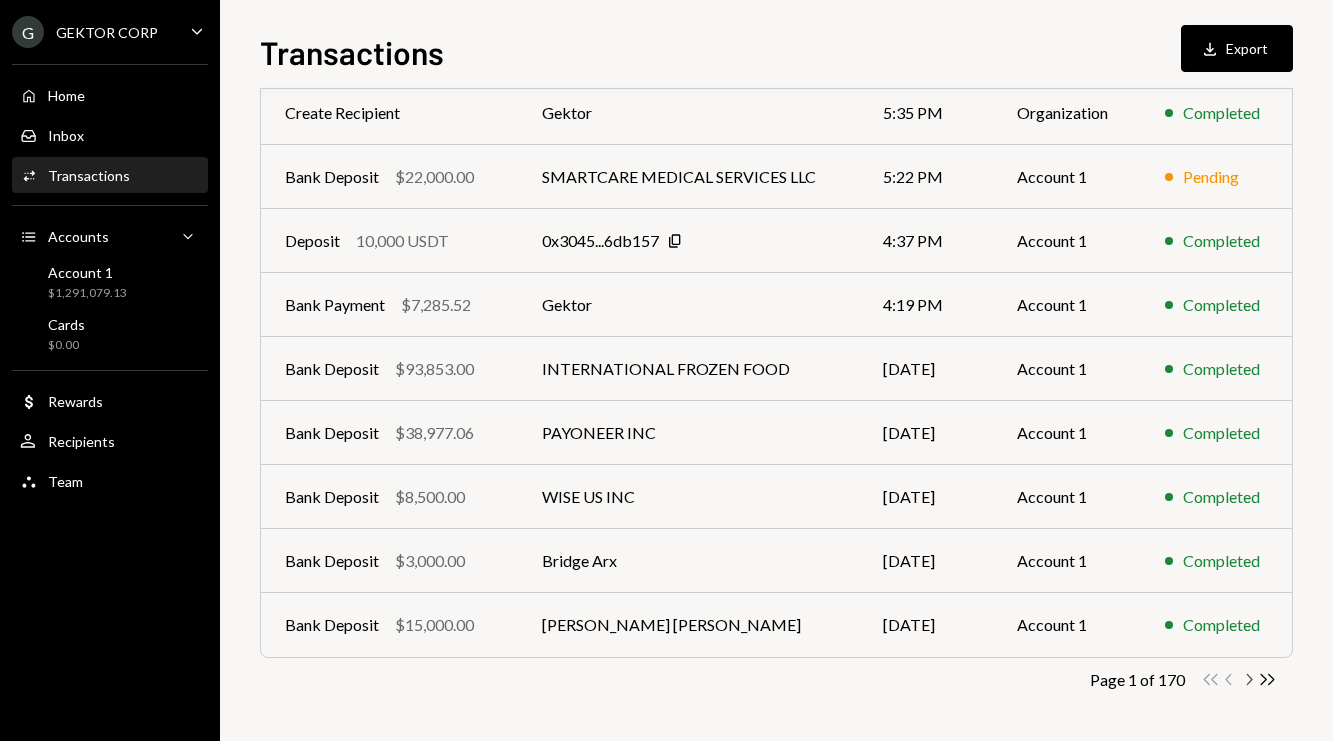 click 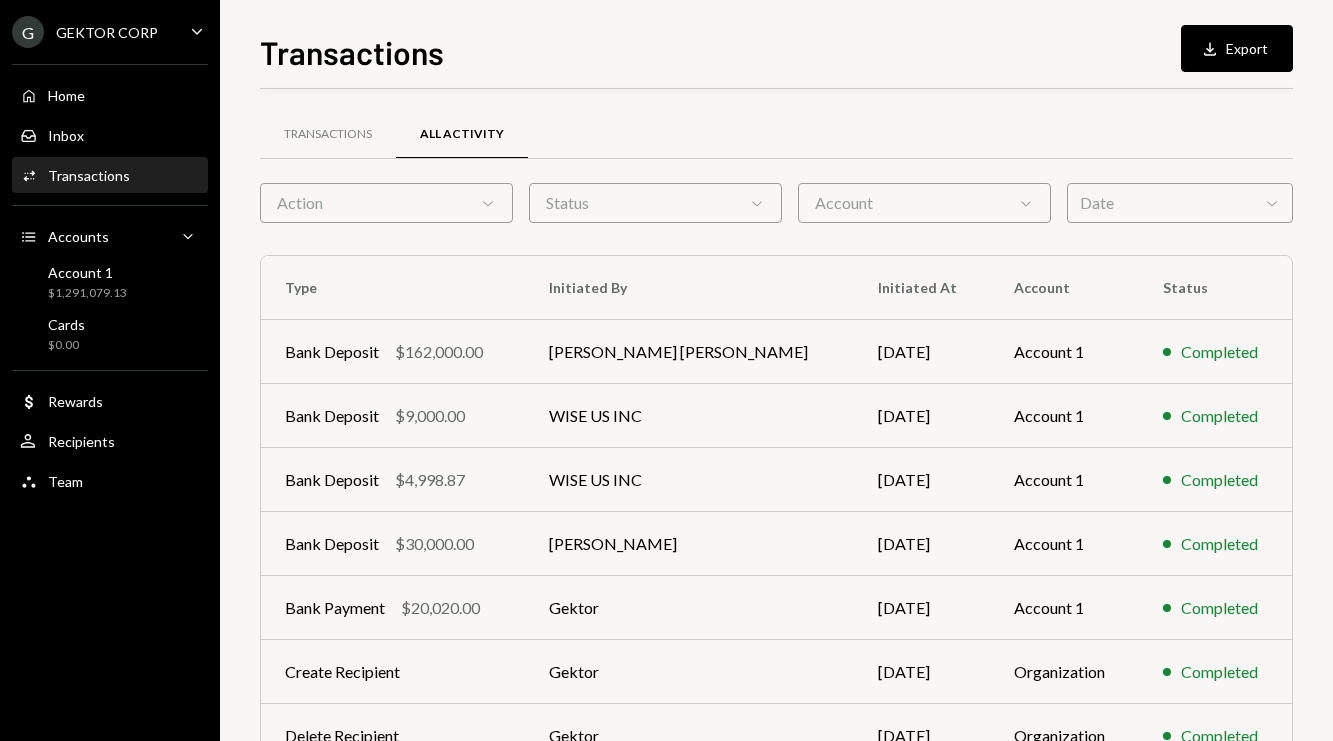 scroll, scrollTop: 303, scrollLeft: 0, axis: vertical 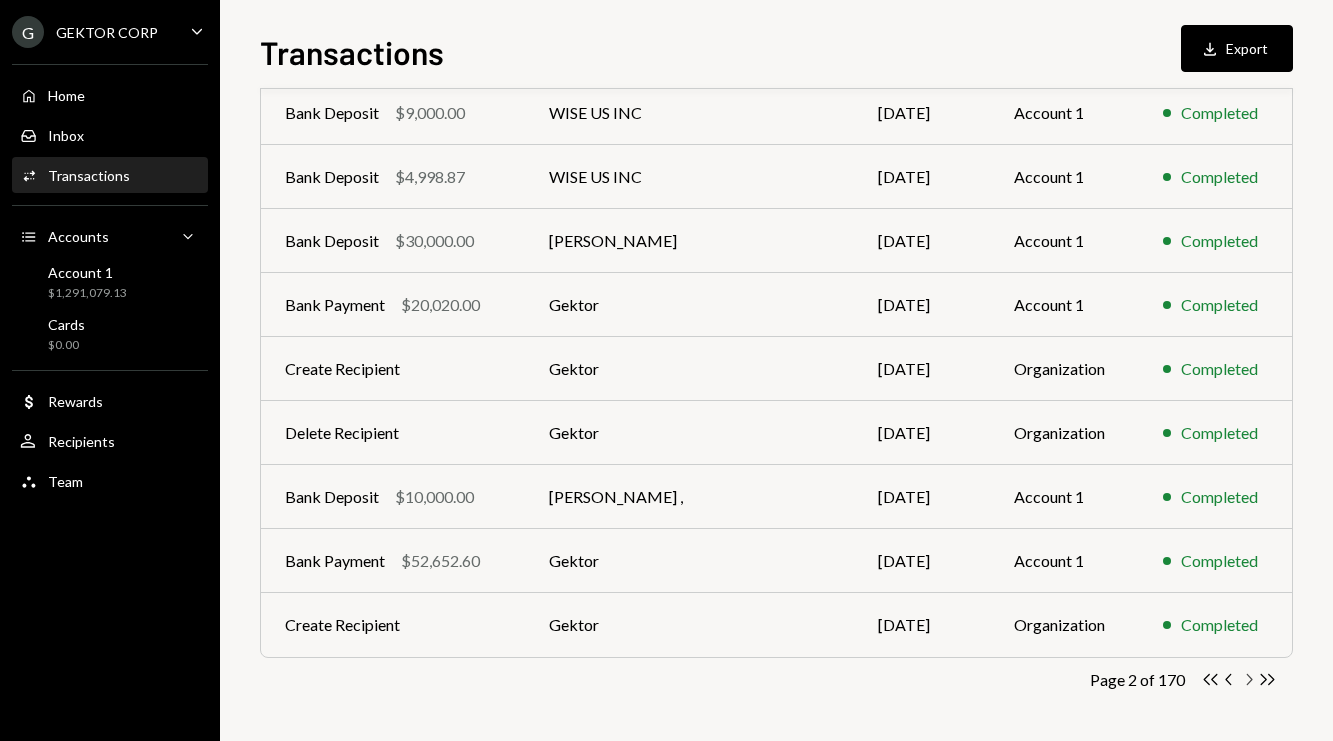 click on "Chevron Right" 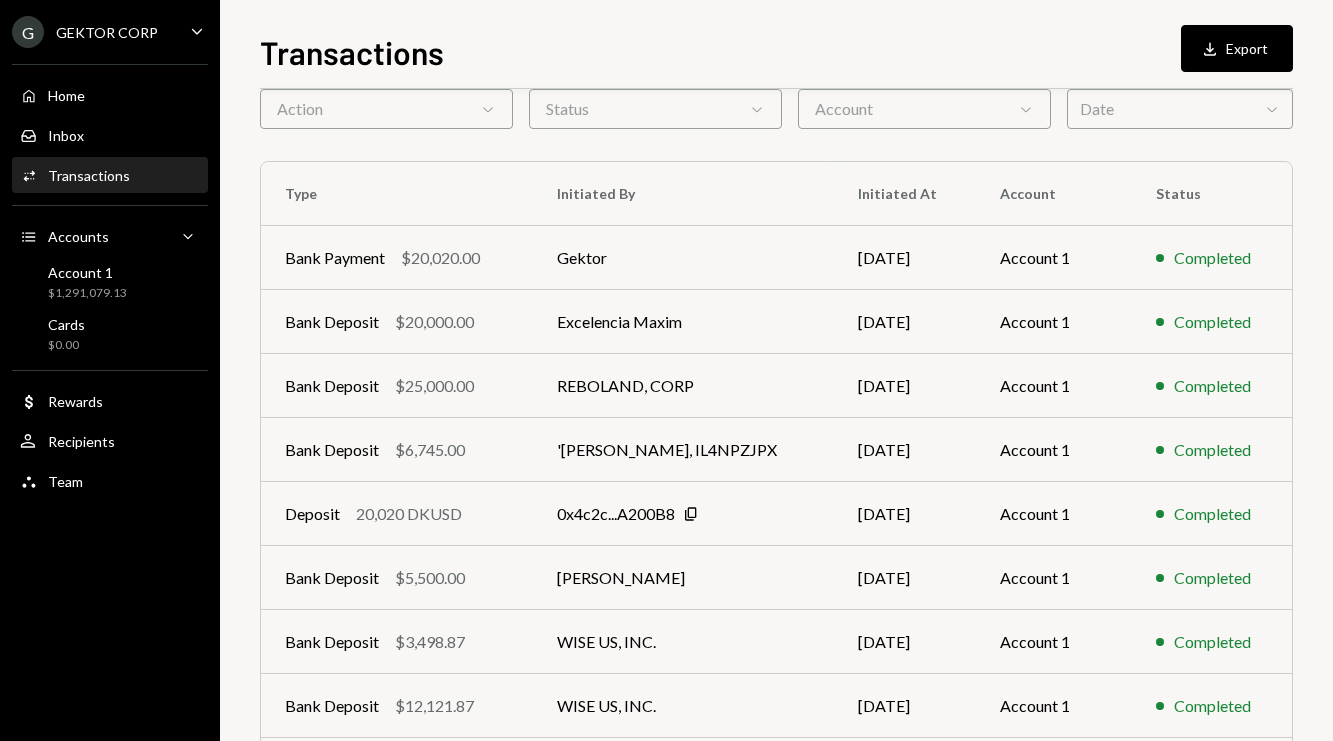scroll, scrollTop: 303, scrollLeft: 0, axis: vertical 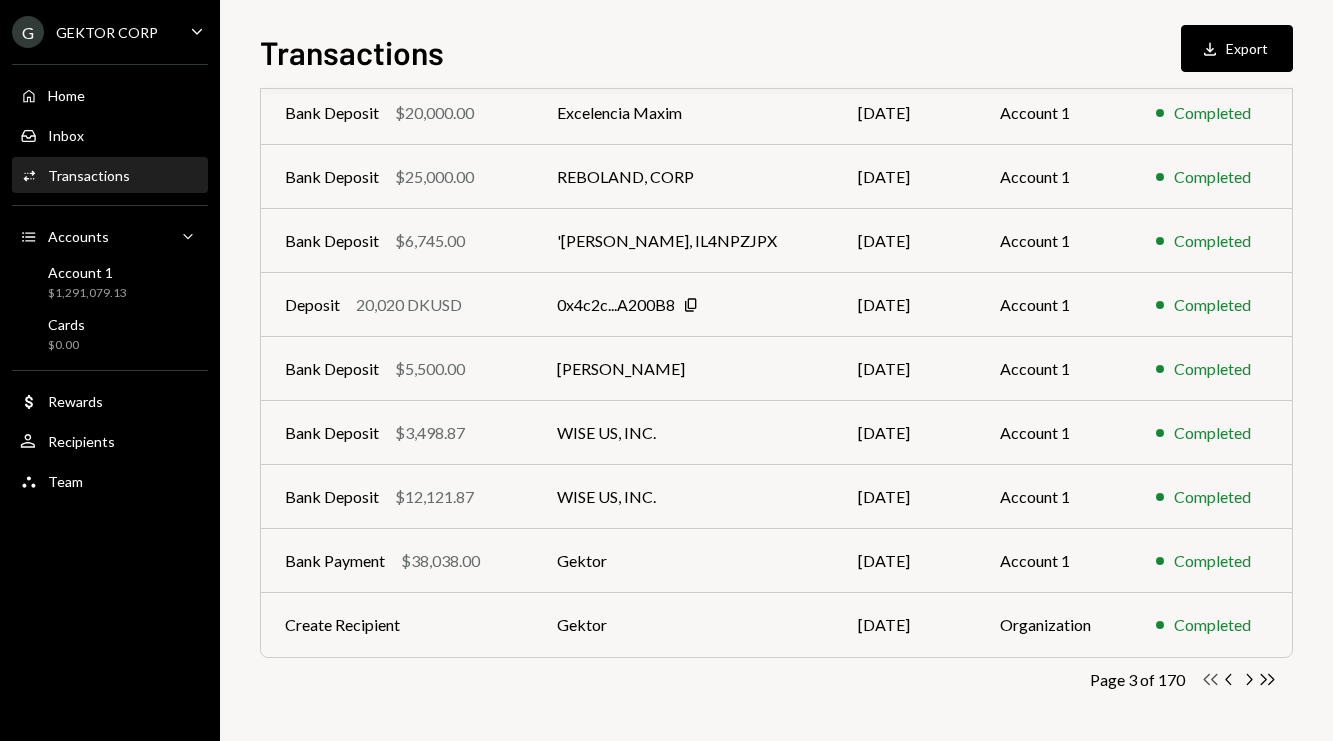 click on "Double Arrow Left" 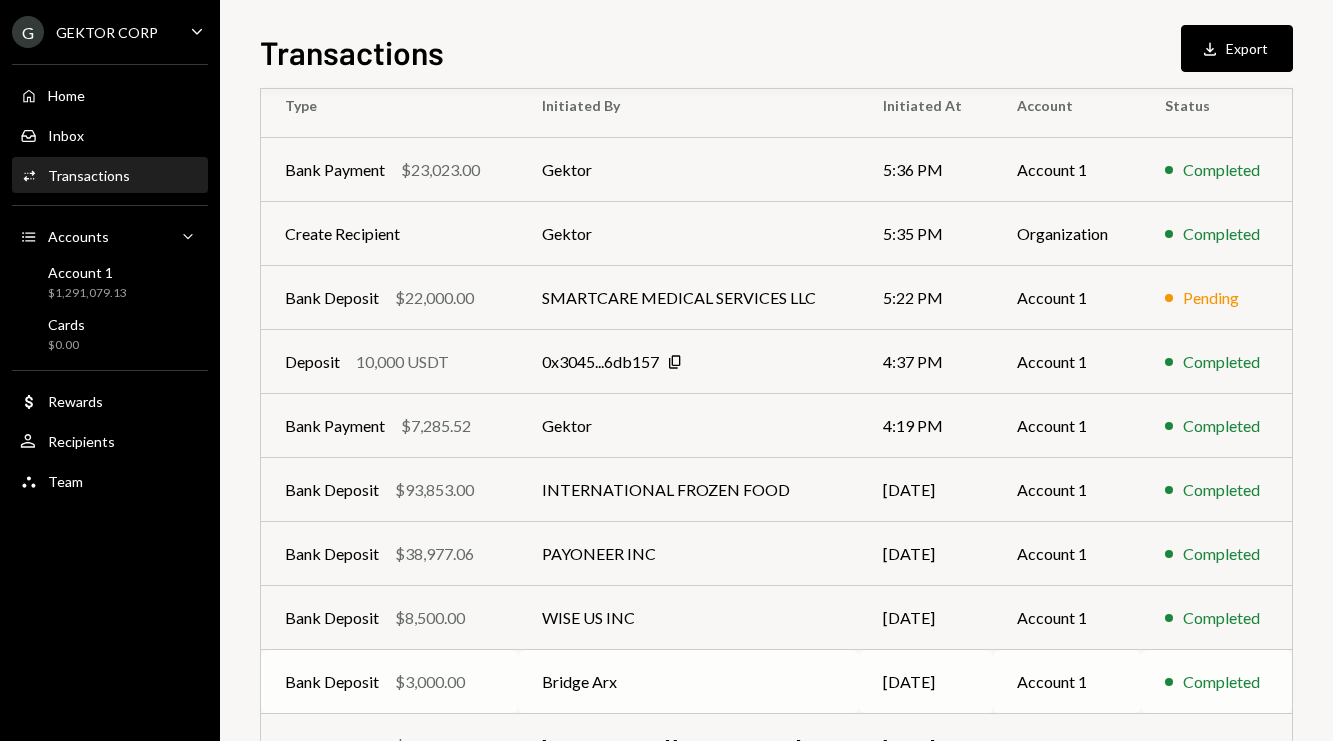 scroll, scrollTop: 303, scrollLeft: 0, axis: vertical 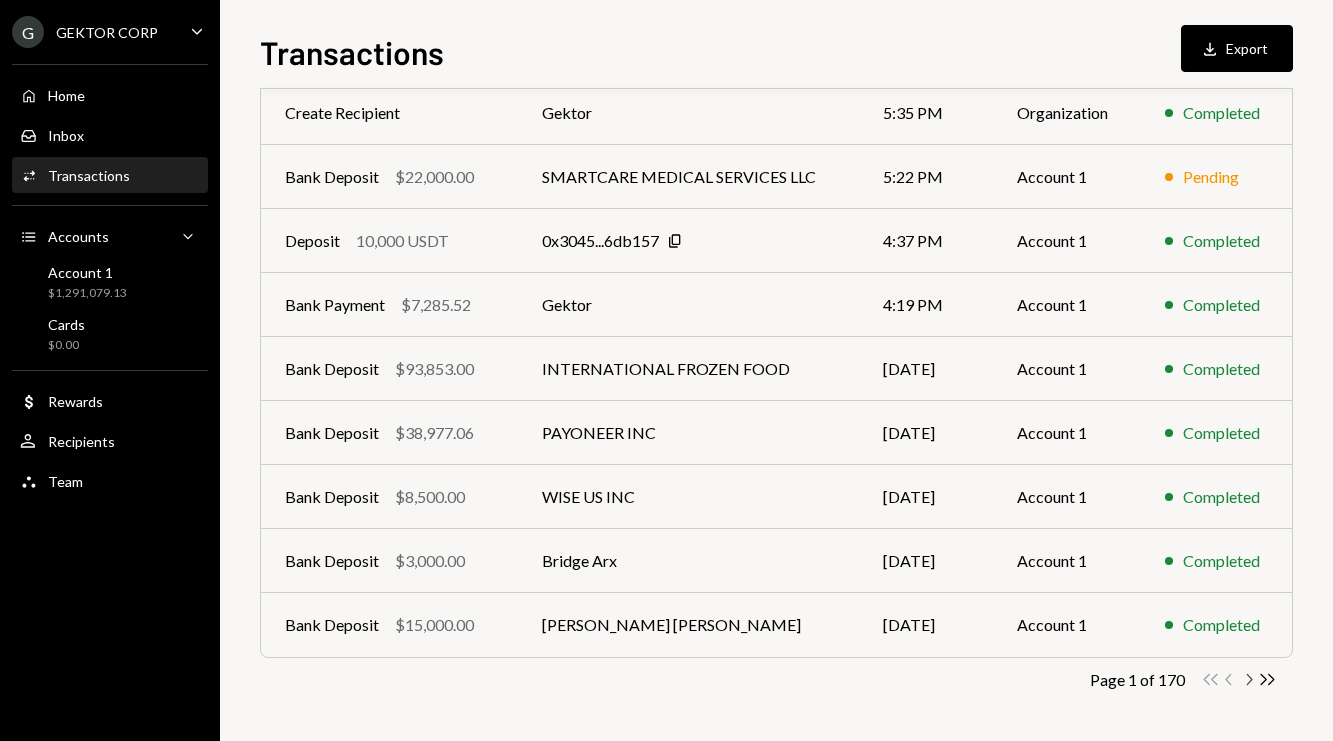 click on "Chevron Right" 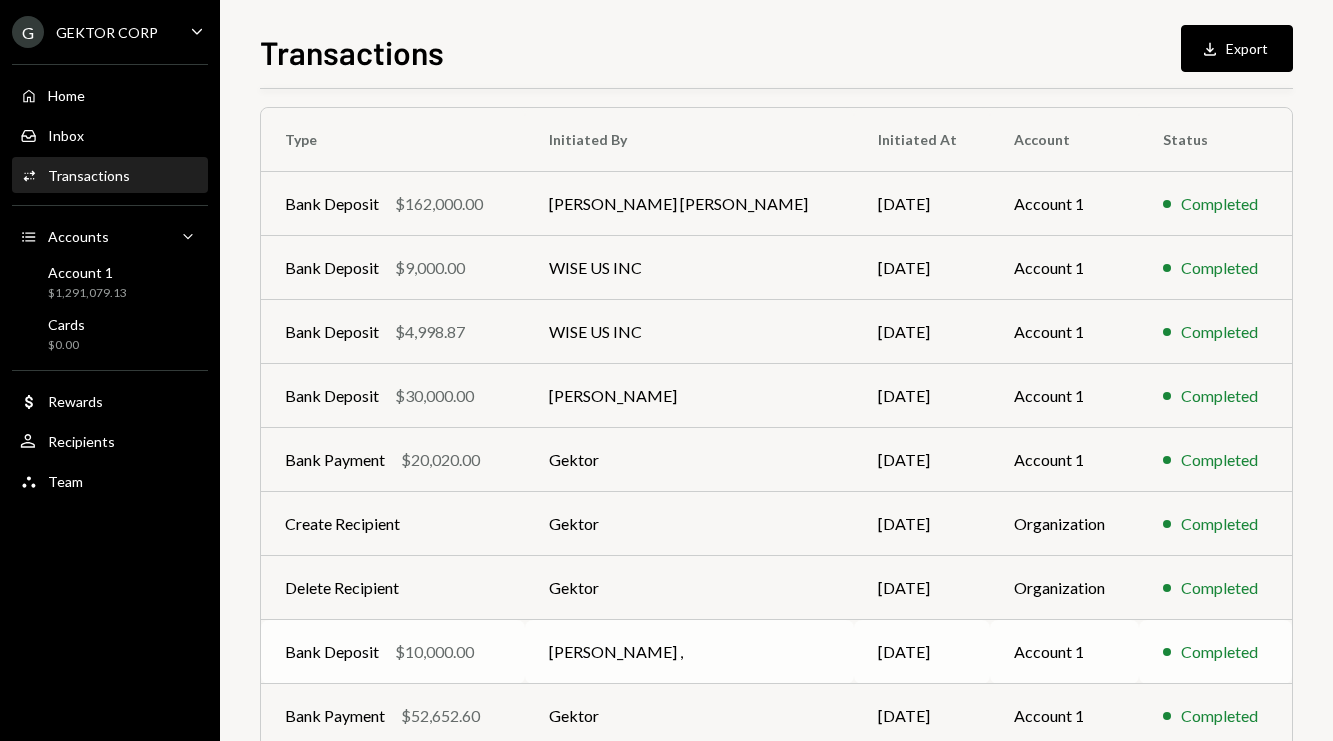 scroll, scrollTop: 303, scrollLeft: 0, axis: vertical 